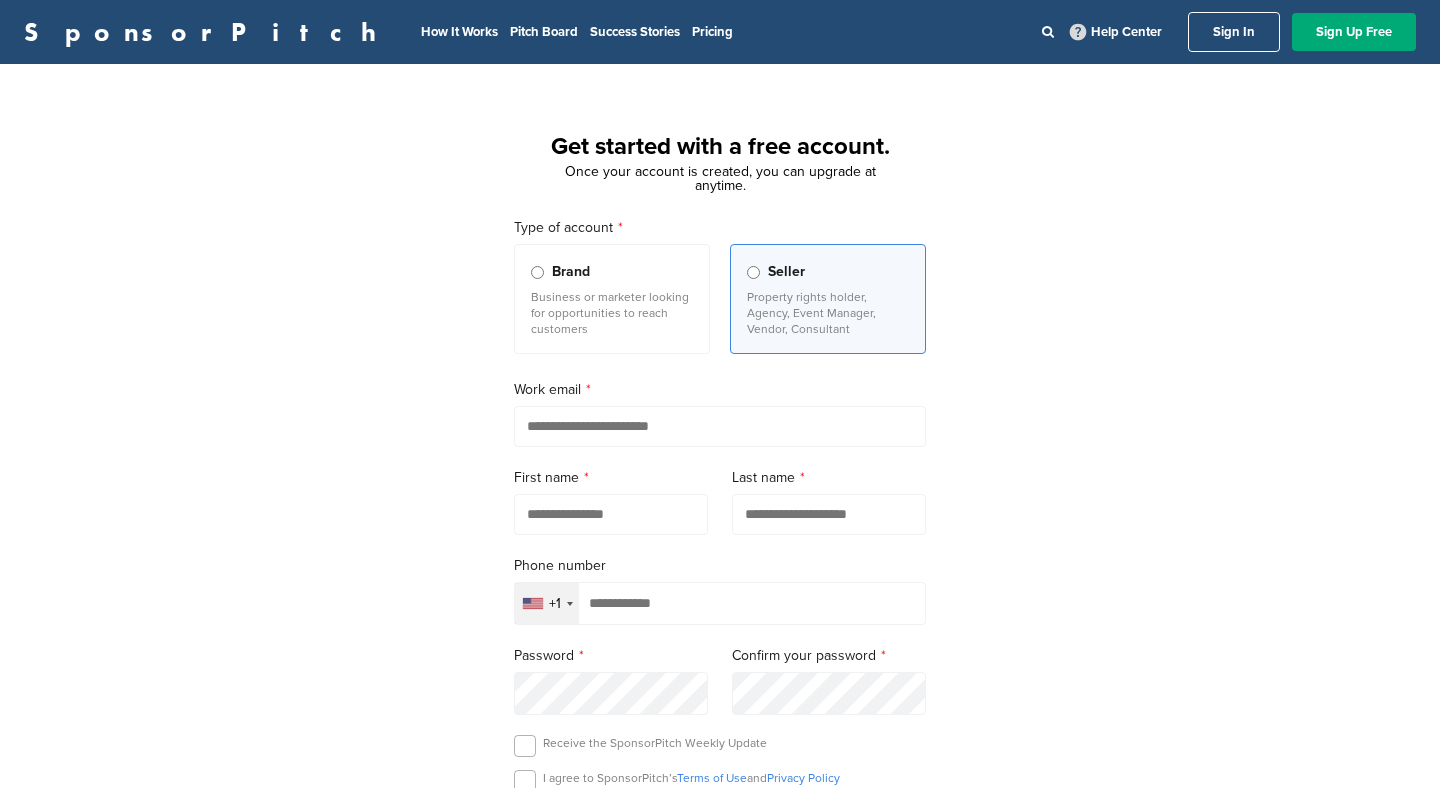 scroll, scrollTop: 0, scrollLeft: 0, axis: both 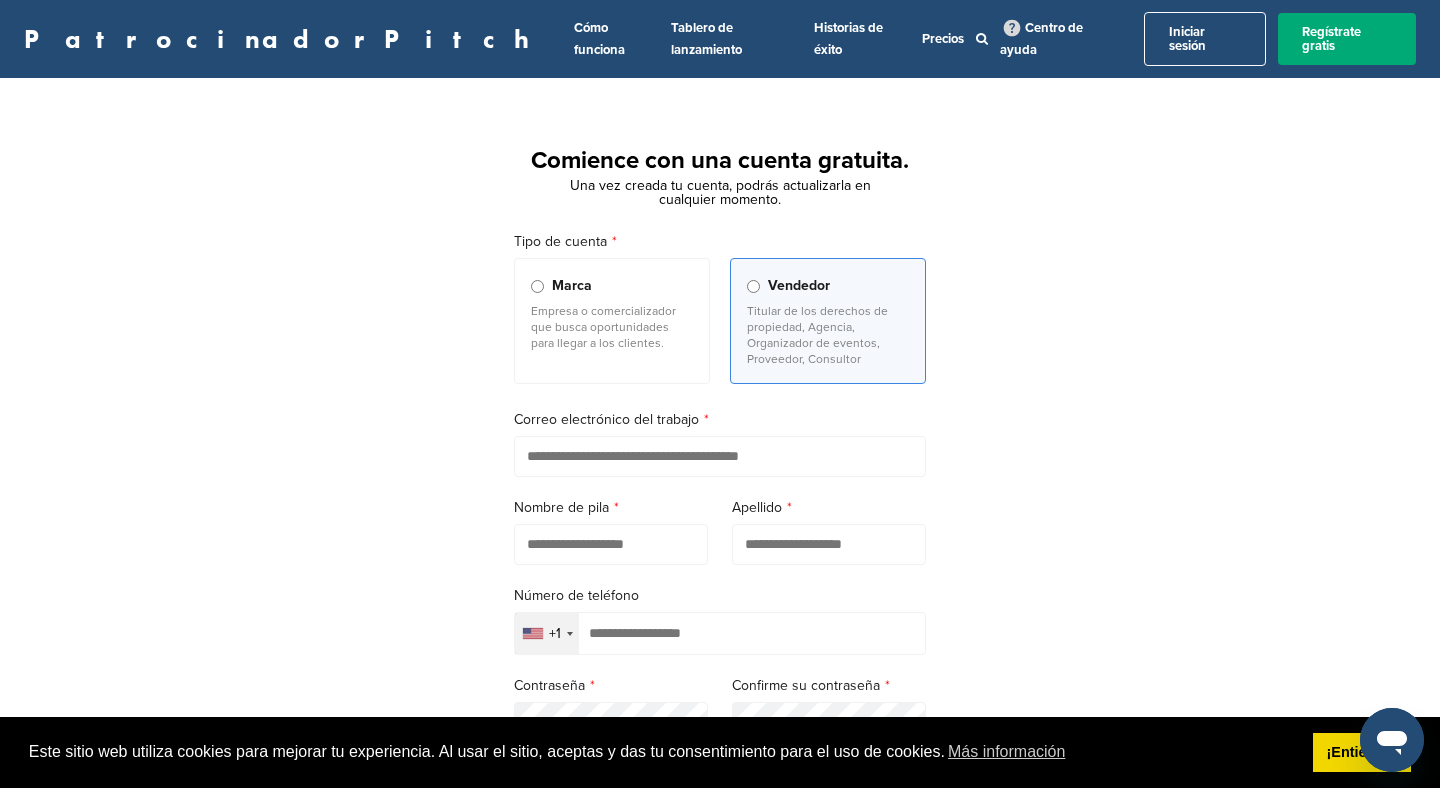 click on "Tipo de cuenta
Marca
Empresa o comercializador que busca oportunidades para llegar a los clientes.
Vendedor
Titular de los derechos de propiedad, Agencia, Organizador de eventos, Proveedor, Consultor
Correo electrónico del trabajo
Nombre de pila
Apellido
Número de teléfono
+1 Afganistán +93 Albania +355 Argelia +213 Samoa Americana +1 Andorra +376 Angola +244 Anguila +1 Antigua y Barbuda +1 Argentina +54 Armenia +374 Aruba +297 Isla Ascensión +247 Australia +61 Austria +43 Azerbaiyán +994 Bahamas +1 Baréin +973 Bangladés +880 Barbados +1 Bielorrusia +375 Bélgica +32 Belice +501 Benín +229 islas Bermudas +1 Bután +975 Bolivia +591 Bosnia y Herzegovina +387 Botsuana +267 Brasil +55 Territorio Británico del Océano Índico +246 Islas Vírgenes Británicas +1 Brunéi +673 Bulgaria +359 Burkina Faso +226 Burundi +257 Camboya +855 Camerún +237 Canadá +1 Cabo Verde +238 Caribe Neerlandés +599 Islas Caimán +1 +236 Chad +235 +56" at bounding box center [720, 602] 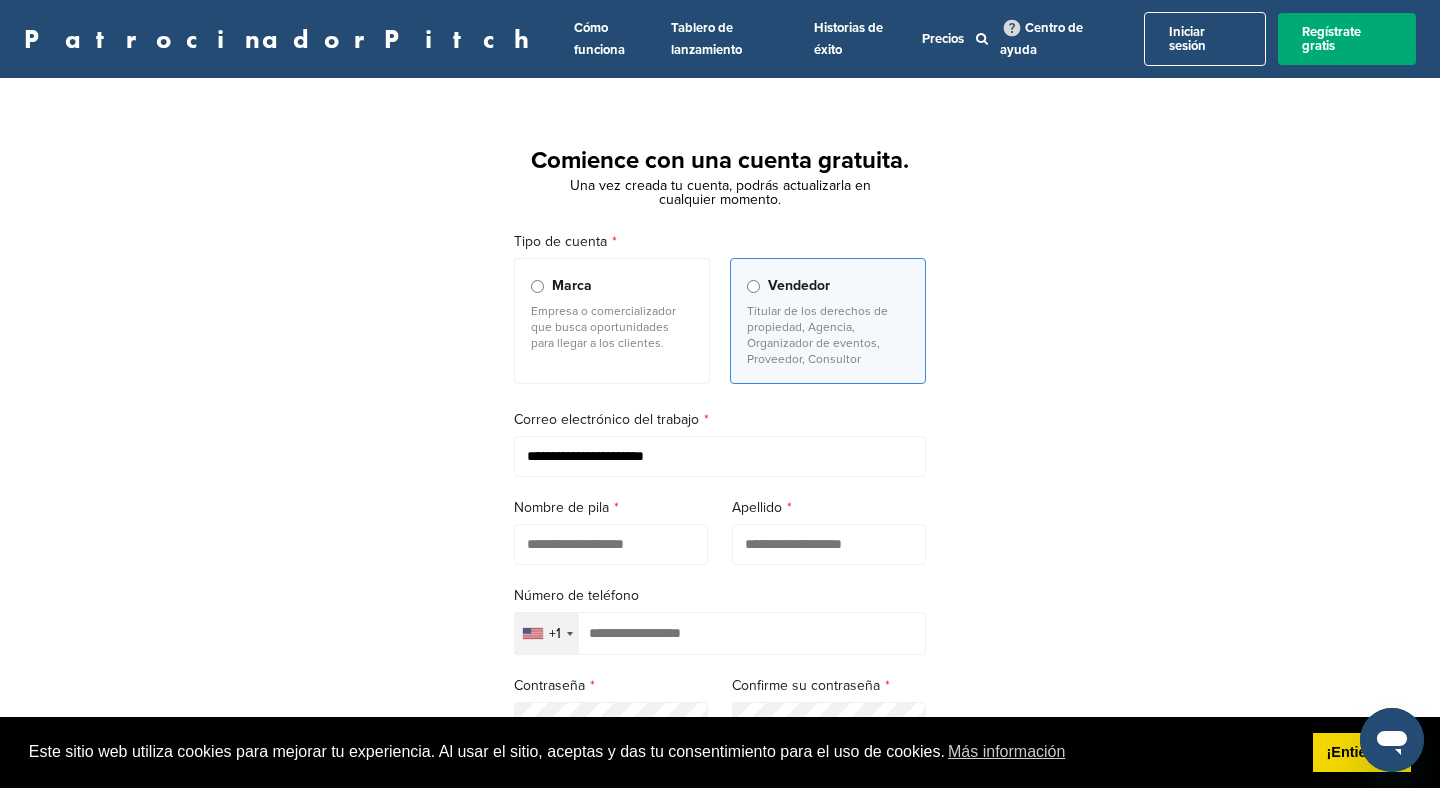 type on "**********" 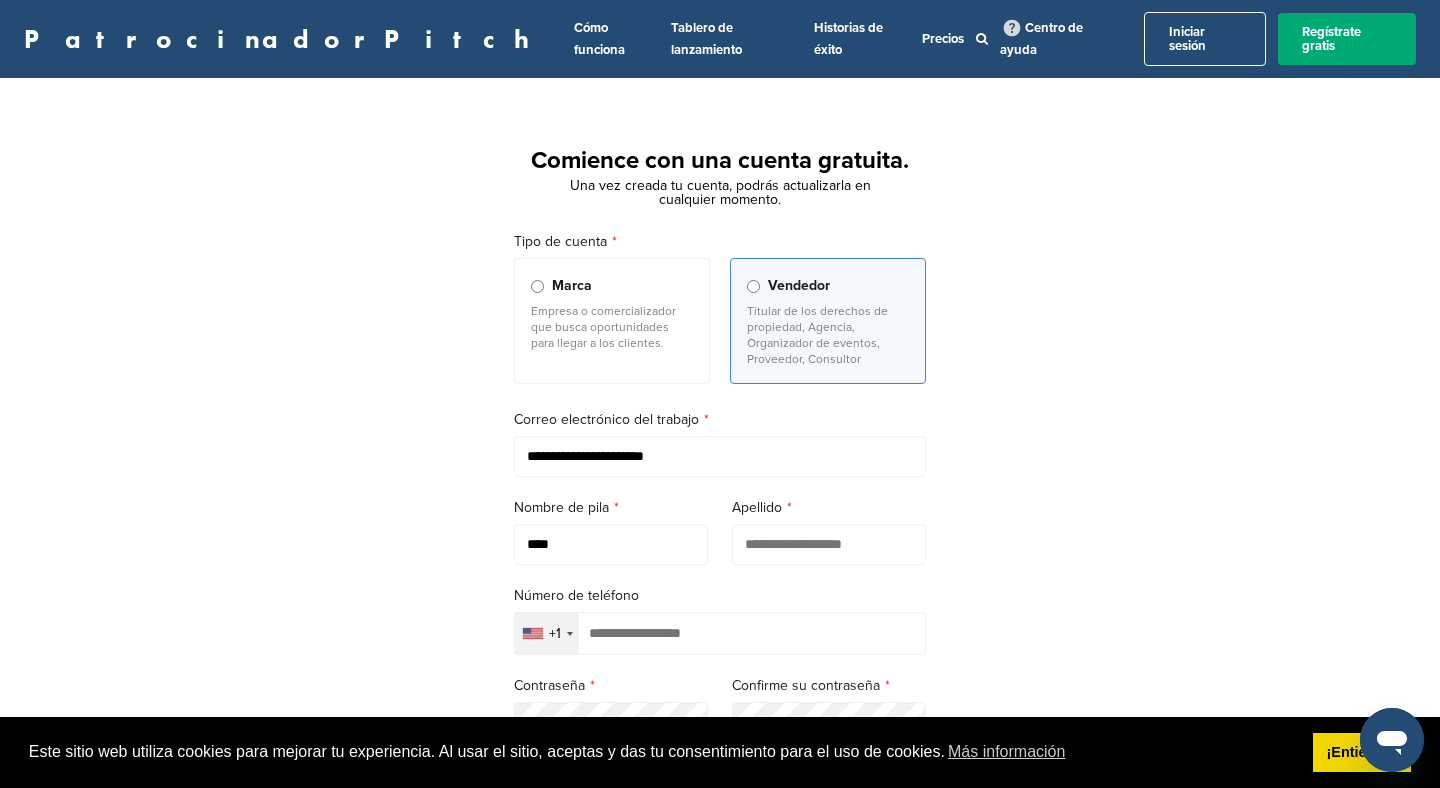 type on "****" 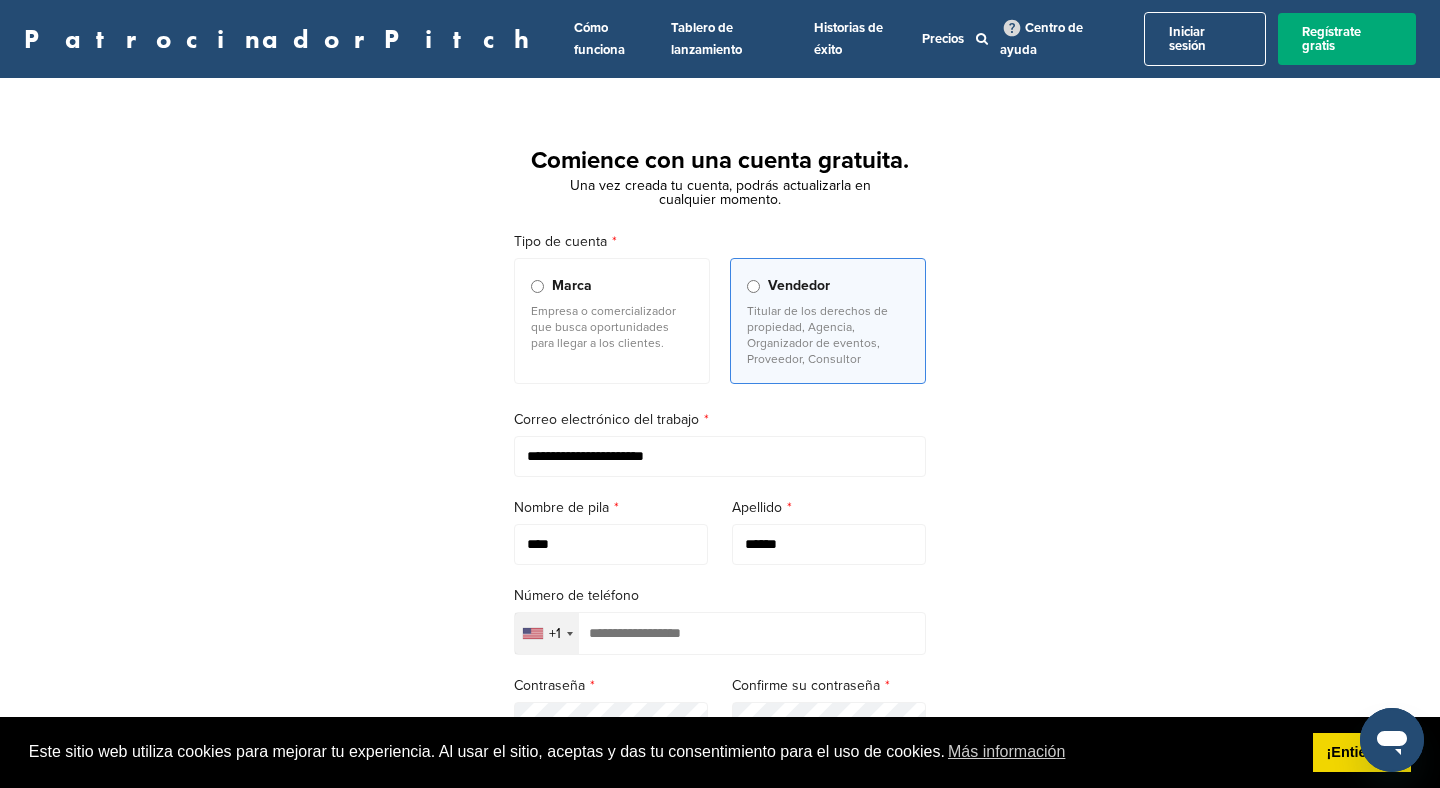 type on "******" 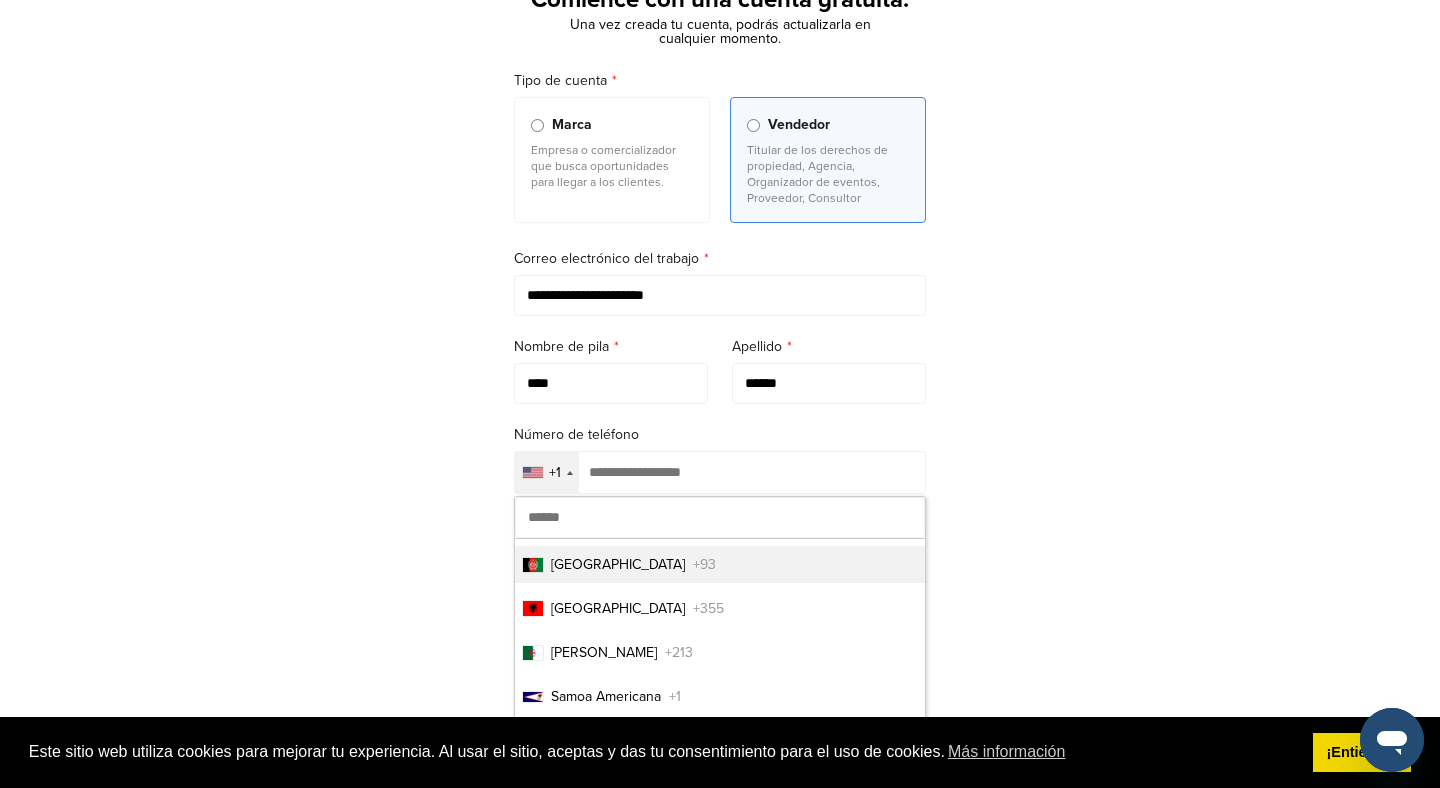 scroll, scrollTop: 177, scrollLeft: 0, axis: vertical 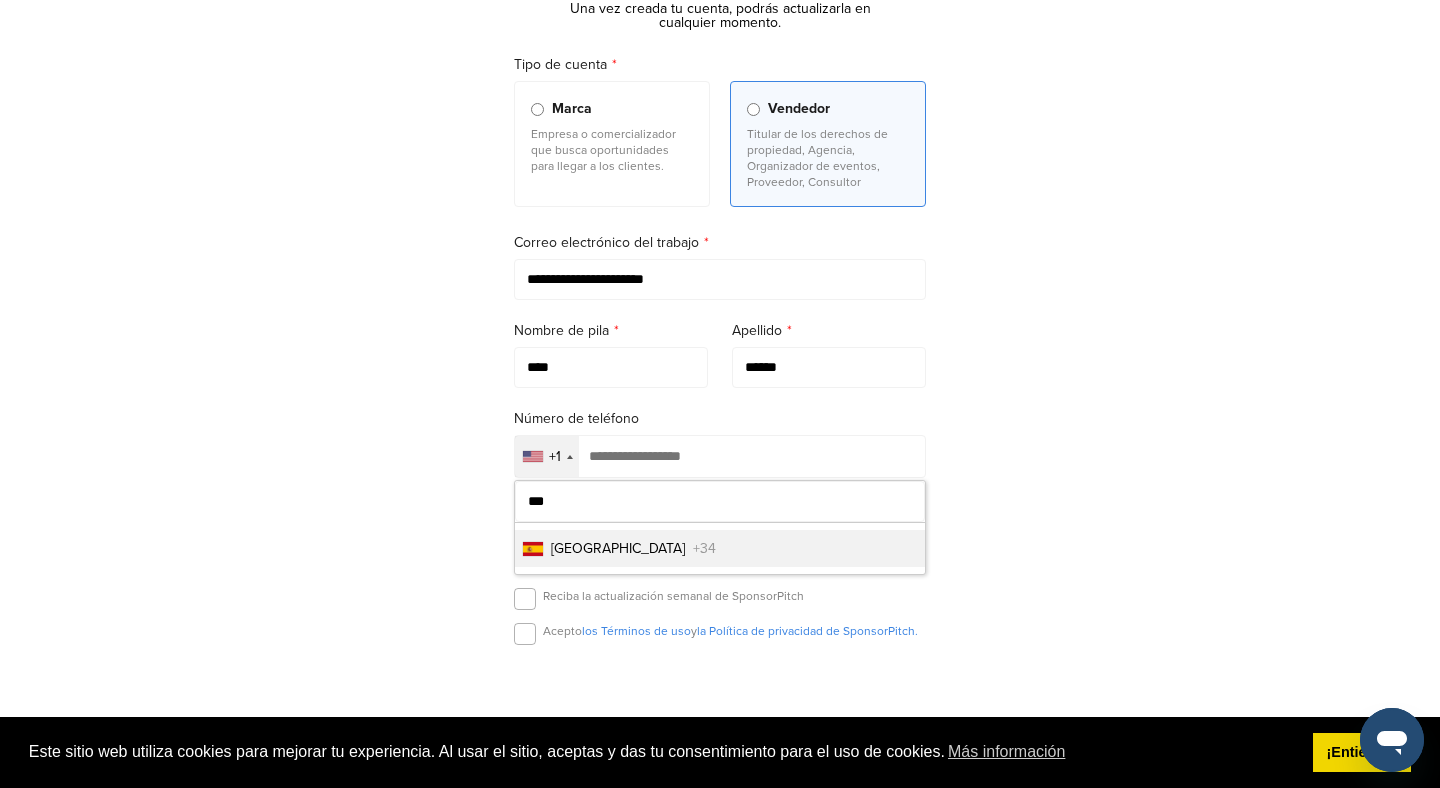 type on "***" 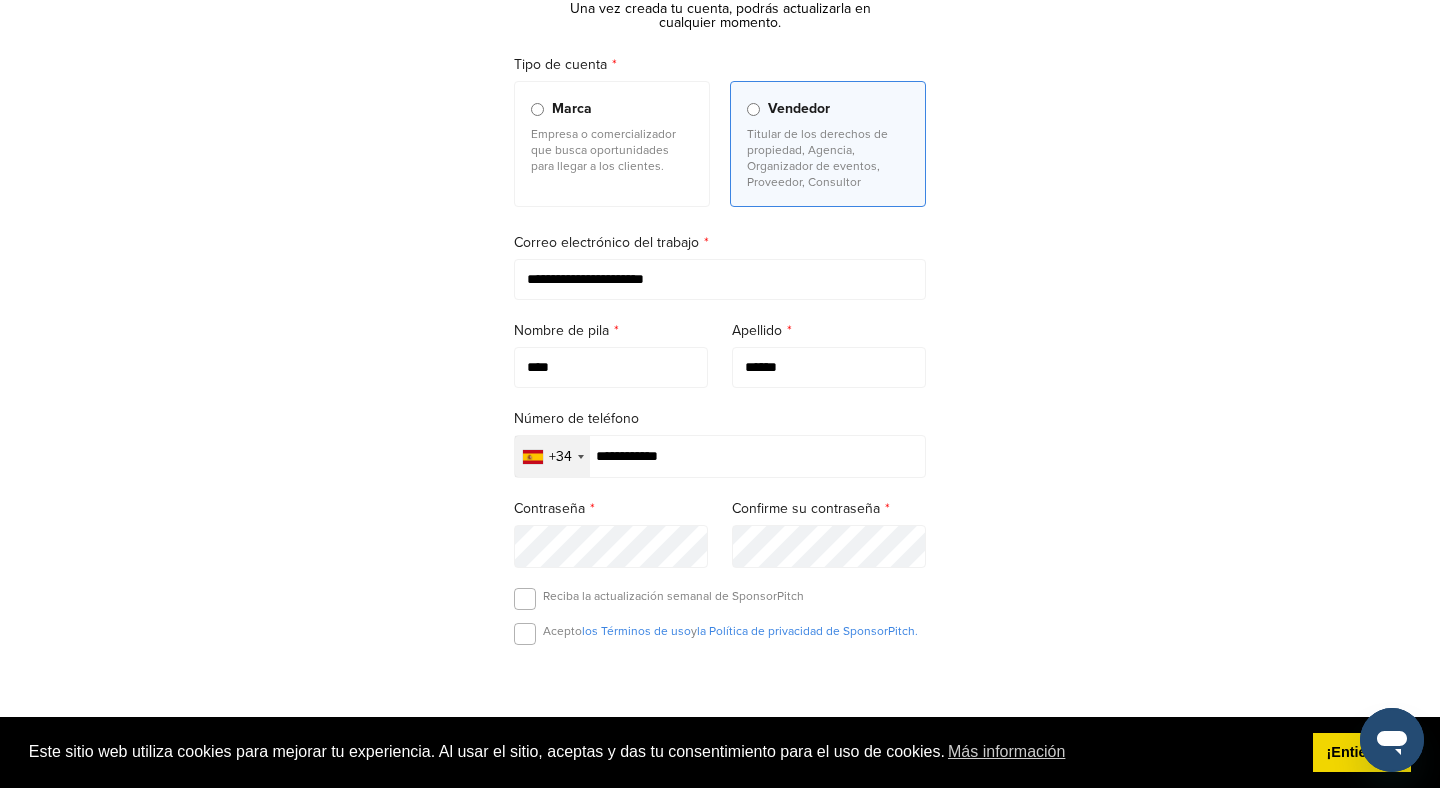 type on "**********" 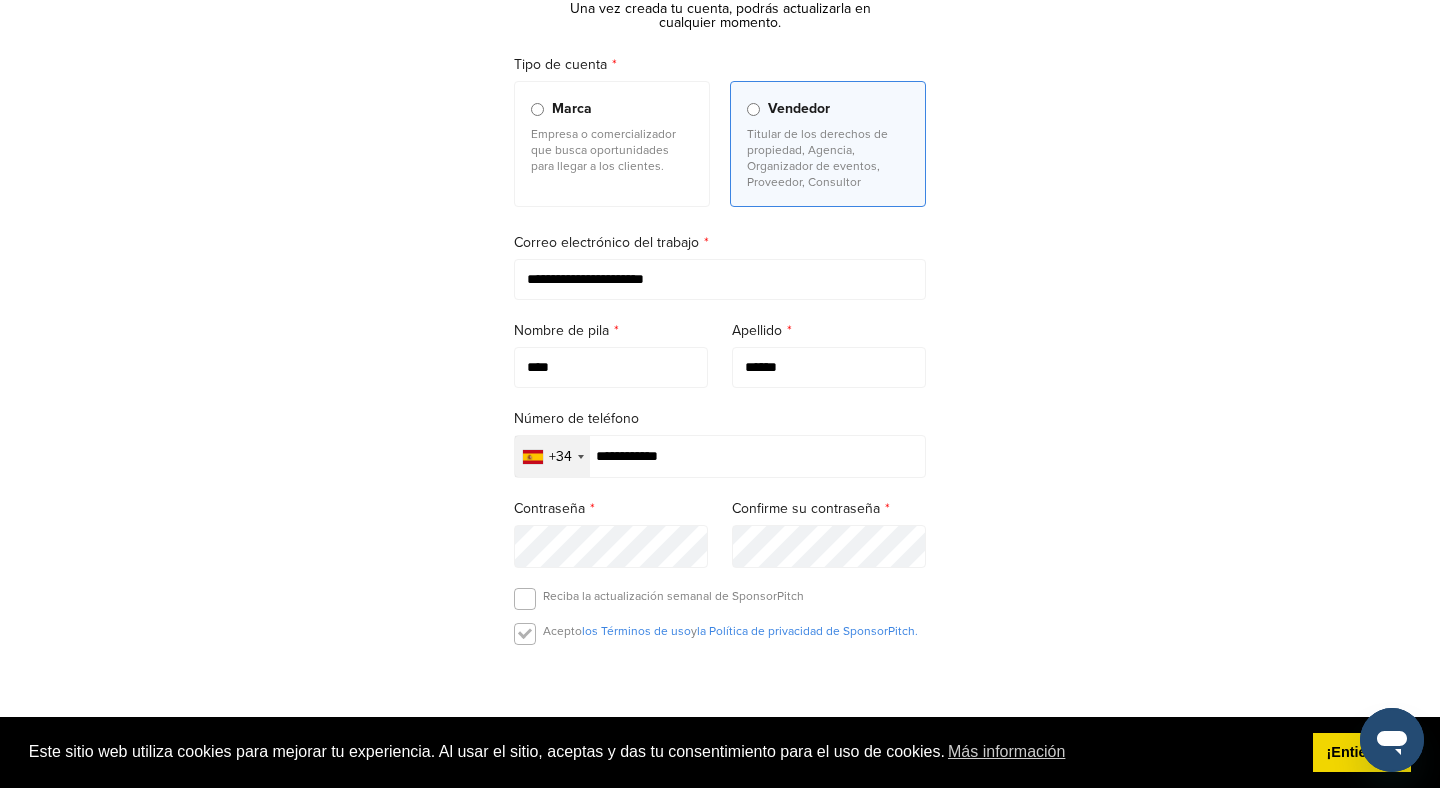 click at bounding box center [525, 634] 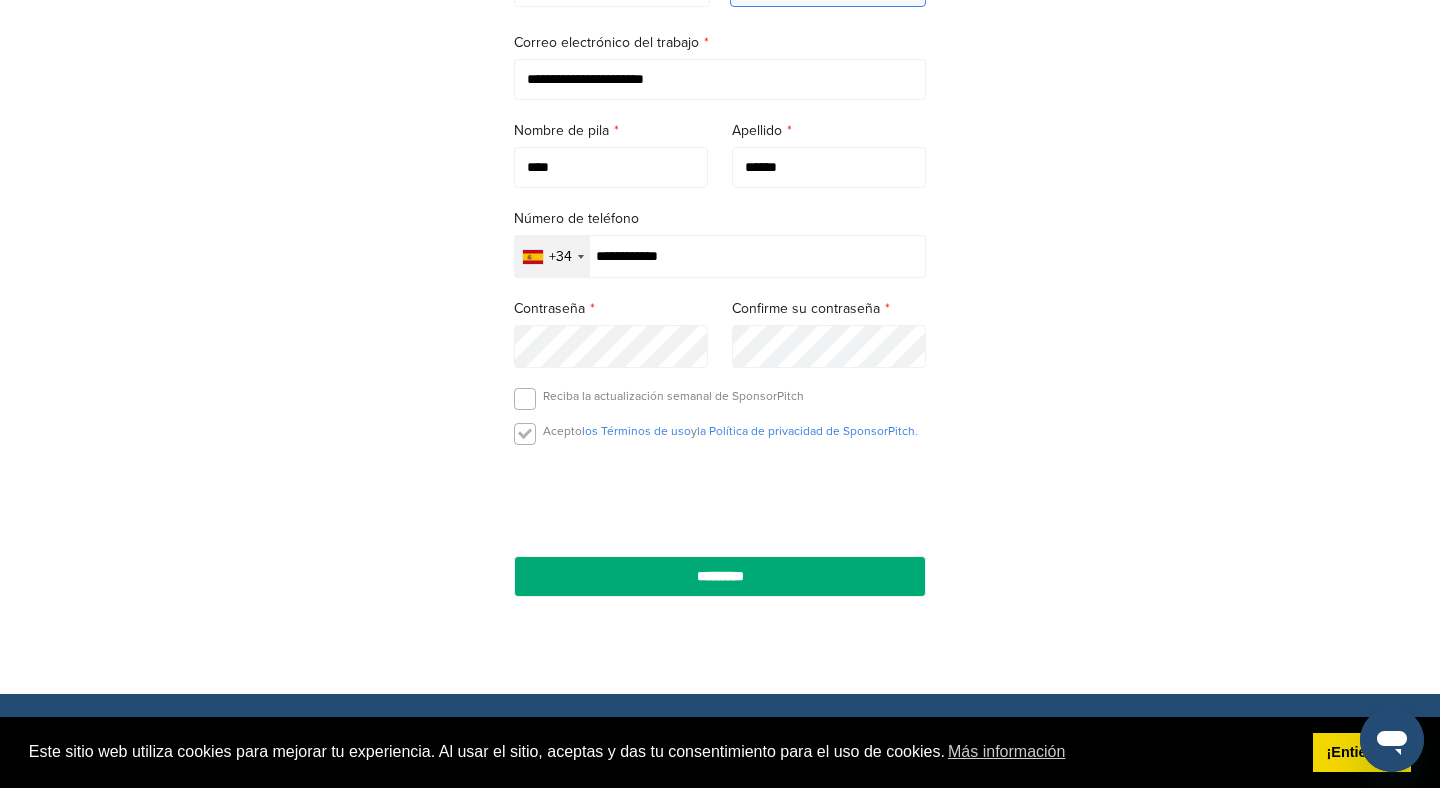 scroll, scrollTop: 380, scrollLeft: 0, axis: vertical 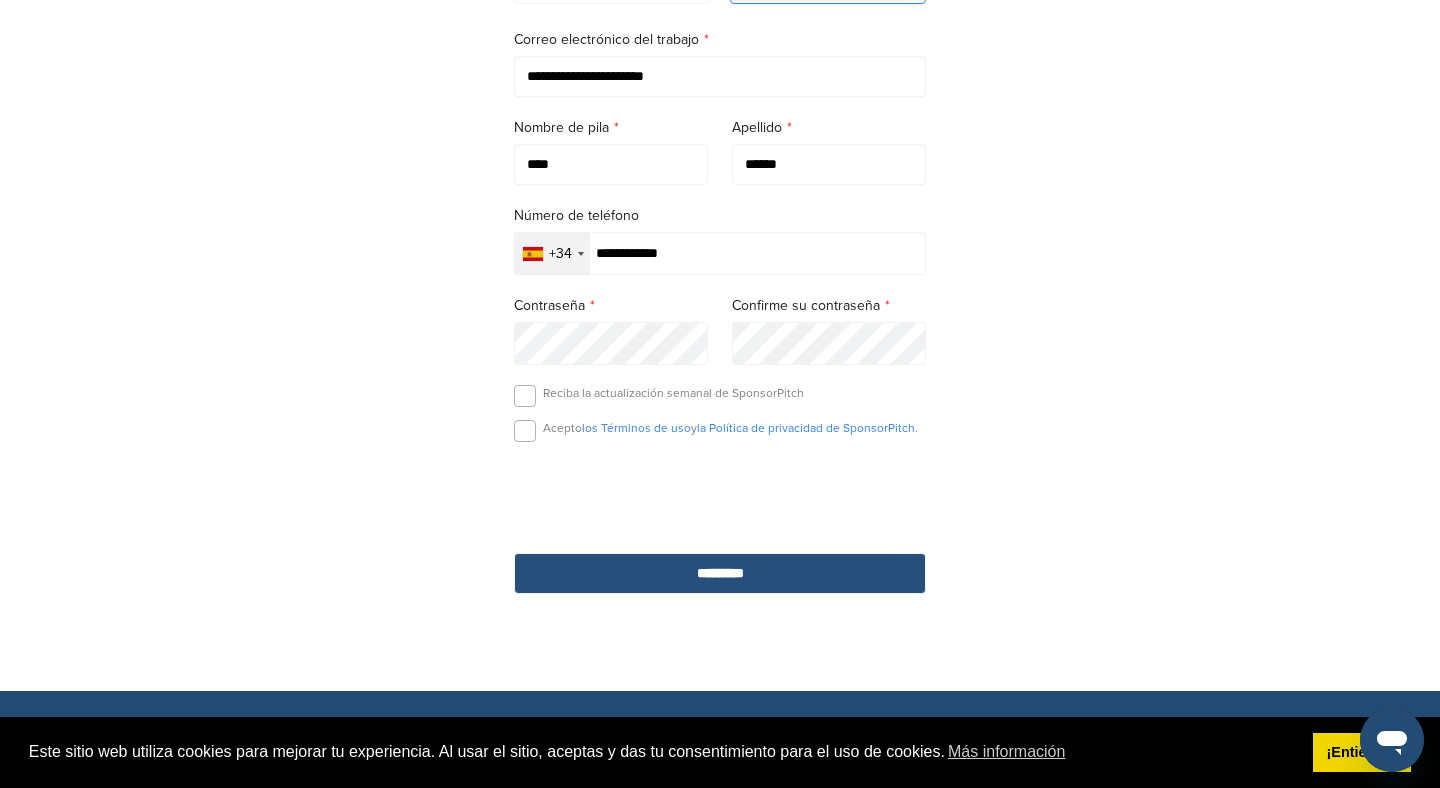 click on "*********" at bounding box center (720, 573) 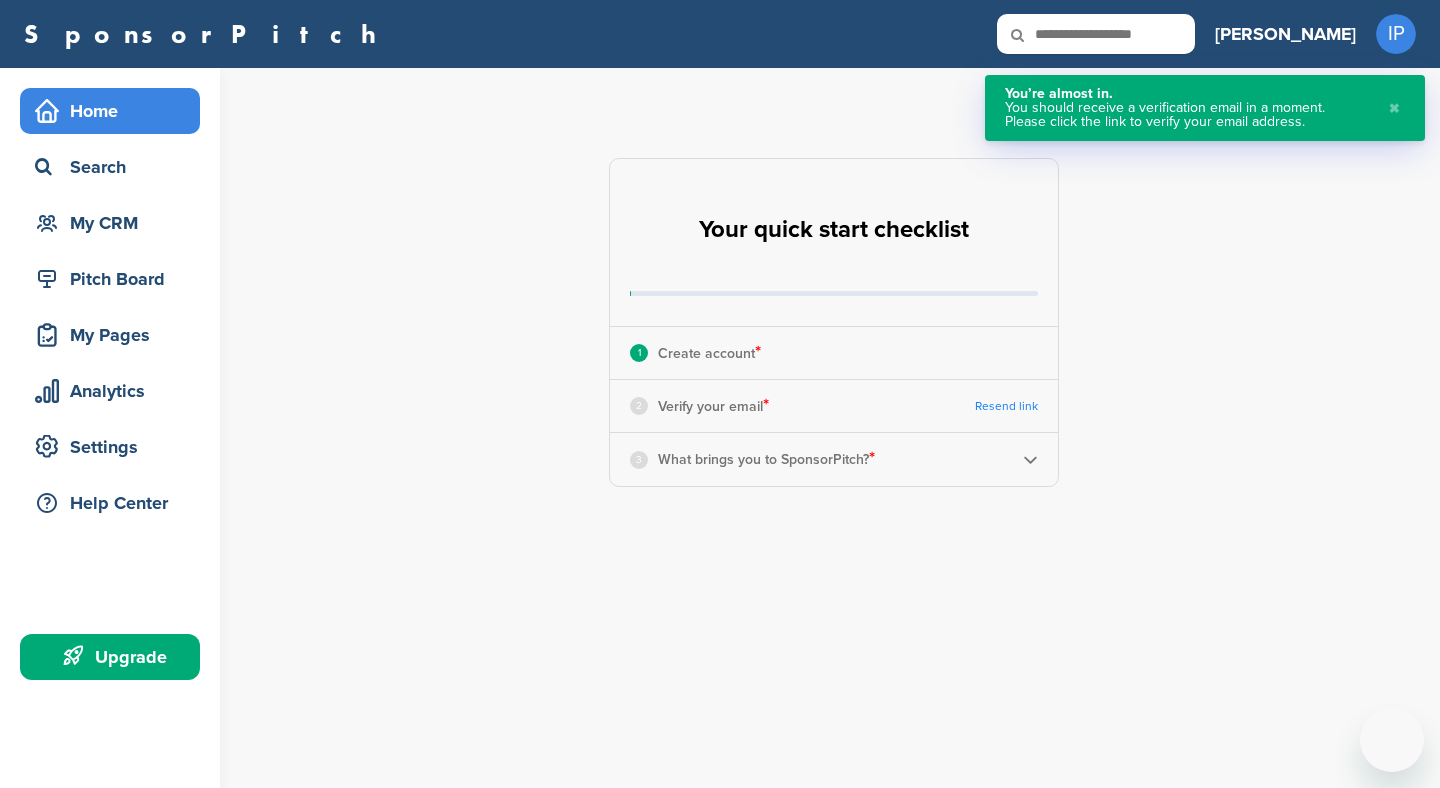 scroll, scrollTop: 0, scrollLeft: 0, axis: both 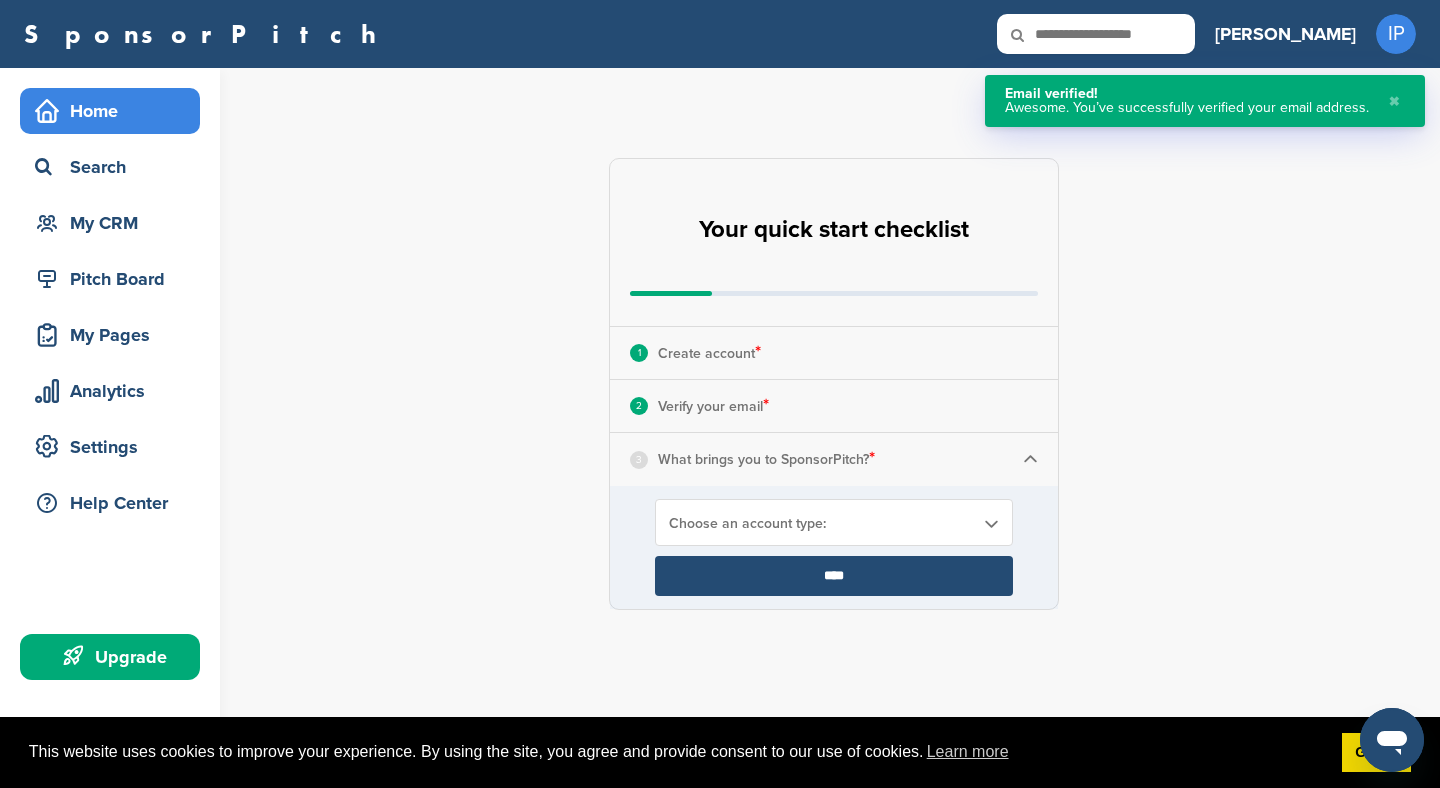 click on "Choose an account type:" at bounding box center [834, 522] 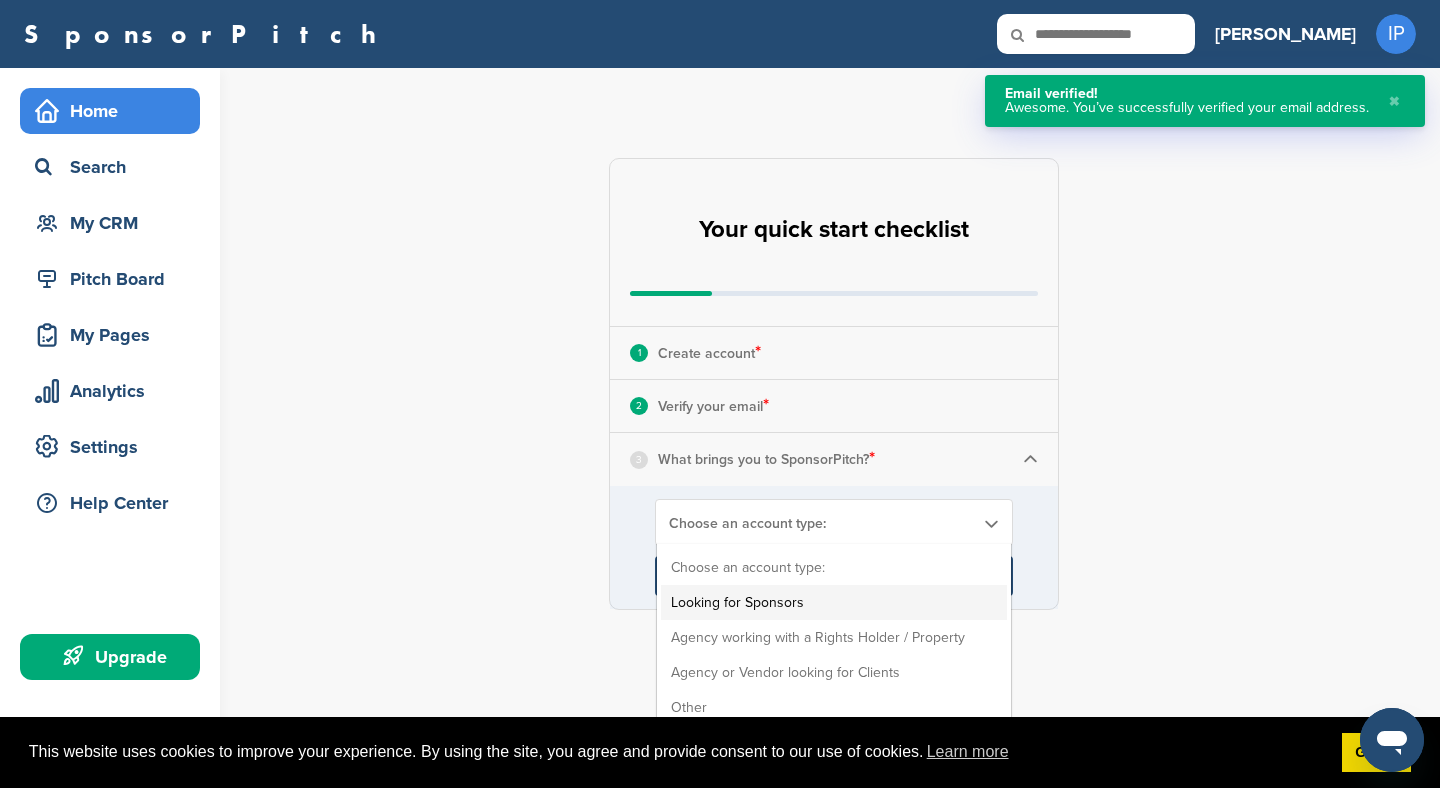 click on "Looking for Sponsors" at bounding box center [834, 602] 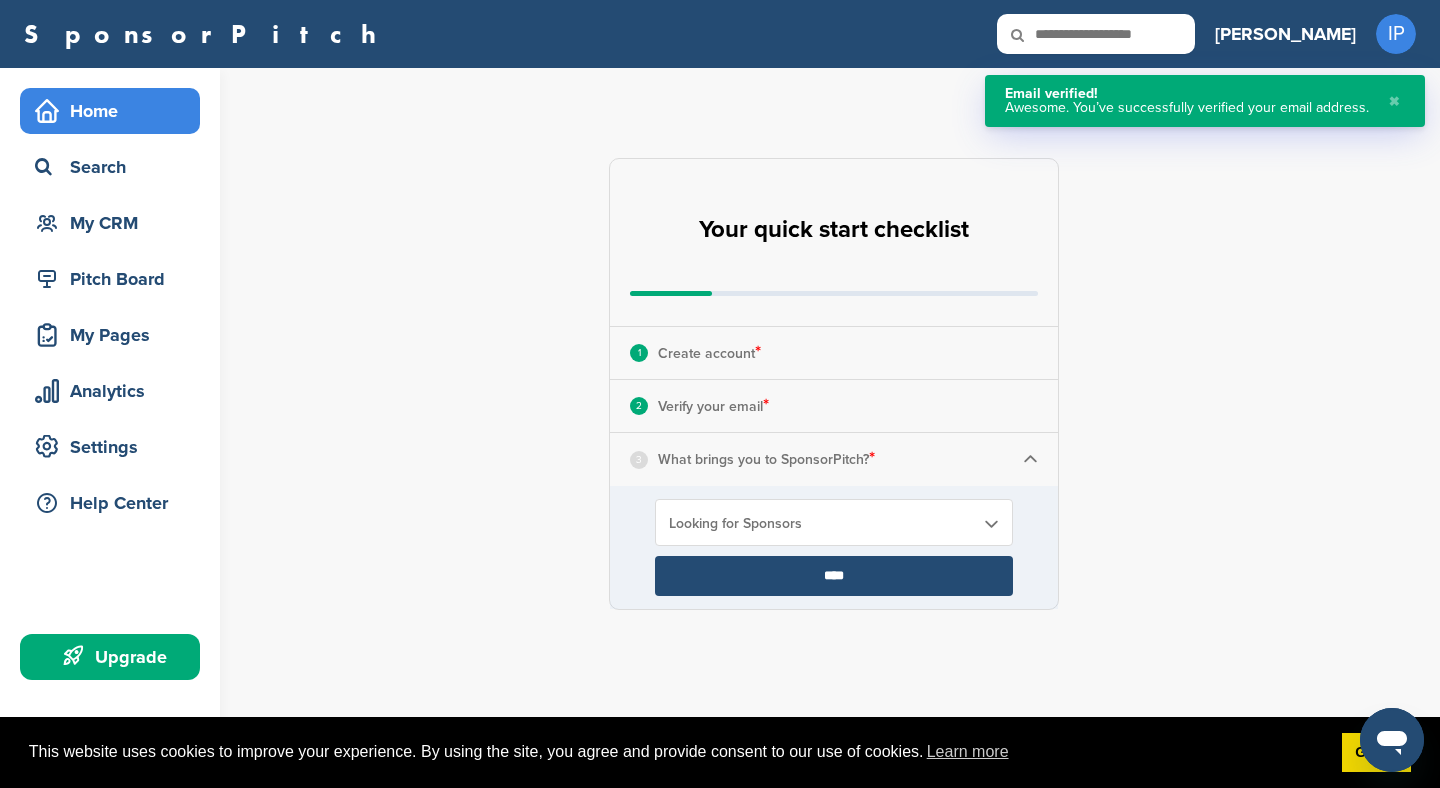 click on "****" at bounding box center [834, 576] 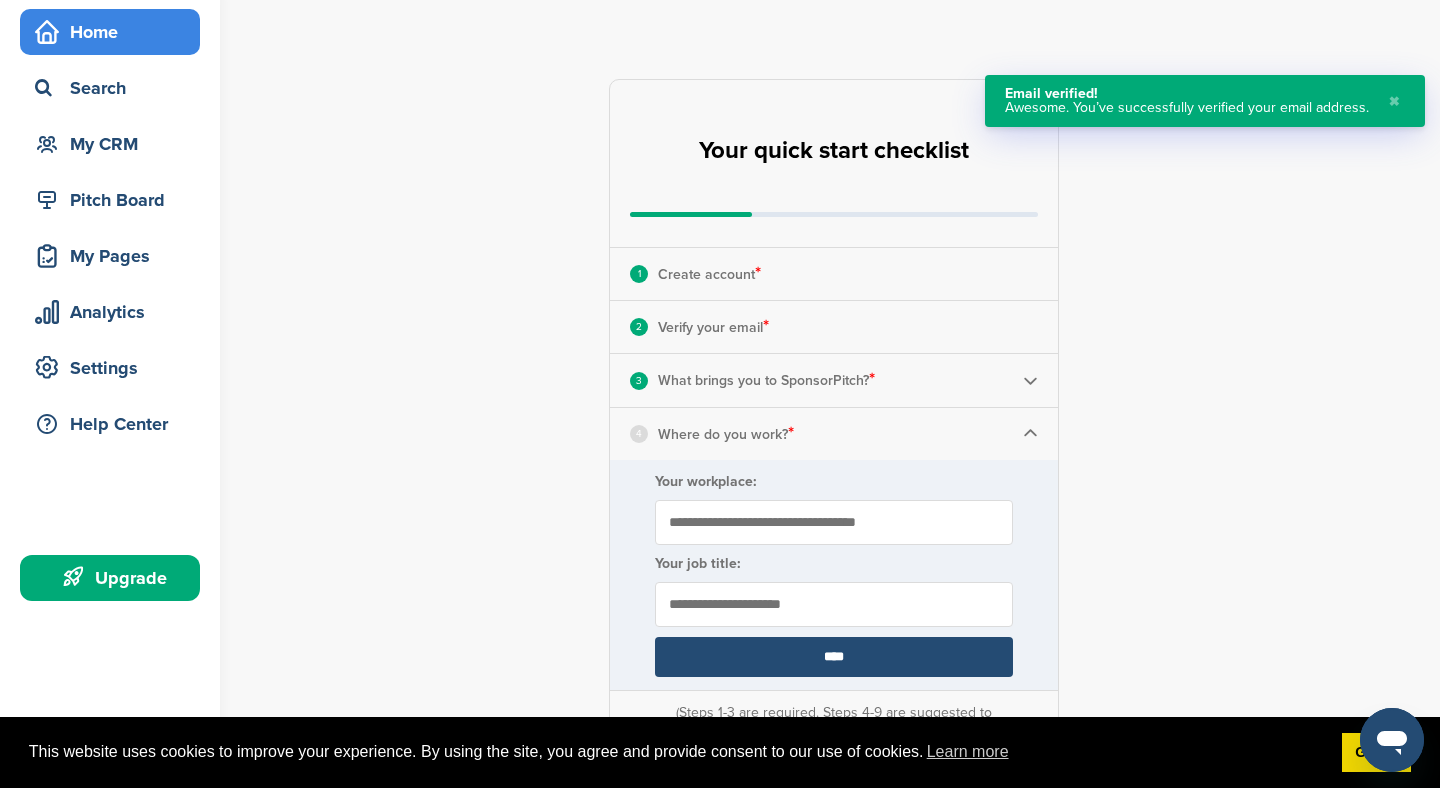scroll, scrollTop: 109, scrollLeft: 0, axis: vertical 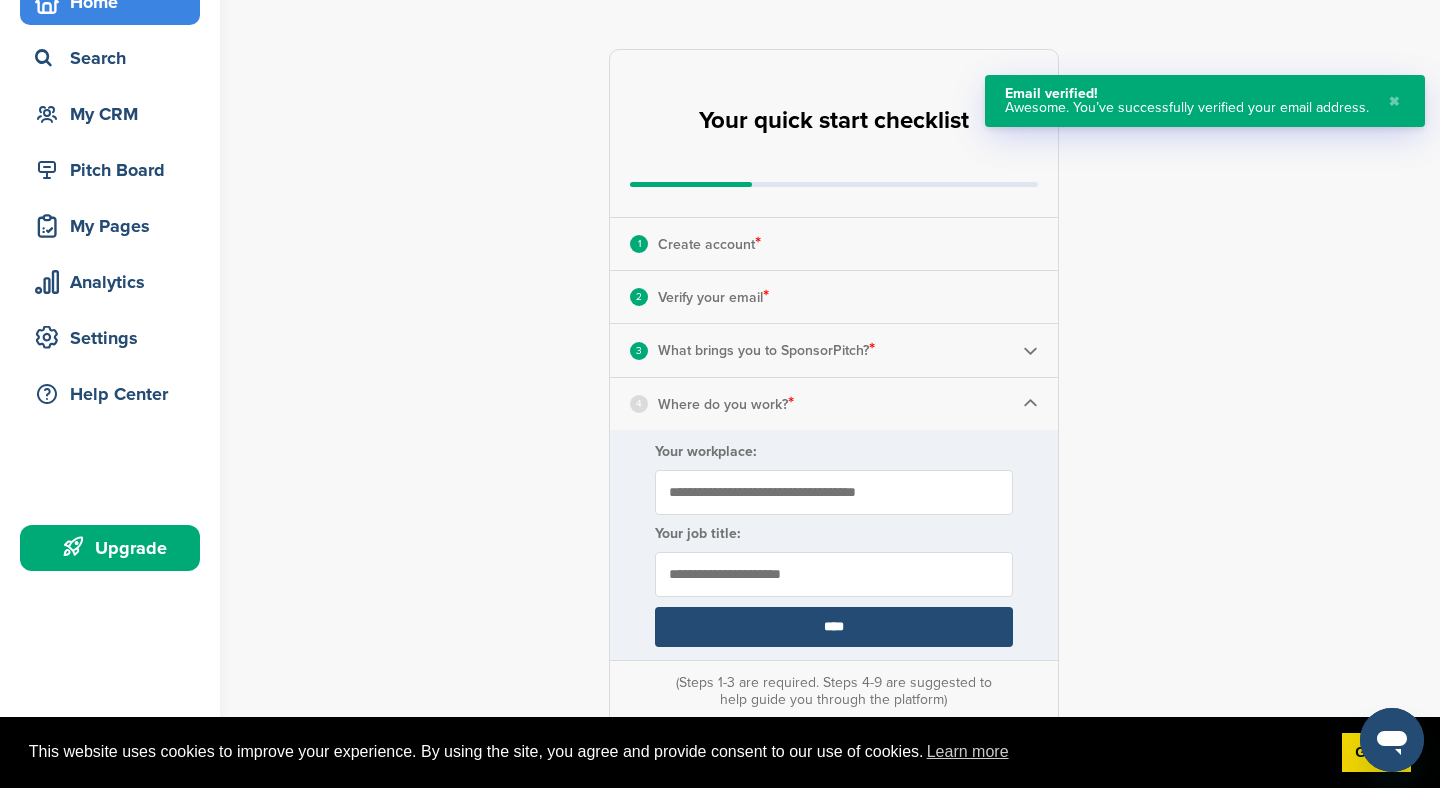 click on "Your workplace:" at bounding box center (834, 492) 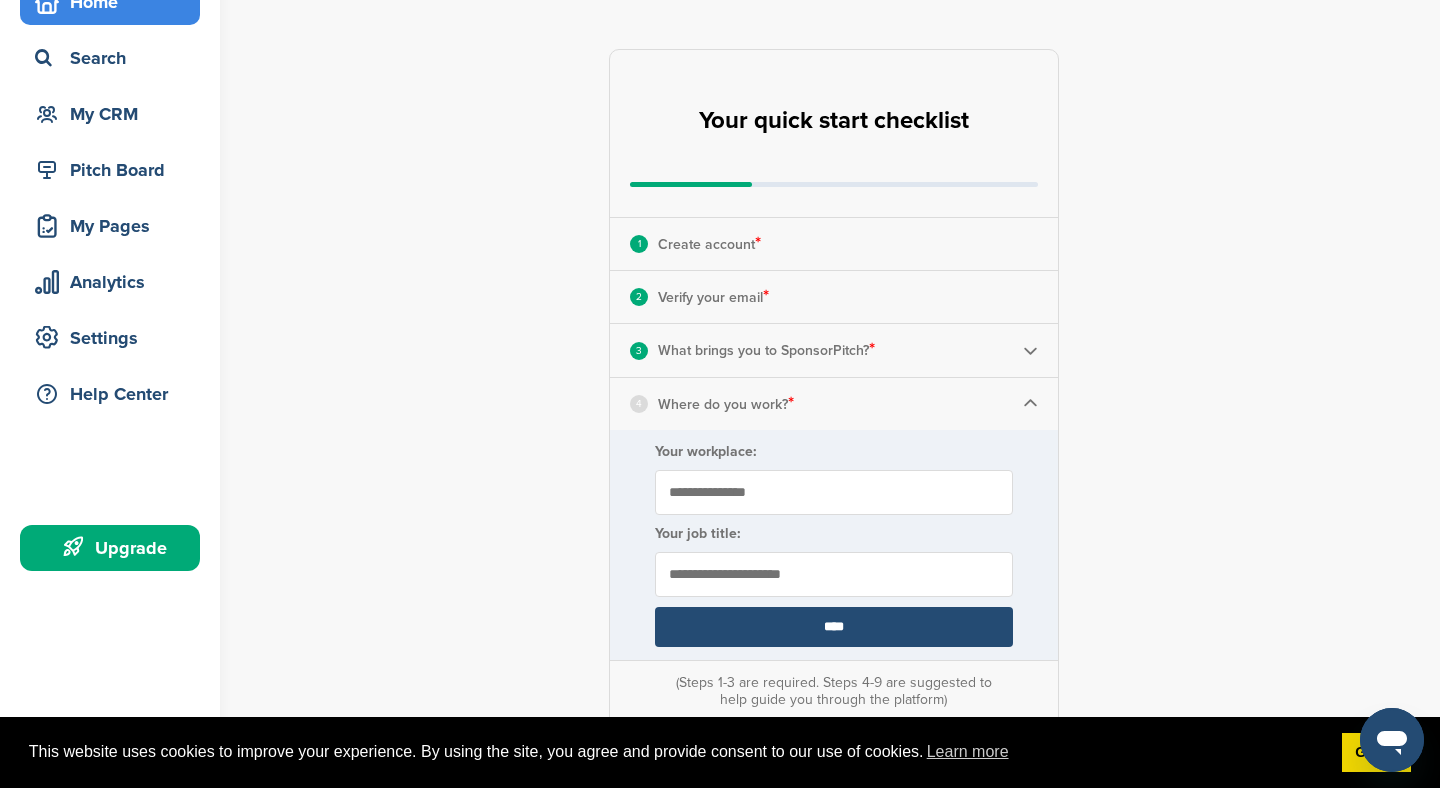 type on "**********" 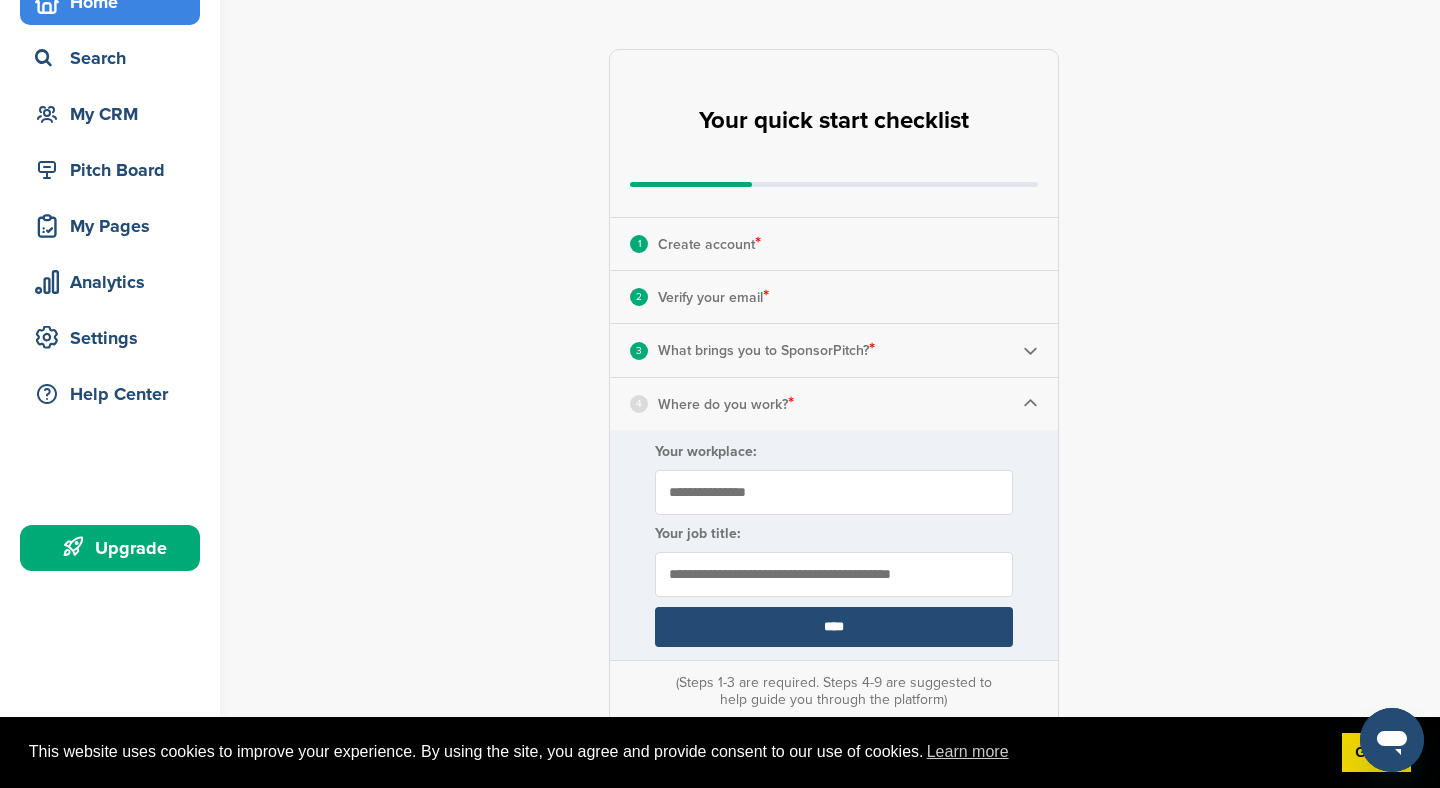 type on "**********" 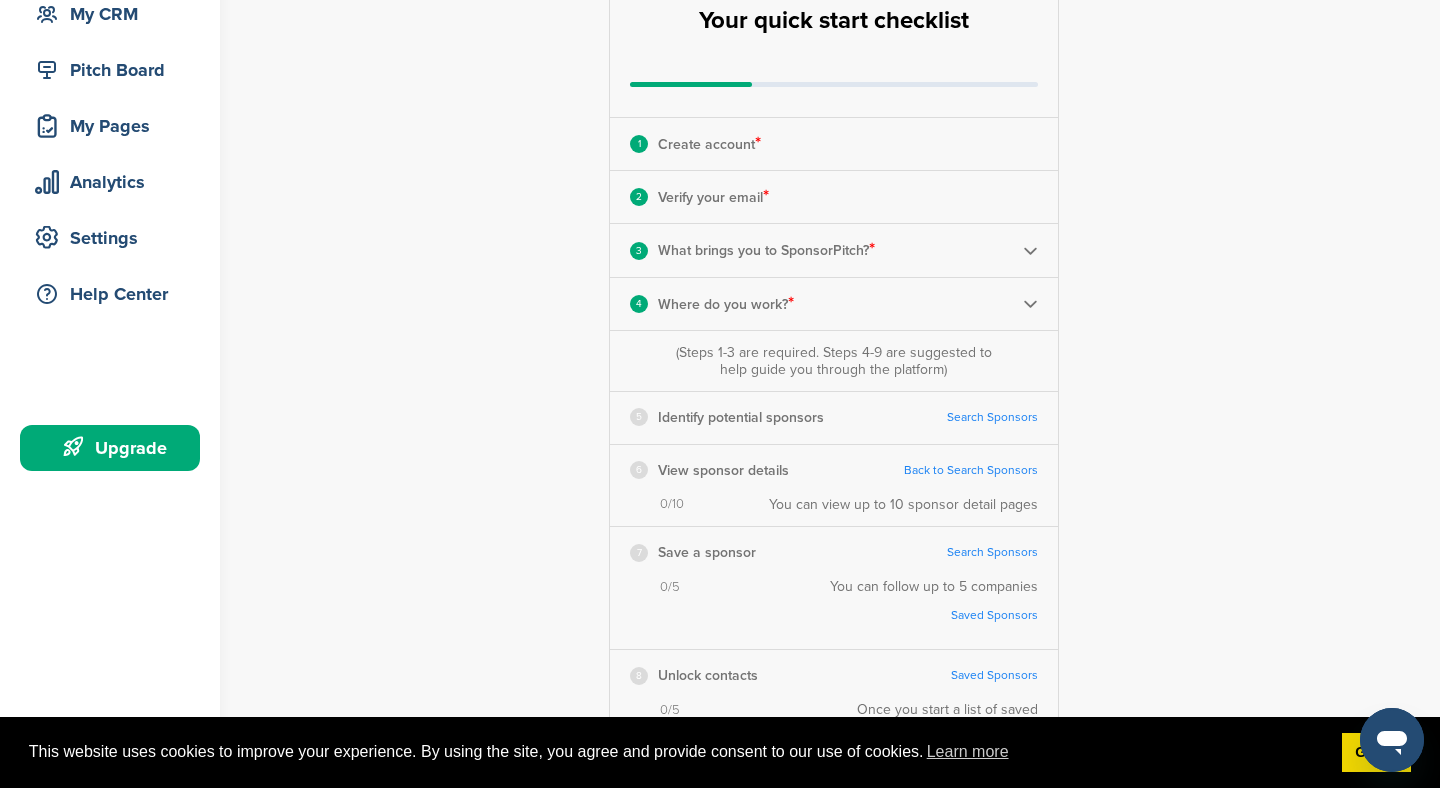 scroll, scrollTop: 221, scrollLeft: 0, axis: vertical 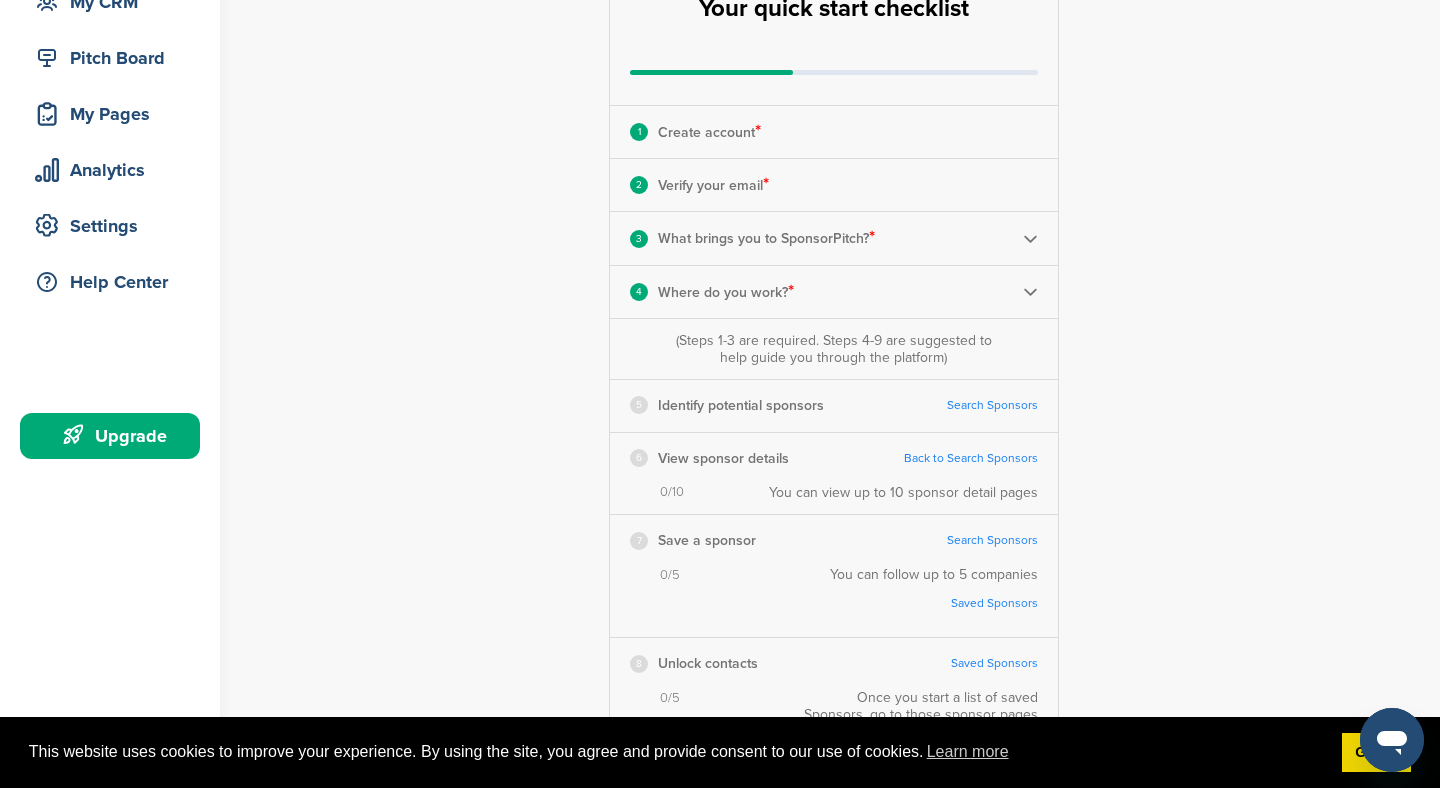 click on "Search Sponsors" at bounding box center (992, 405) 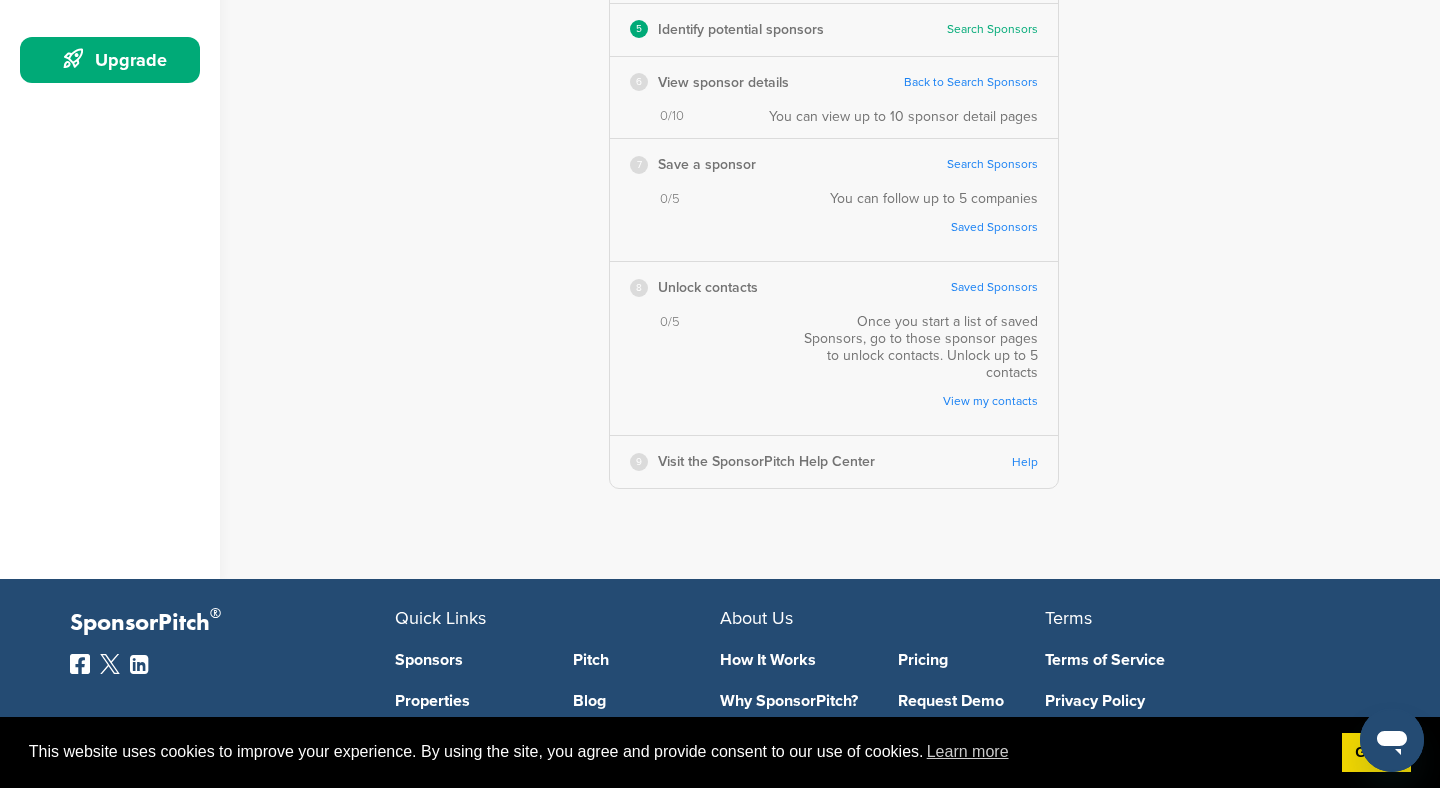 scroll, scrollTop: 618, scrollLeft: 0, axis: vertical 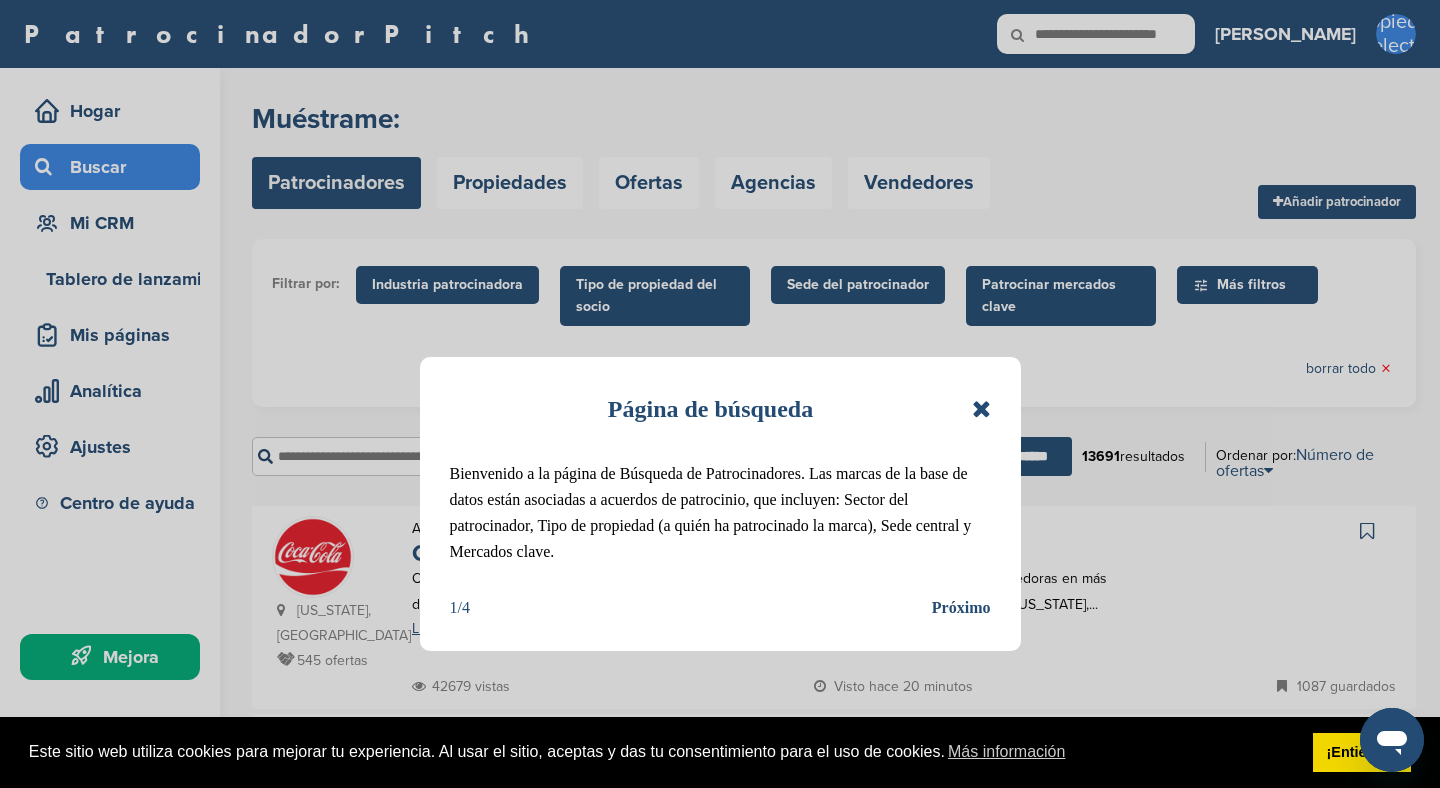 click on "Próximo" at bounding box center (961, 607) 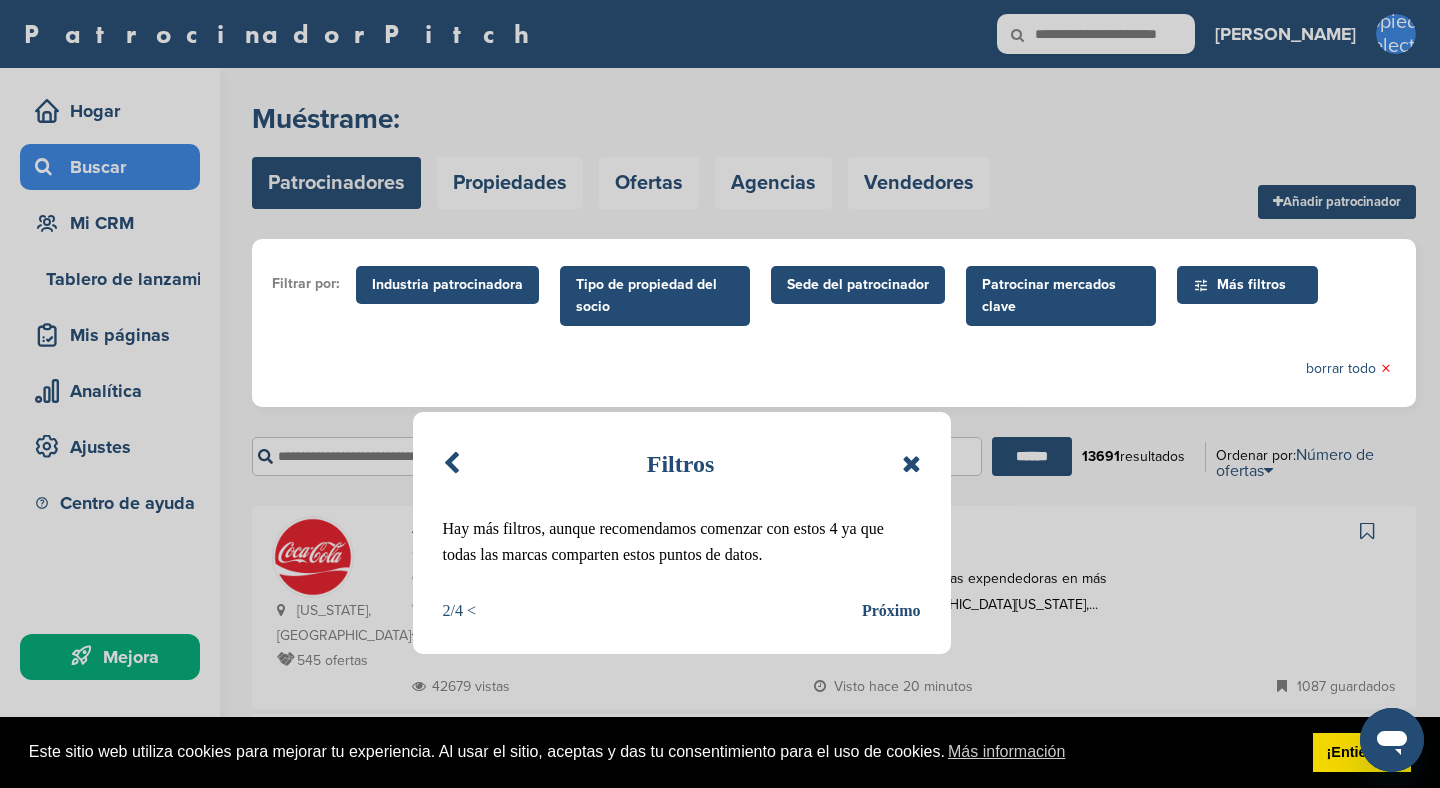 click on "Próximo" at bounding box center [891, 610] 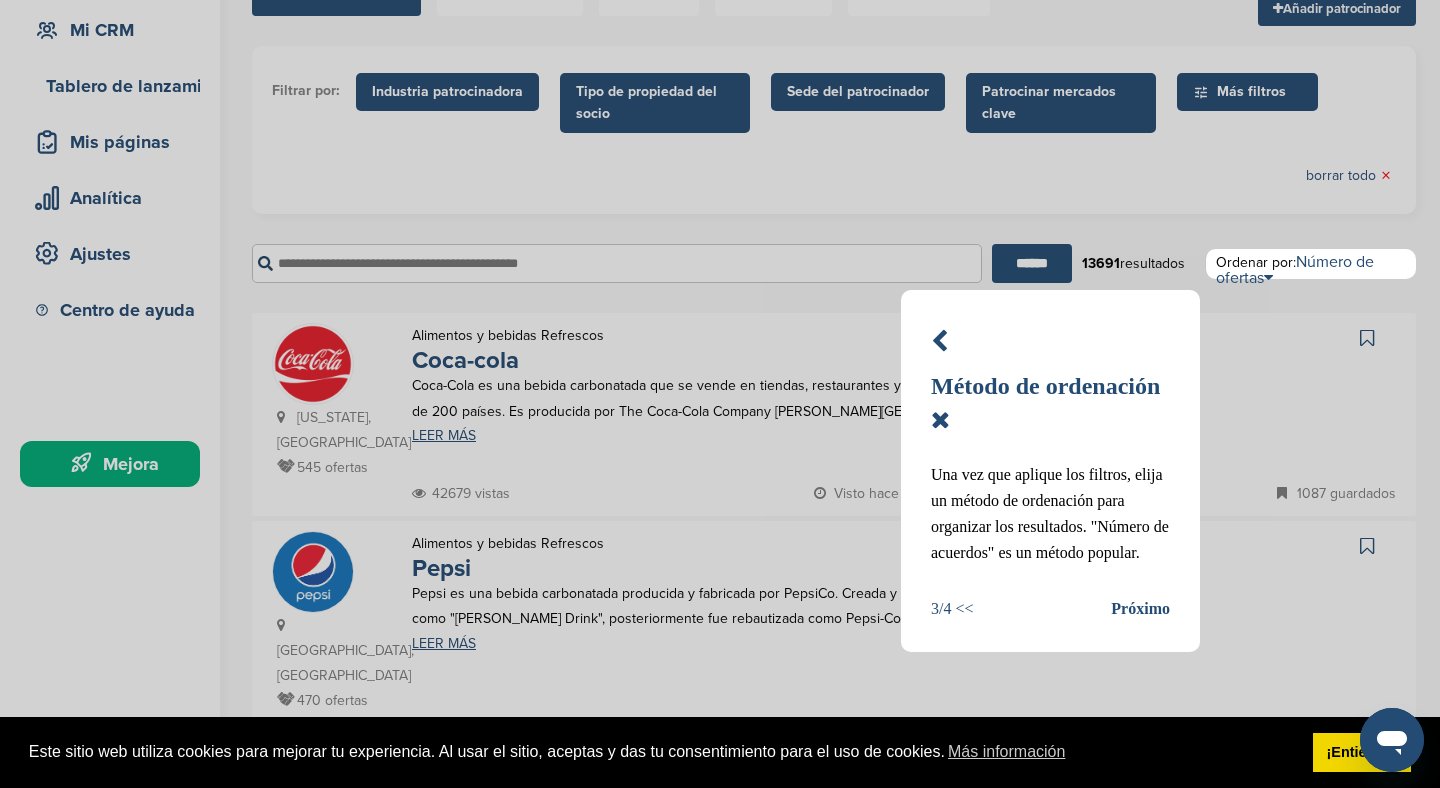 scroll, scrollTop: 273, scrollLeft: 0, axis: vertical 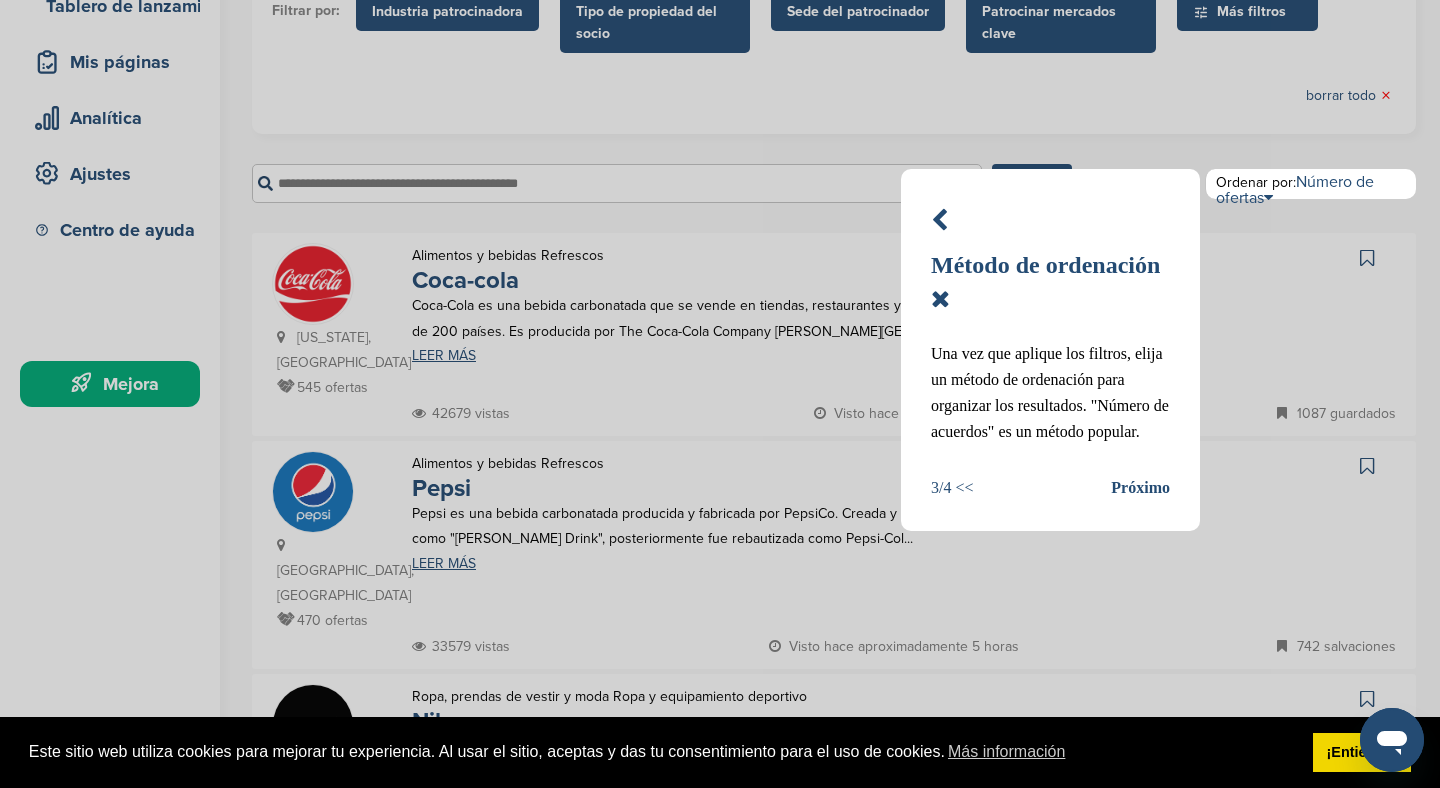 click on "Próximo" at bounding box center [1140, 487] 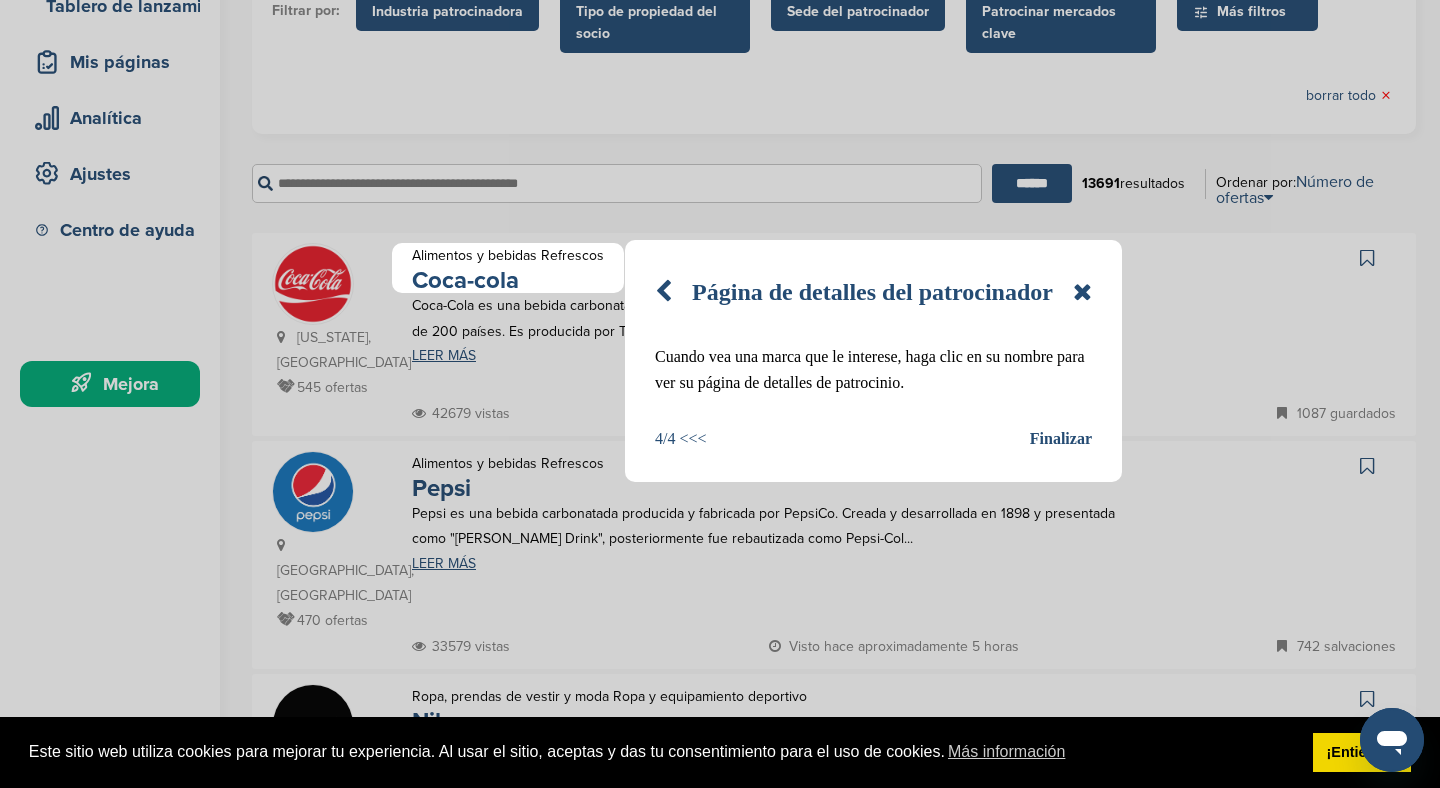 click on "Página de detalles del patrocinador
Cuando vea una marca que le interese, haga clic en su nombre para ver su página de detalles de patrocinio.
4/4 <<<
Finalizar" at bounding box center (873, 361) 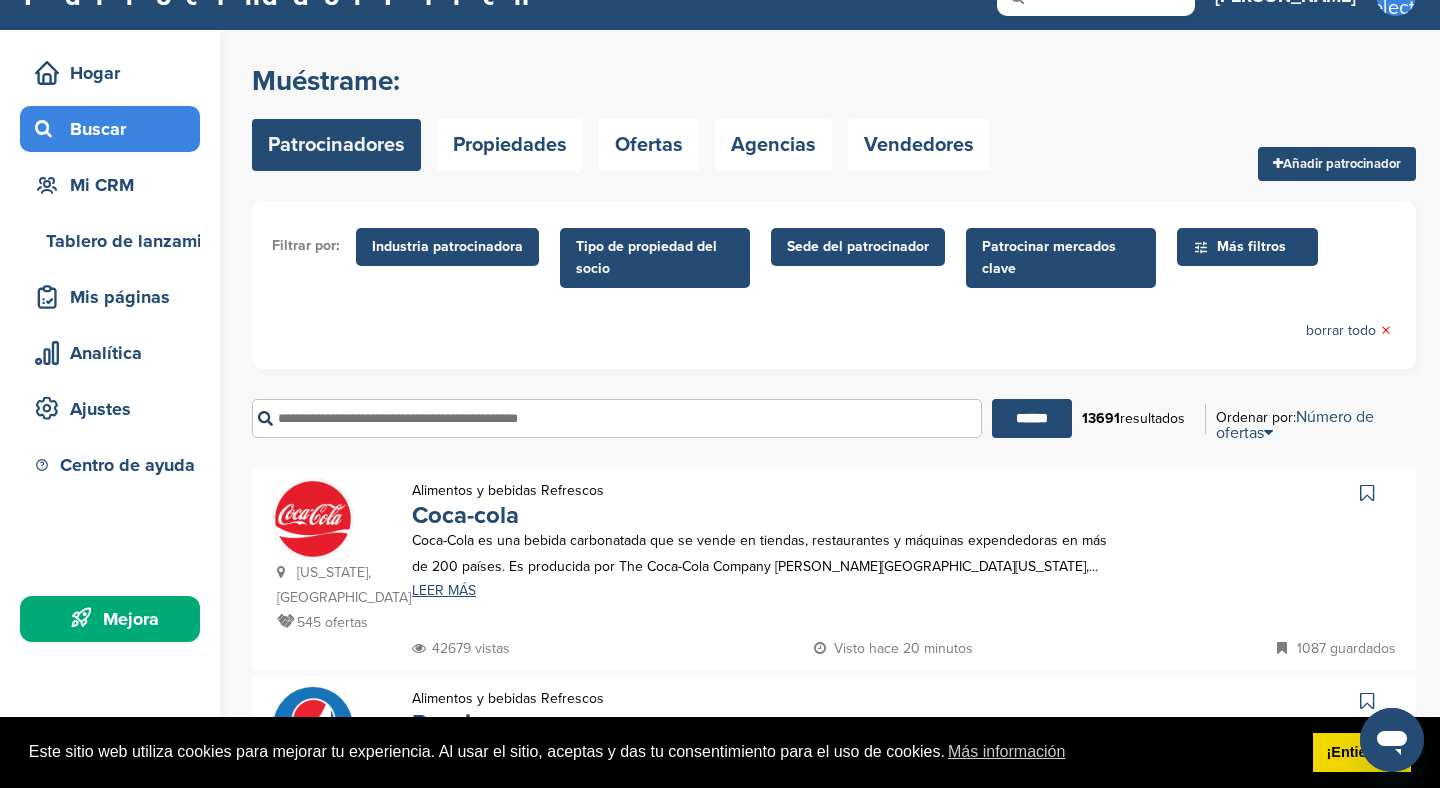 scroll, scrollTop: 36, scrollLeft: 0, axis: vertical 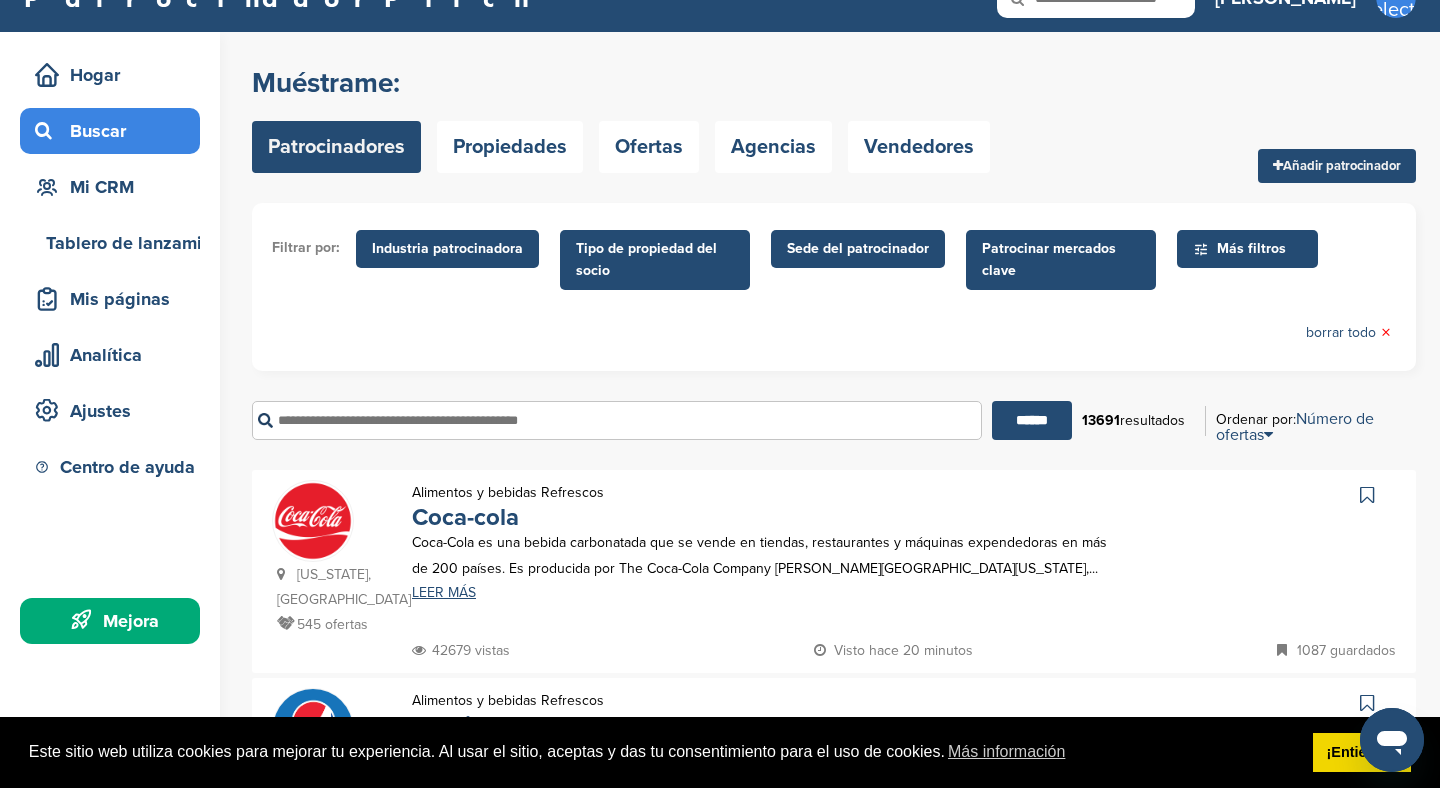 click on "Industria patrocinadora" at bounding box center (447, 248) 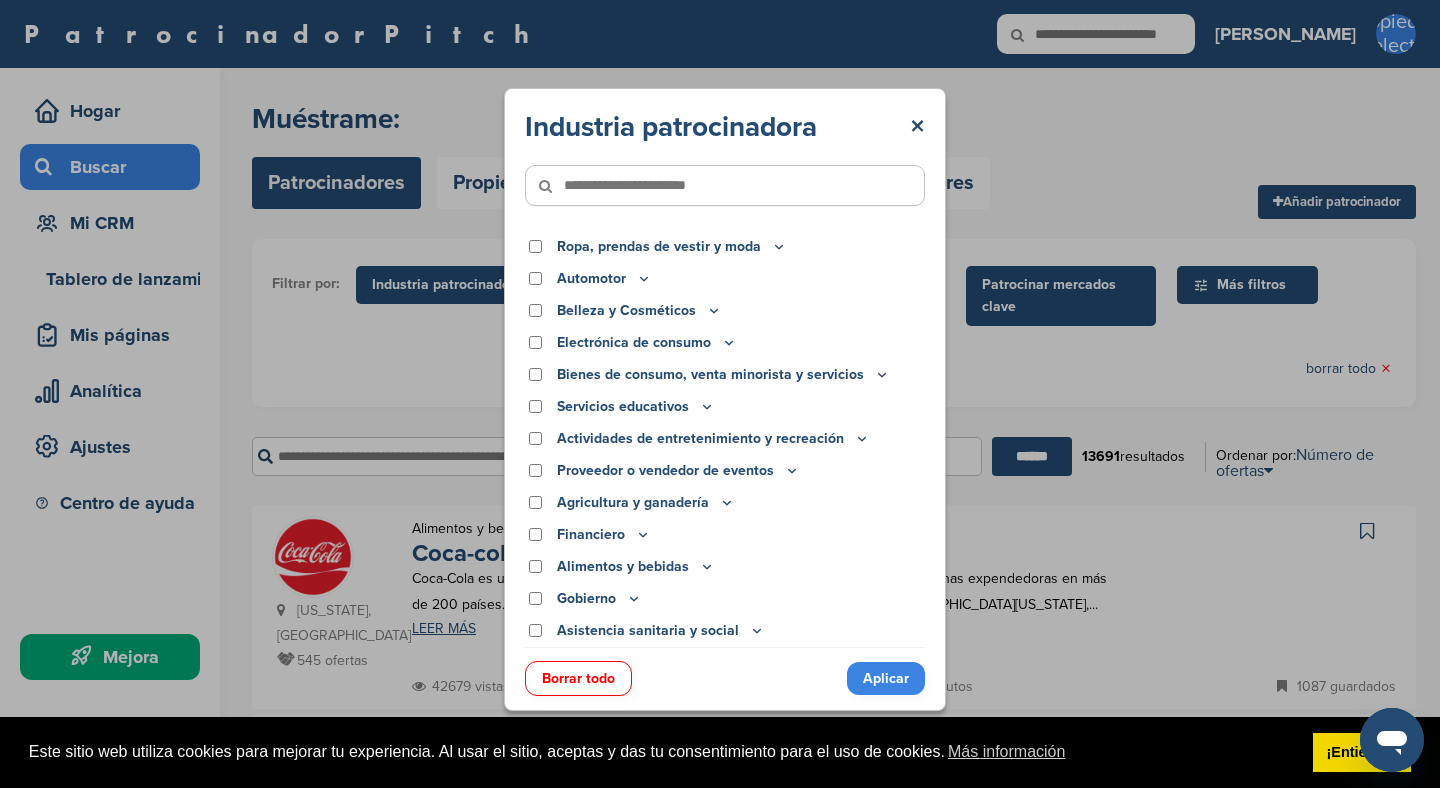 click on "Industria patrocinadora
×
Ropa, prendas de vestir y moda
Accesorios
Ropa y equipo deportivo
Mochilas
Línea de ropa
Gafas
Calzado
Ropa formal
Fragancia
Bolsos
Sombreros
Joyas
Otro
Ropa para actividades al aire libre
Ropa de calle
Trajes de baño
Ropa interior
Uniformes
Relojes
Automotor
Canal de televisión británico
Concesionario de automóviles
Fabricante de automóviles
Autopartes
Lavado de autos
Clasificados
Motocicleta
Sistemas de navegación
Otro
Autocaravanas
Centro de servicio
Distribución de neumáticos
Fabricante de neumáticos" at bounding box center [725, 399] 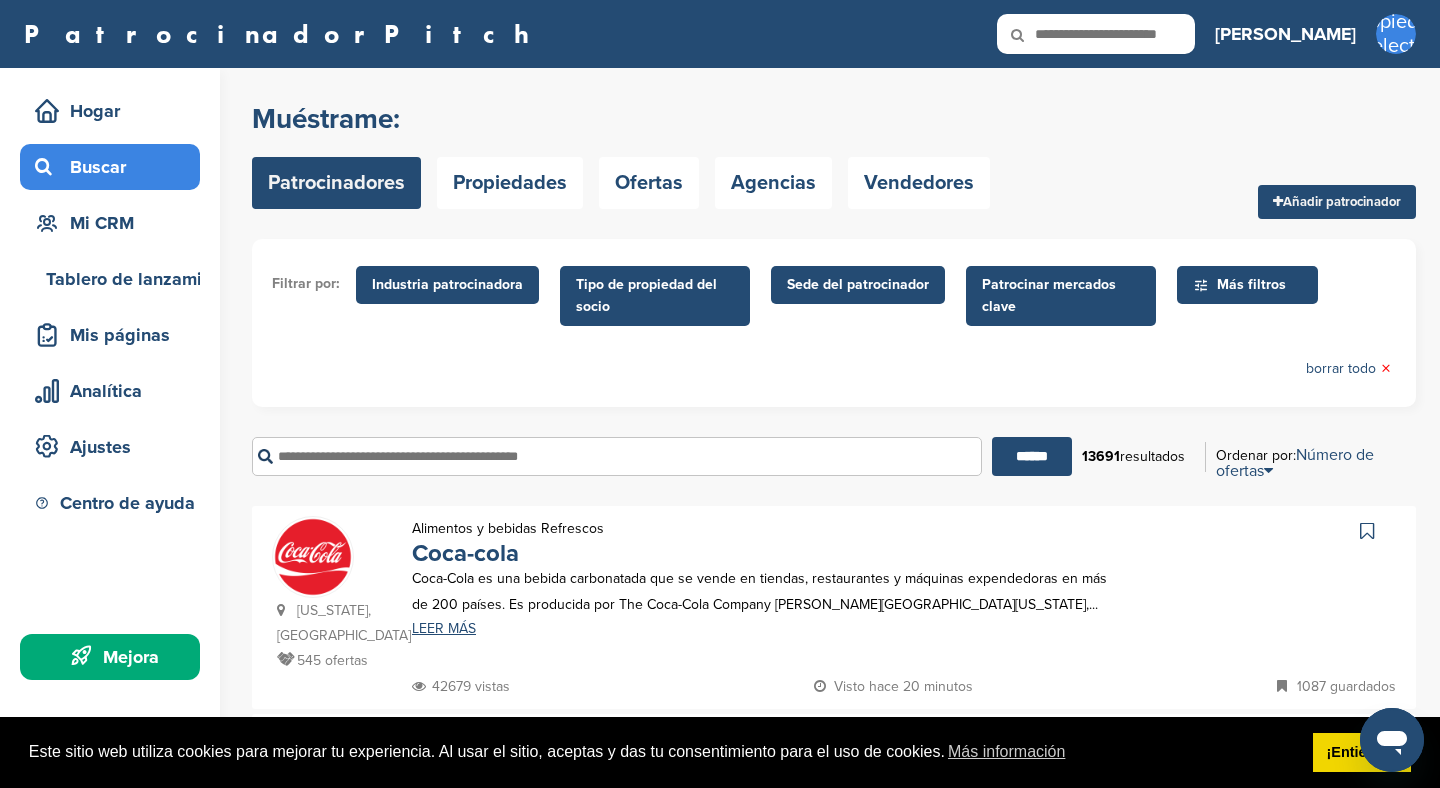 click on "Filtrar por:
Industria patrocinadora
Industria patrocinadora
×
Apparel, Clothing, & Fashion
Accessories
Athletic Apparel & Equipment
Backpacks
Clothing Line
Eyewear
Footwear
Formalwear
Fragrance
Handbags
Hats
Jewelry
Other
Outdoor clothing
Outerwear
Swimwear
Underwear
Uniforms
Watches
Automotive
ATV
Auto Dealer
Auto Manufacturer
Auto Parts
Car Wash
Classifieds
Motorcycle
Navigation Systems
Other
RV's
Service Center
Tire Distribution
Tire Manufacturer
Beauty & Cosmetics" at bounding box center [834, 323] 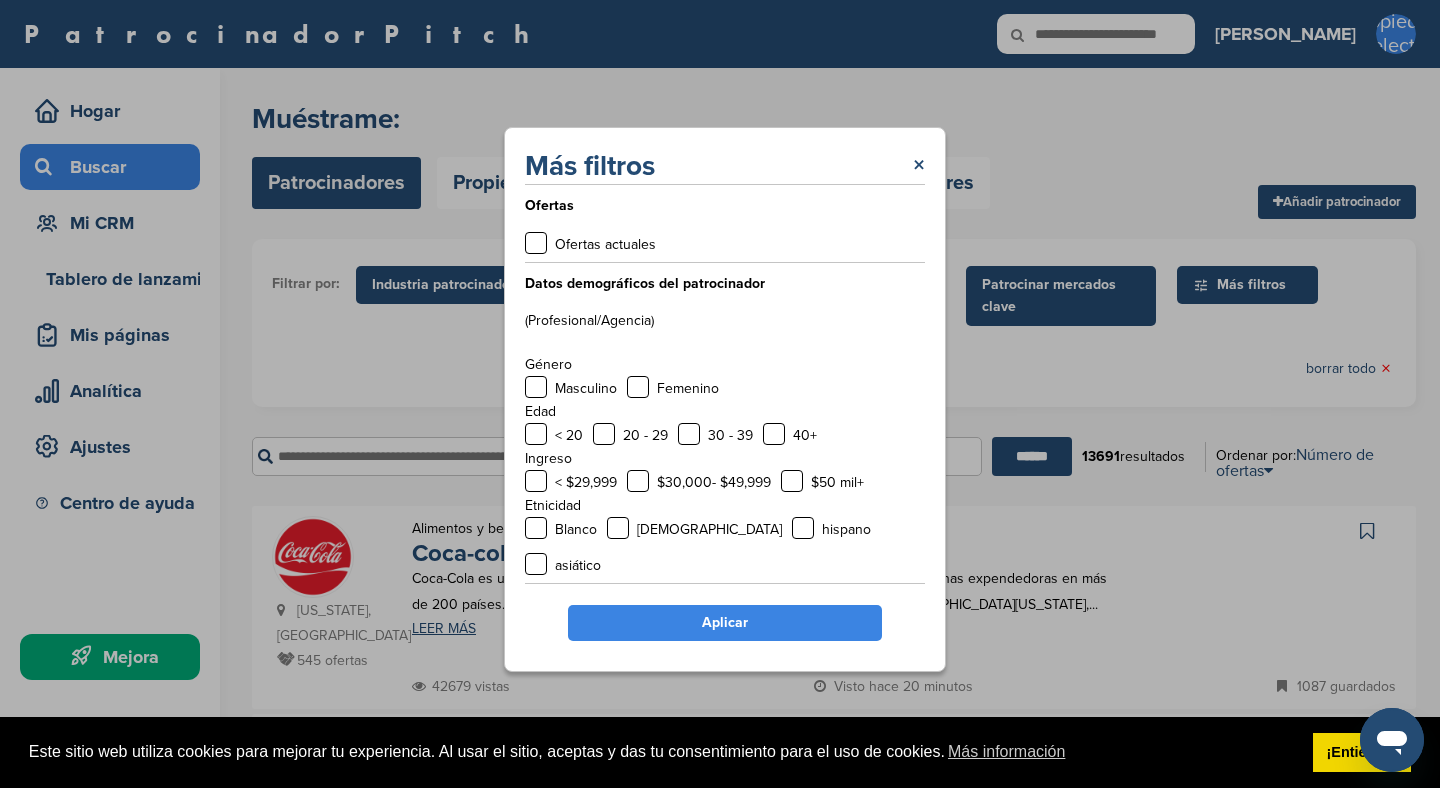 scroll, scrollTop: 26, scrollLeft: 0, axis: vertical 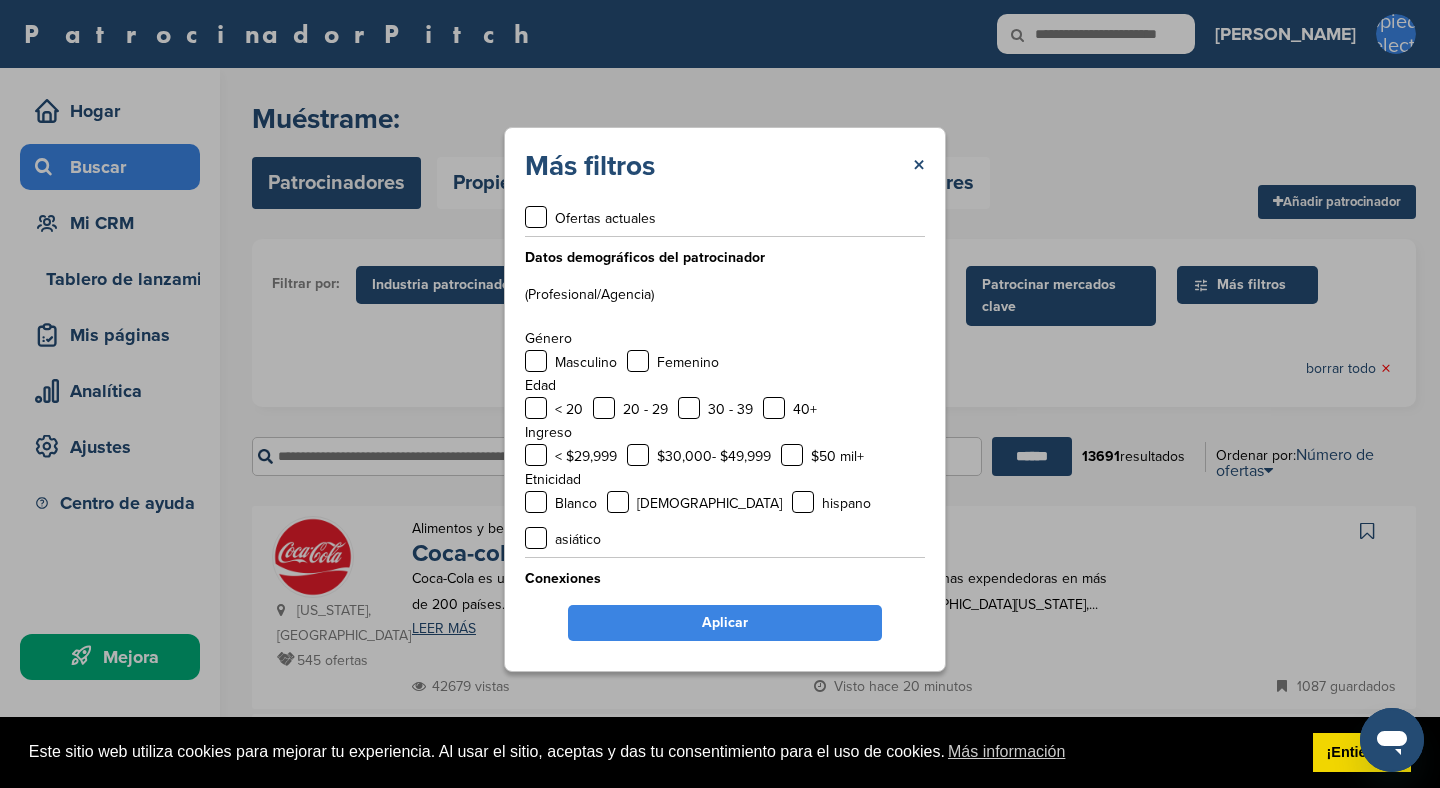 click on "Más filtros
×
Ofertas
Ofertas actuales
Datos demográficos del patrocinador
(Profesional/Agencia)
Género
Masculino
Femenino
Edad
< 20
20 - 29
30 - 39
40+
Ingreso
< $29,999
$30,000- $49,999
$50 mil+
Etnicidad
Blanco
afroamericano
hispano
asiático
Conexiones
Contactos
Miembros
Aplicar" at bounding box center [725, 399] 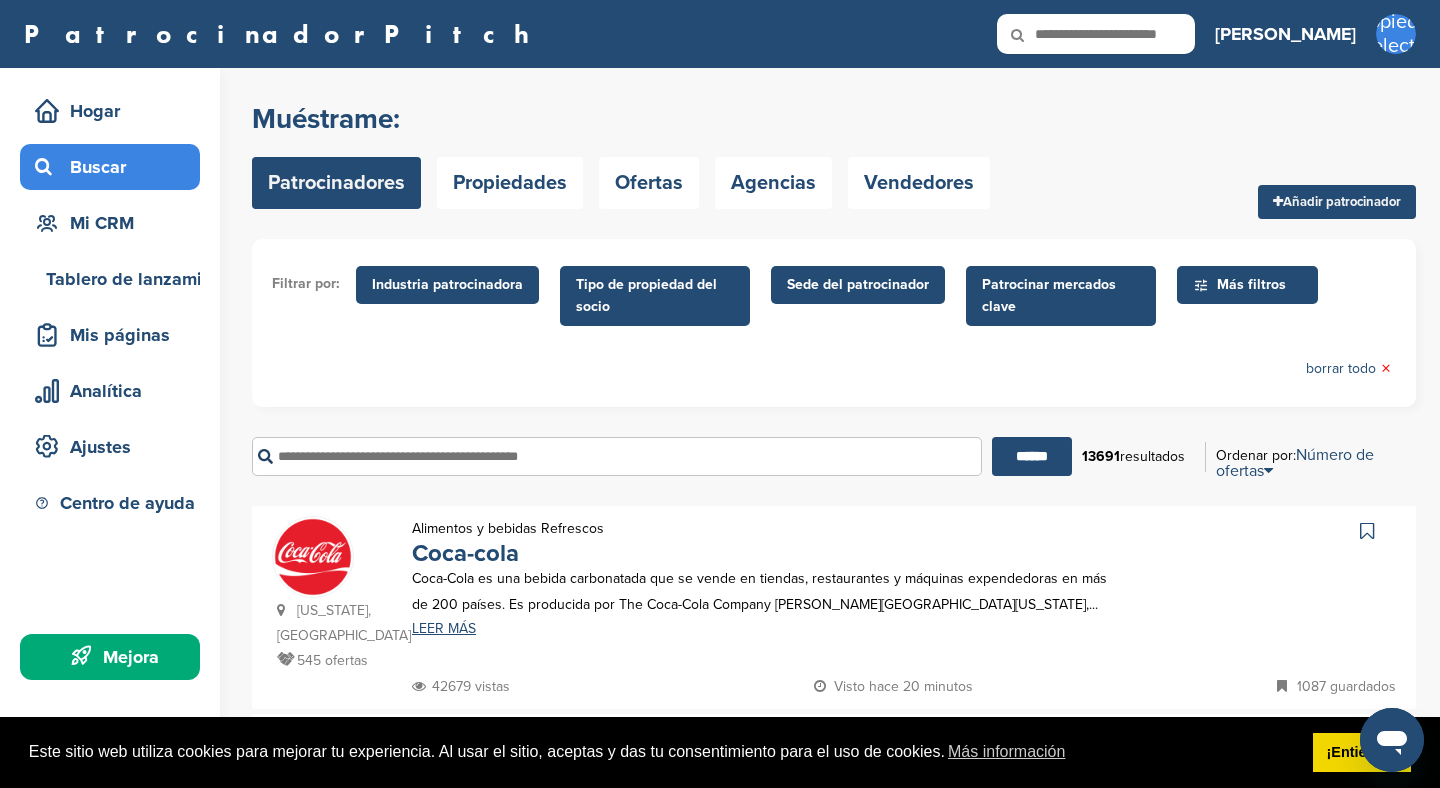 click on "Industria patrocinadora" at bounding box center [447, 284] 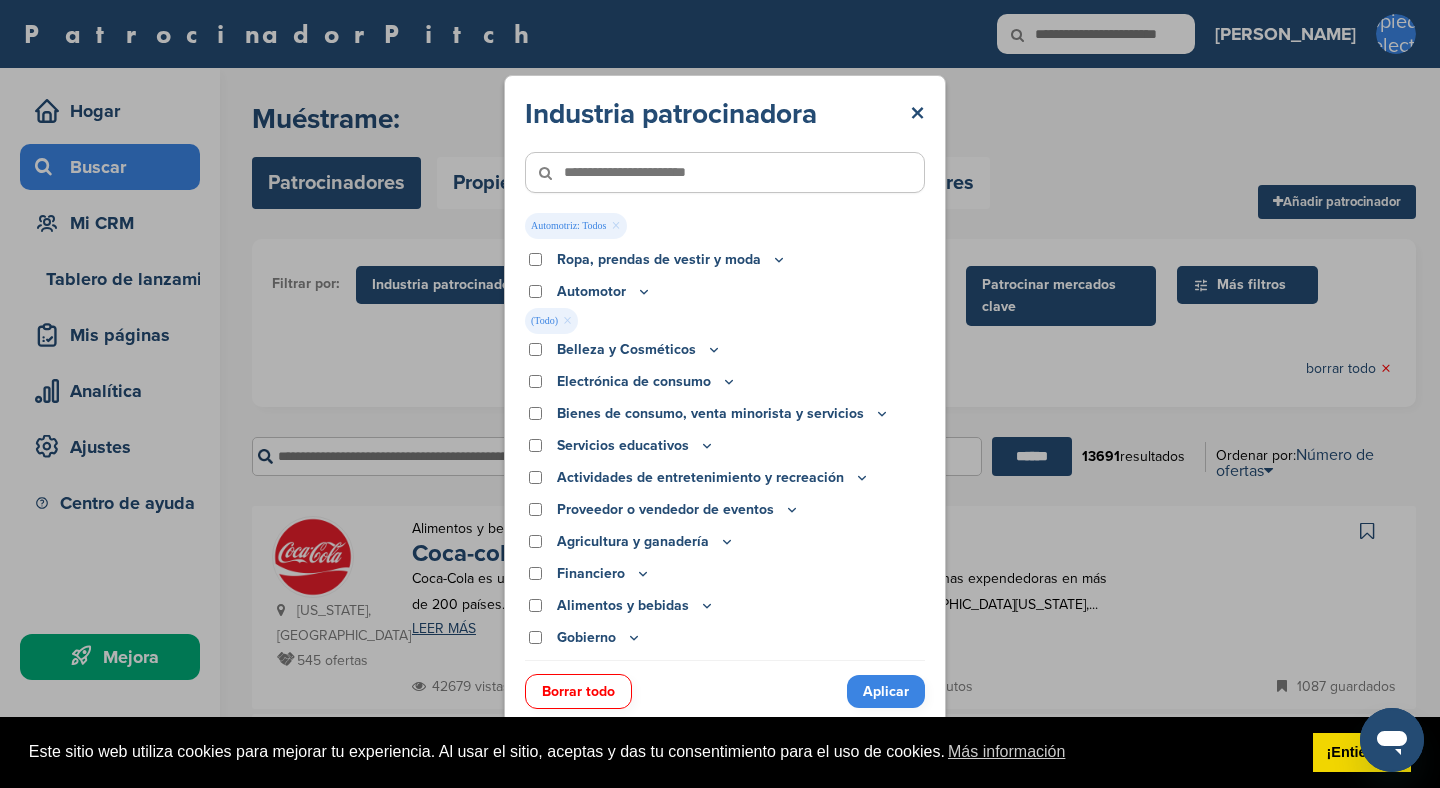 click on "Aplicar" at bounding box center (886, 691) 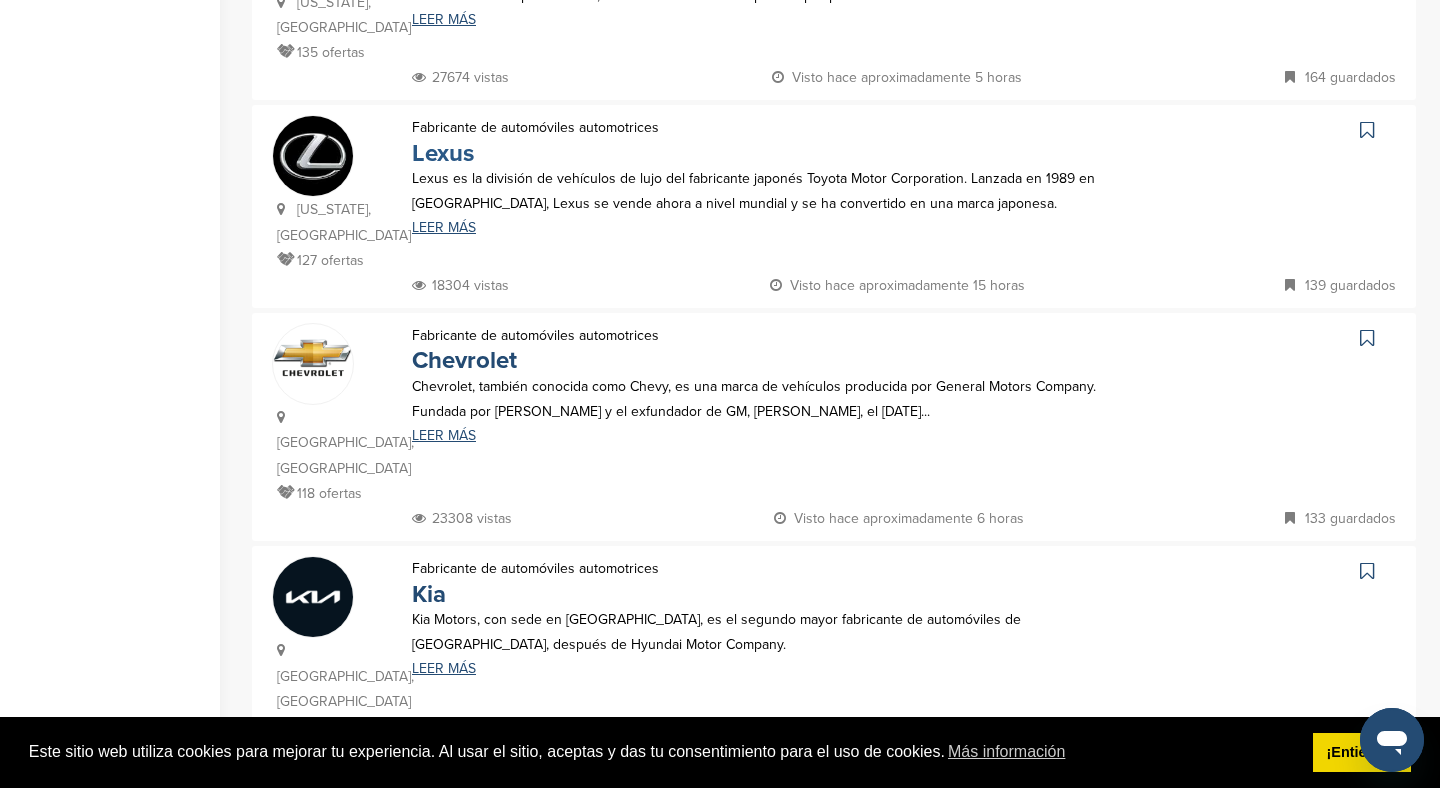 scroll, scrollTop: 1521, scrollLeft: 0, axis: vertical 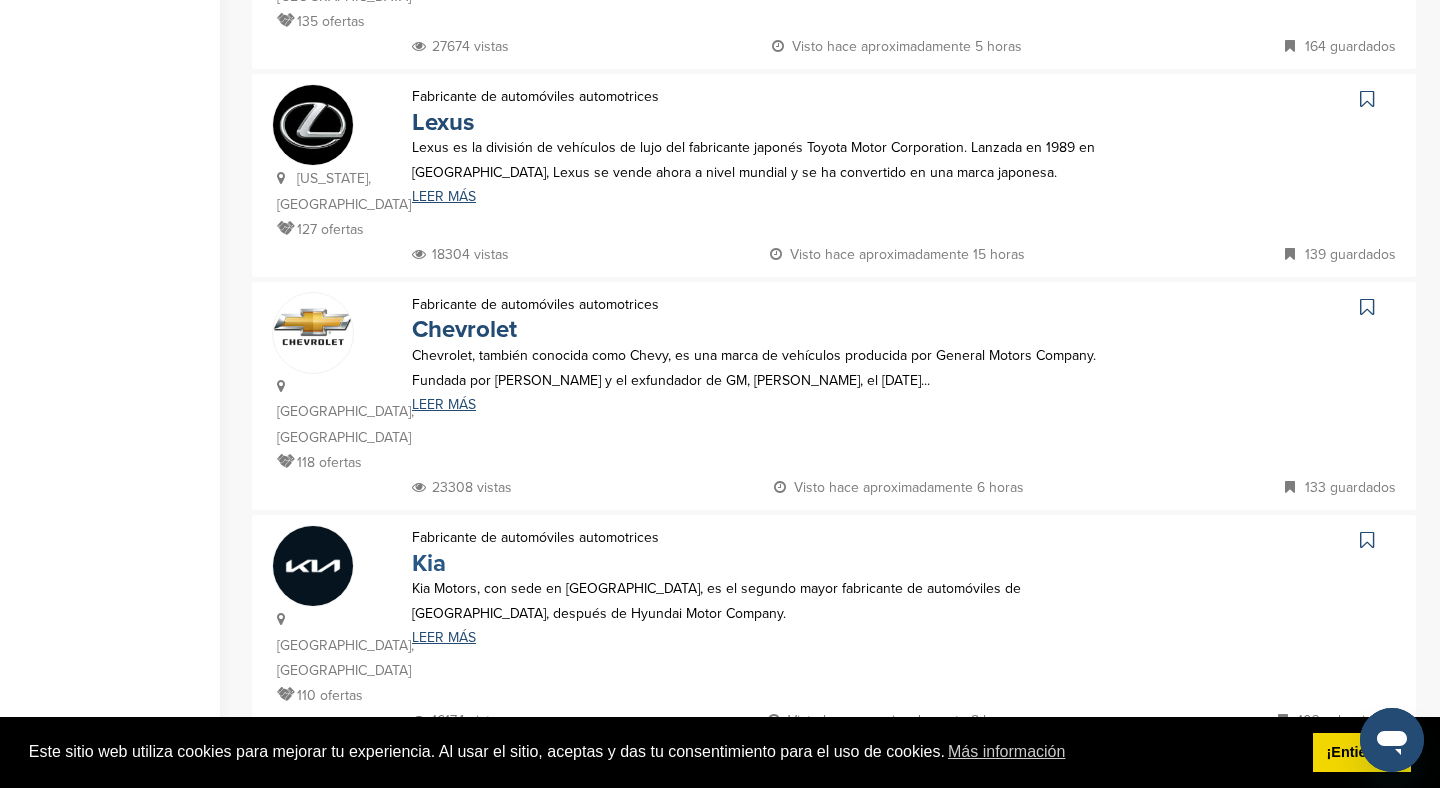 click on "Kia" at bounding box center (429, 563) 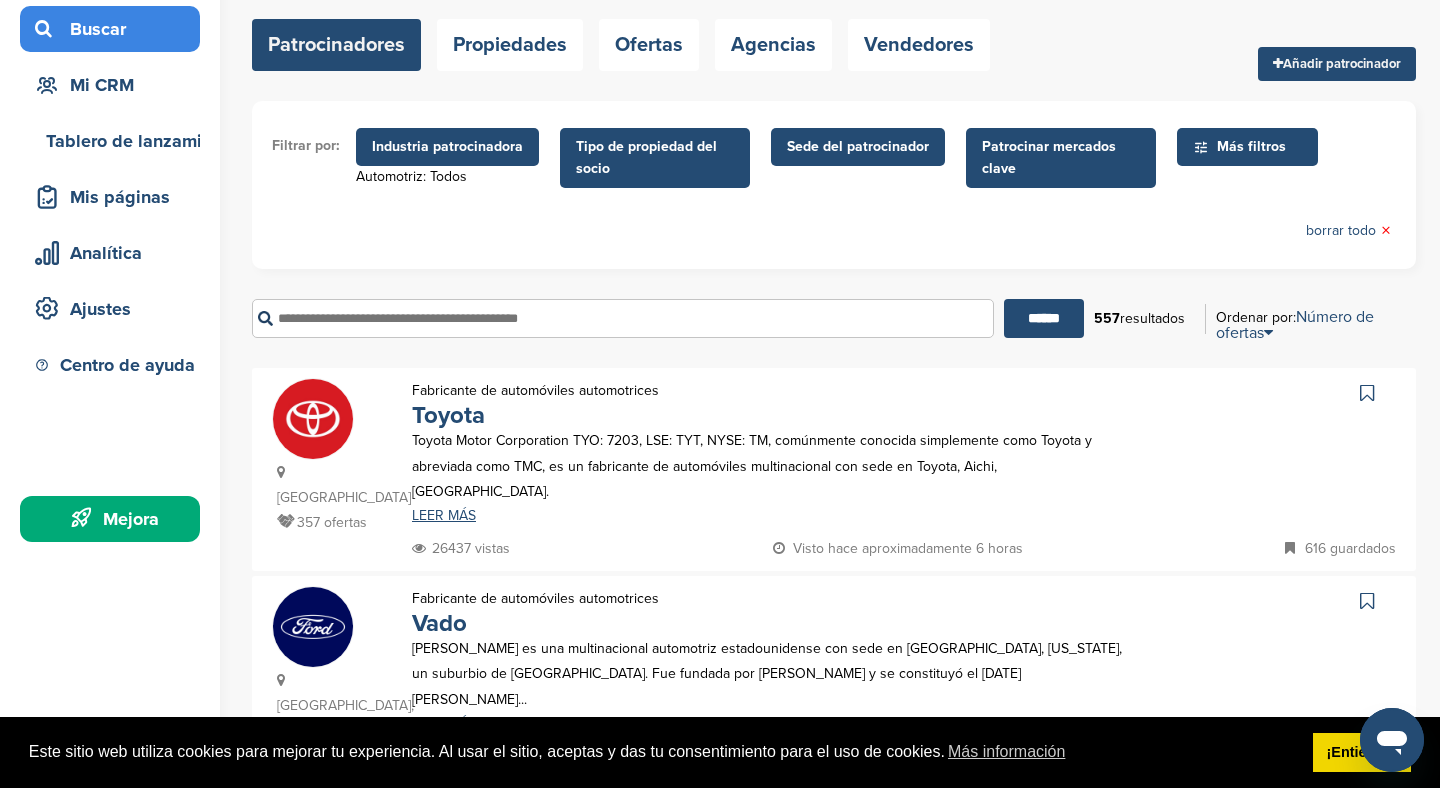 scroll, scrollTop: 203, scrollLeft: 0, axis: vertical 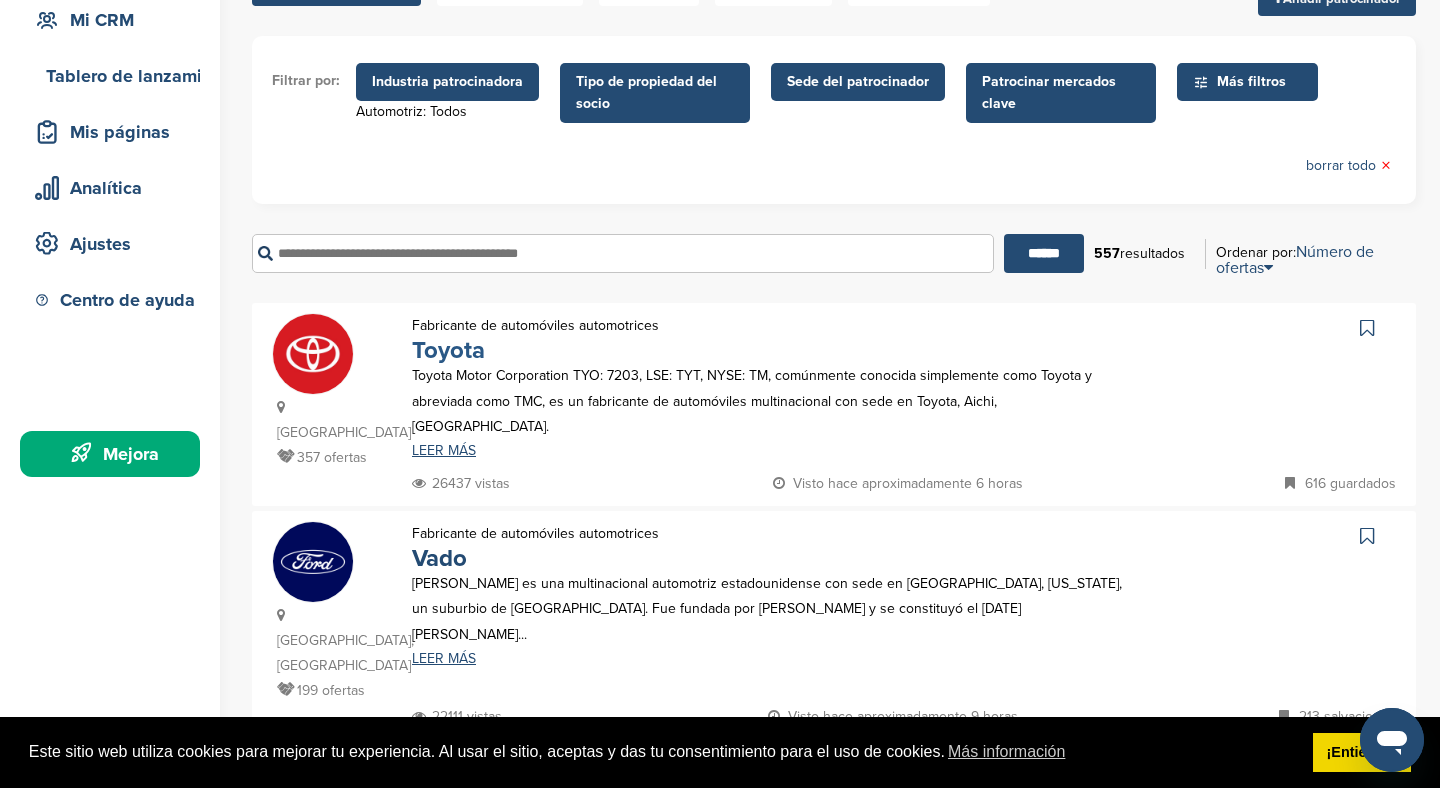 click on "Toyota" at bounding box center [448, 350] 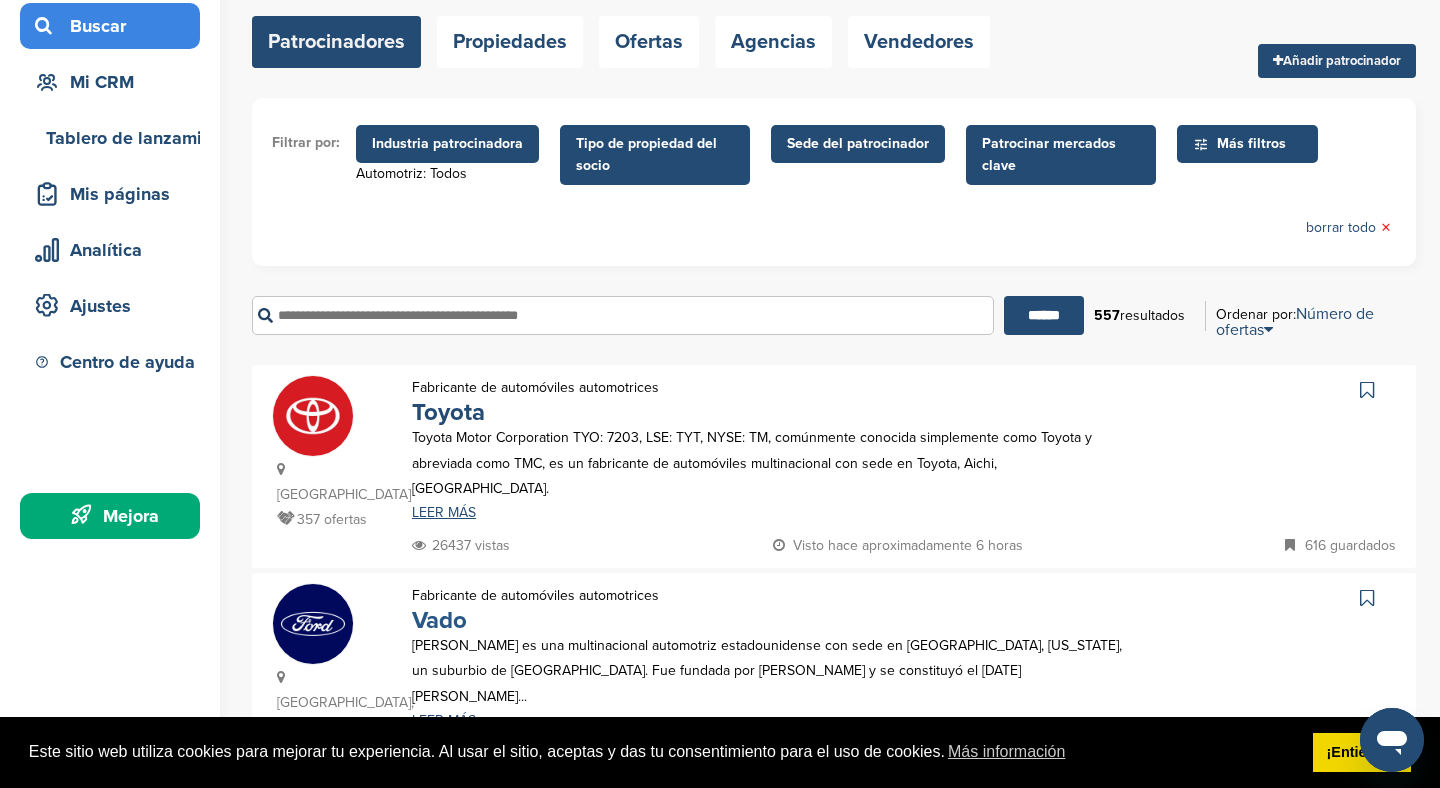 scroll, scrollTop: 0, scrollLeft: 0, axis: both 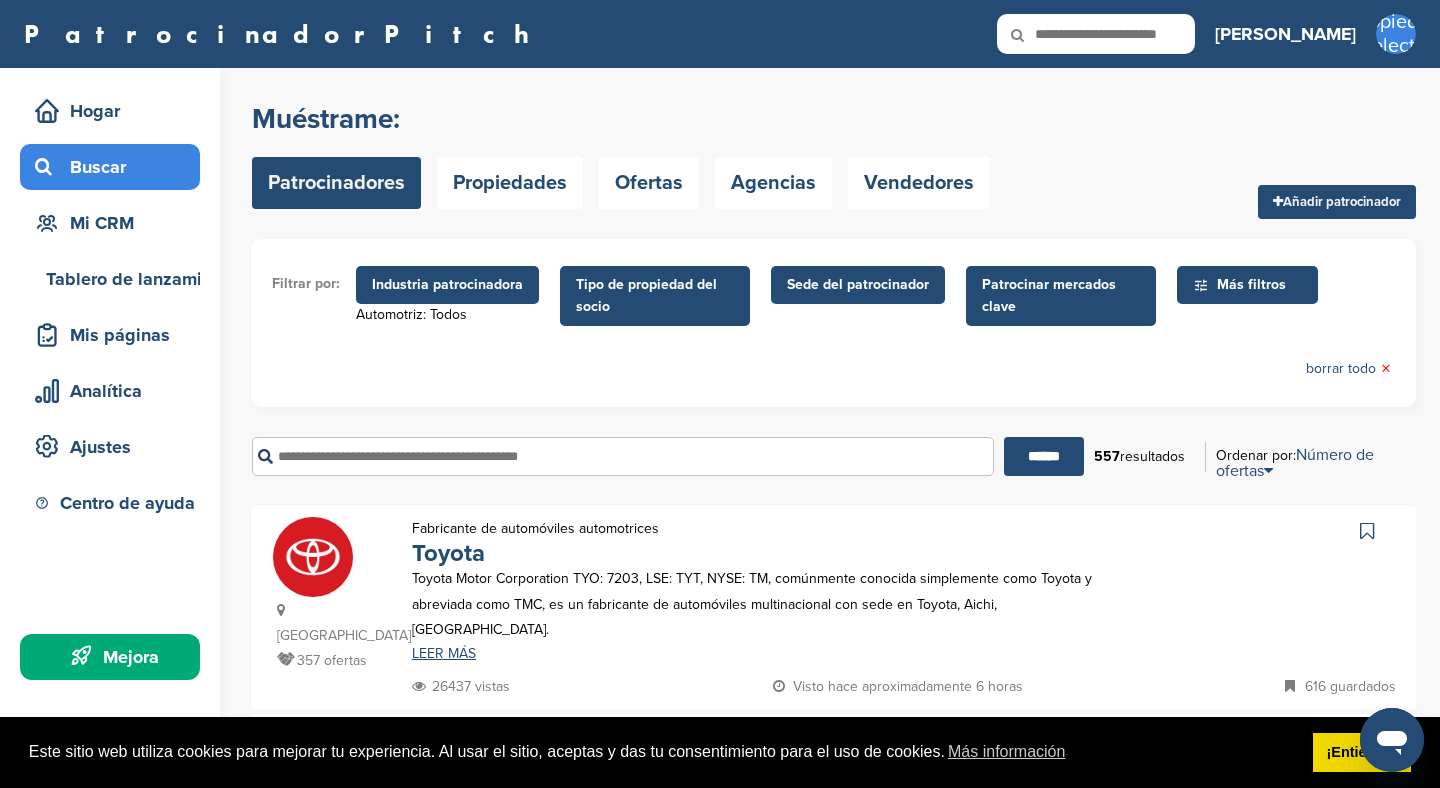 click on "Patrocinar mercados clave" at bounding box center [1049, 295] 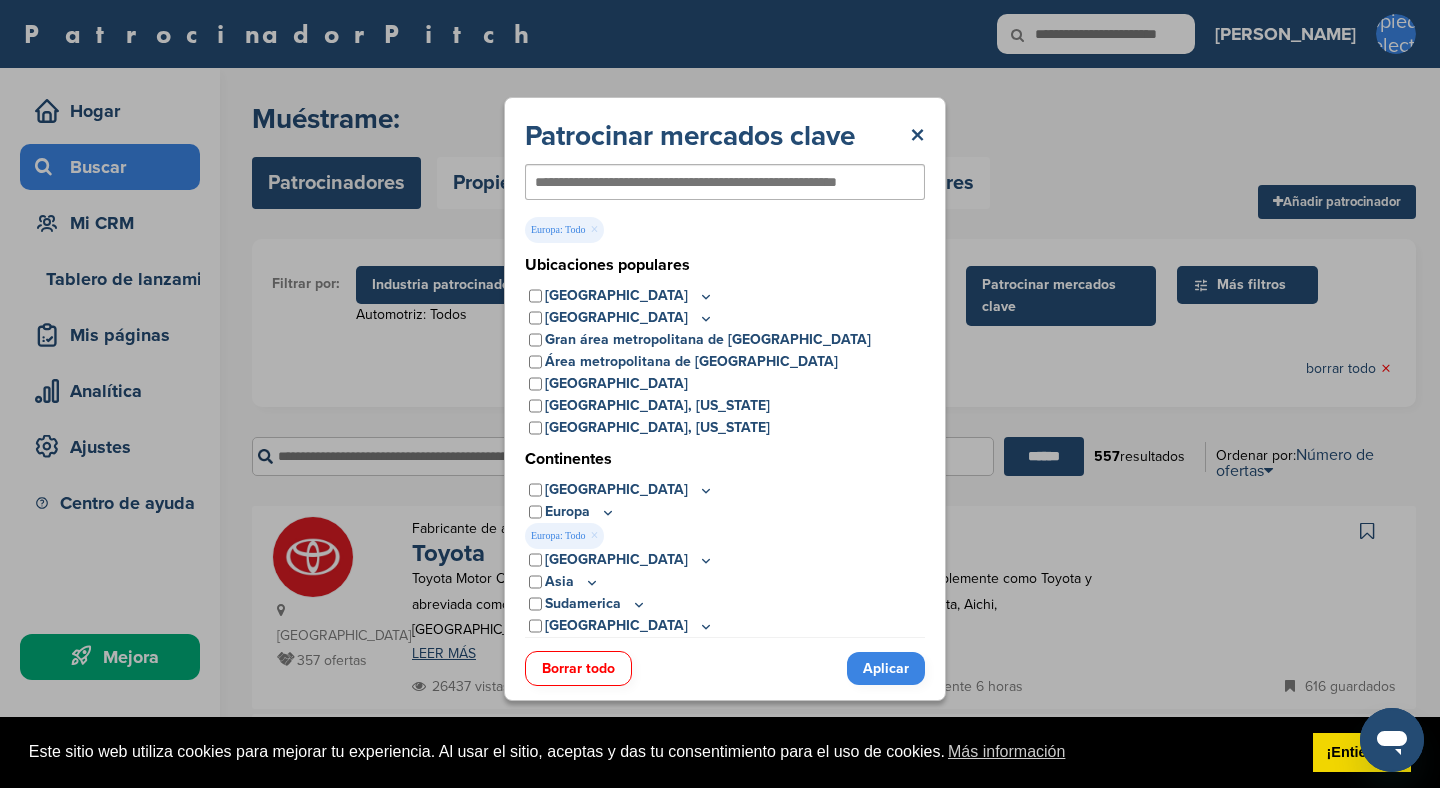 click on "Aplicar" at bounding box center (886, 668) 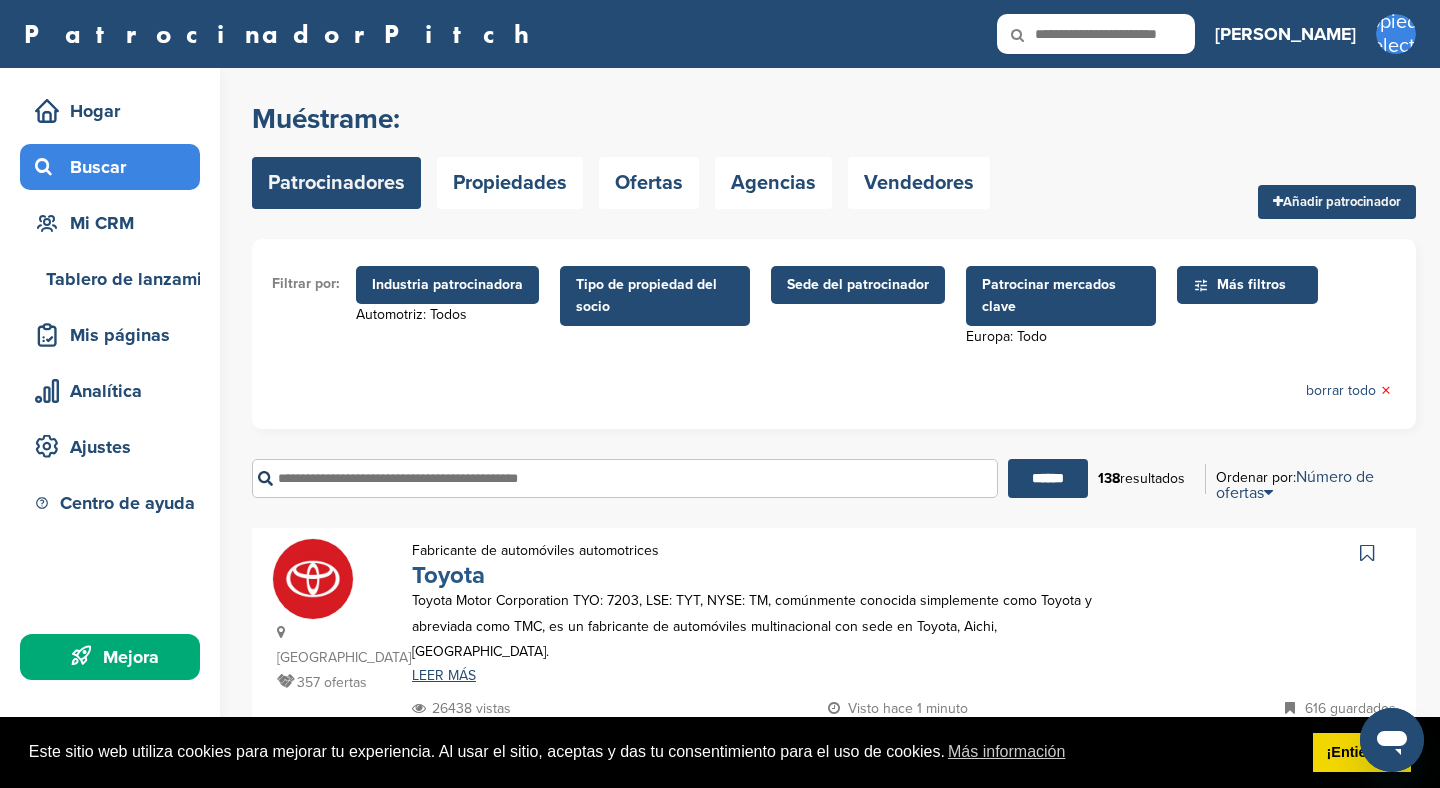 click on "Toyota" at bounding box center [448, 575] 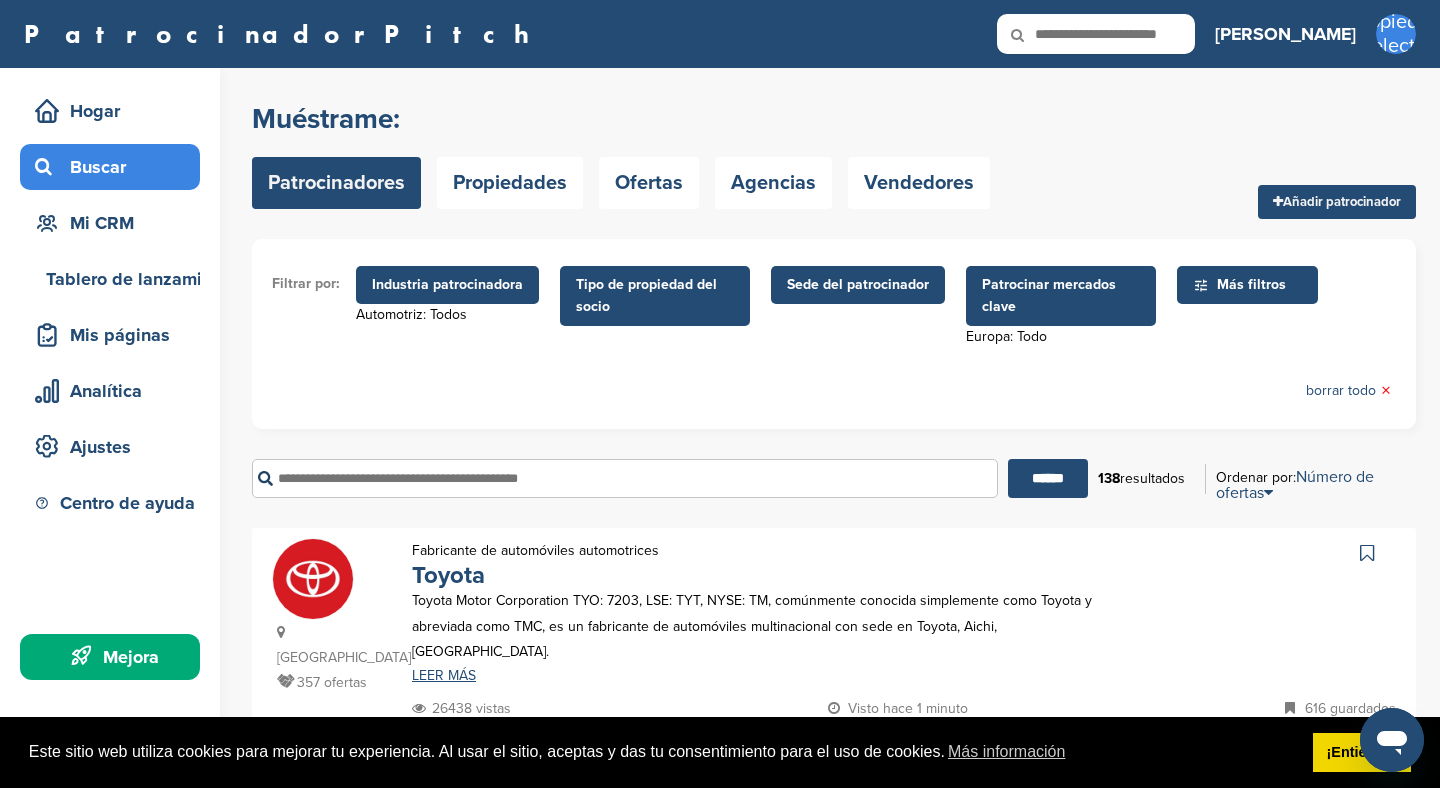 click on "Patrocinar mercados clave" at bounding box center [1061, 296] 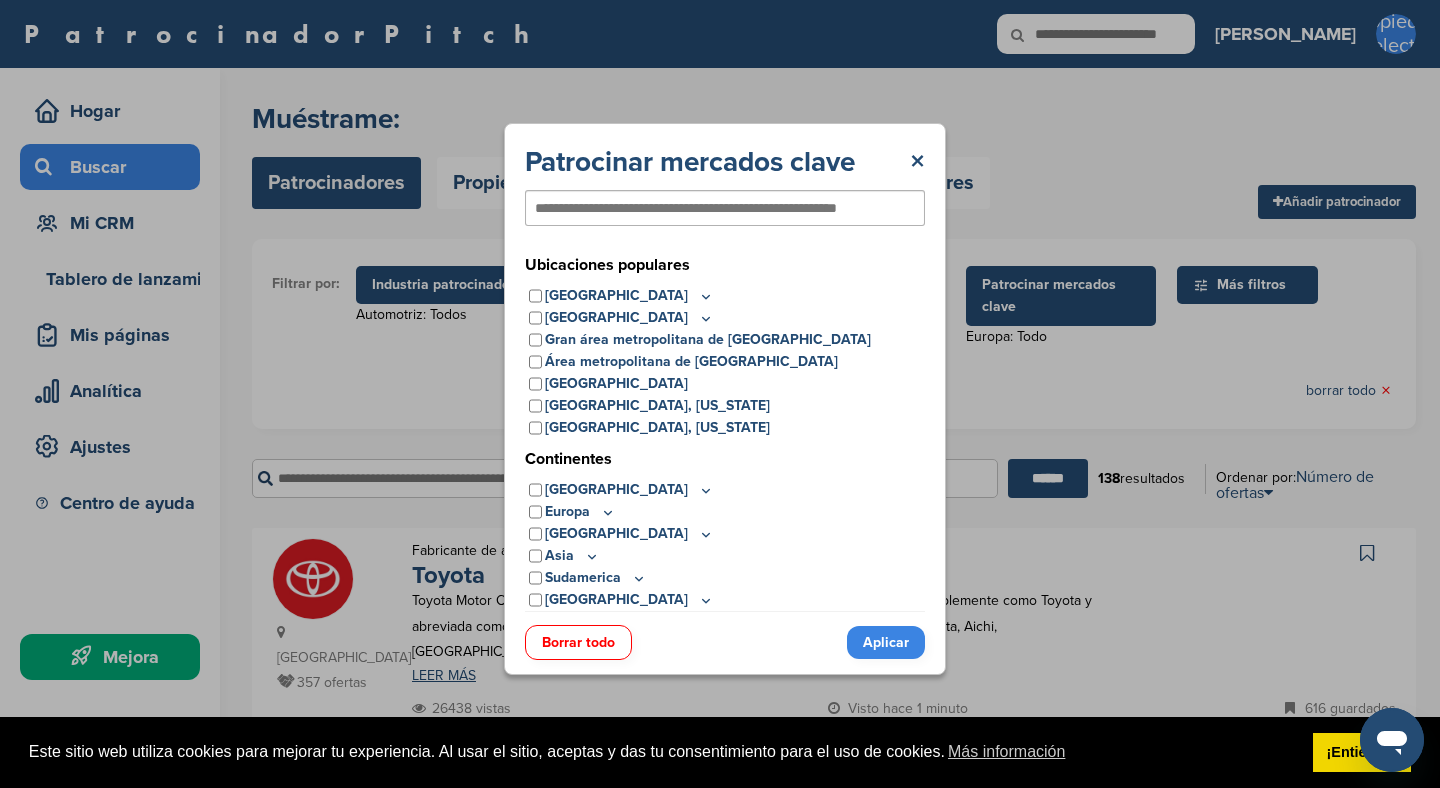click 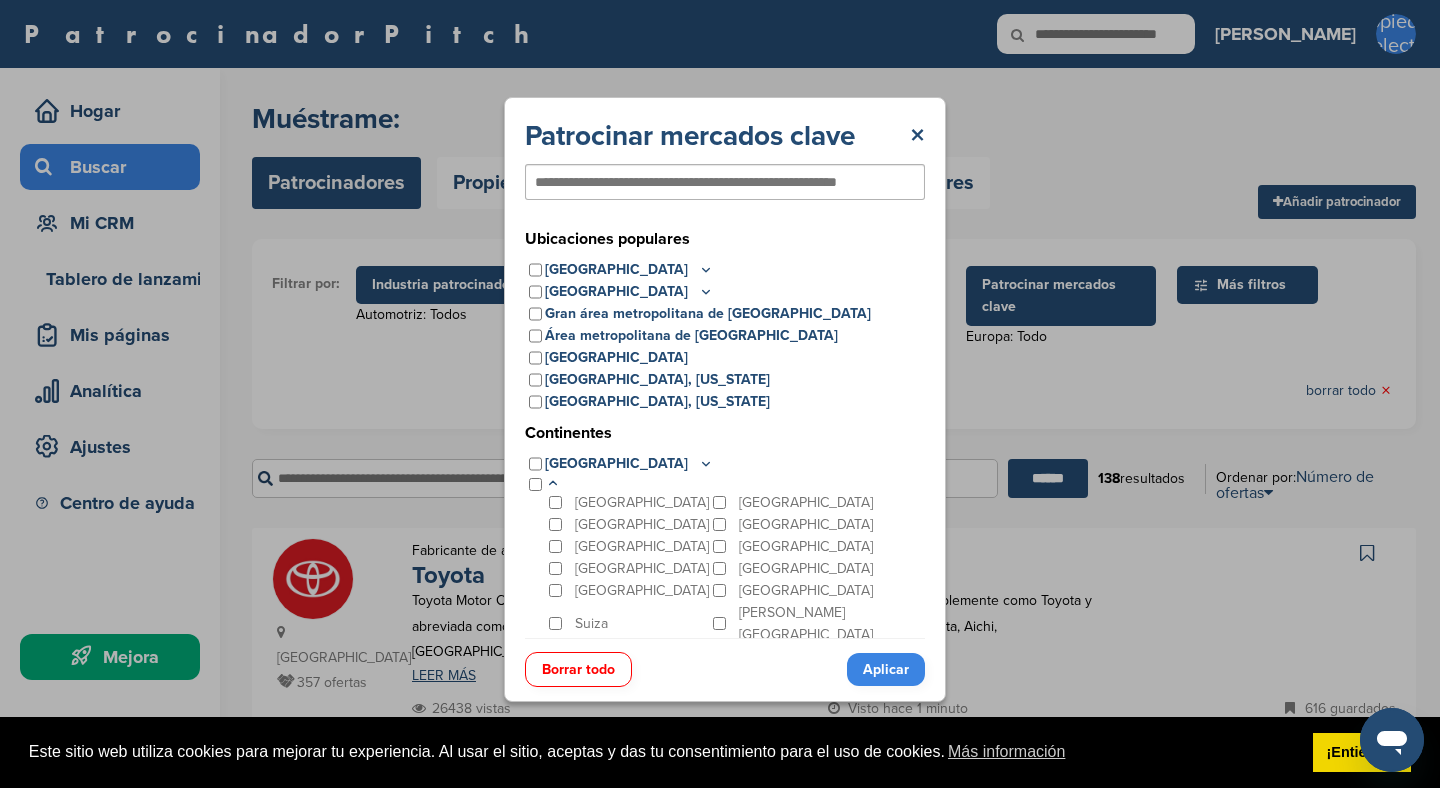 scroll, scrollTop: 202, scrollLeft: 0, axis: vertical 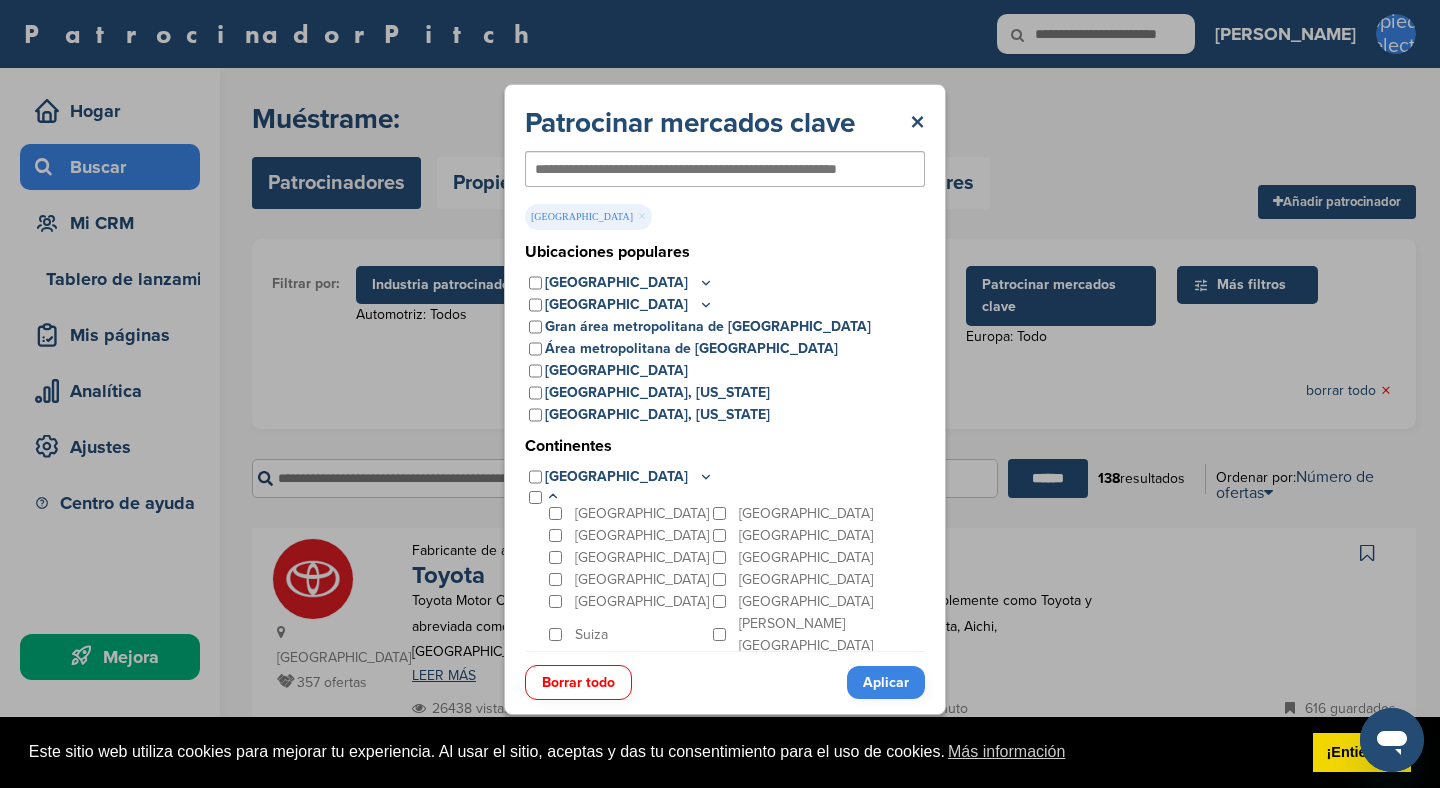 click on "Aplicar" at bounding box center [886, 682] 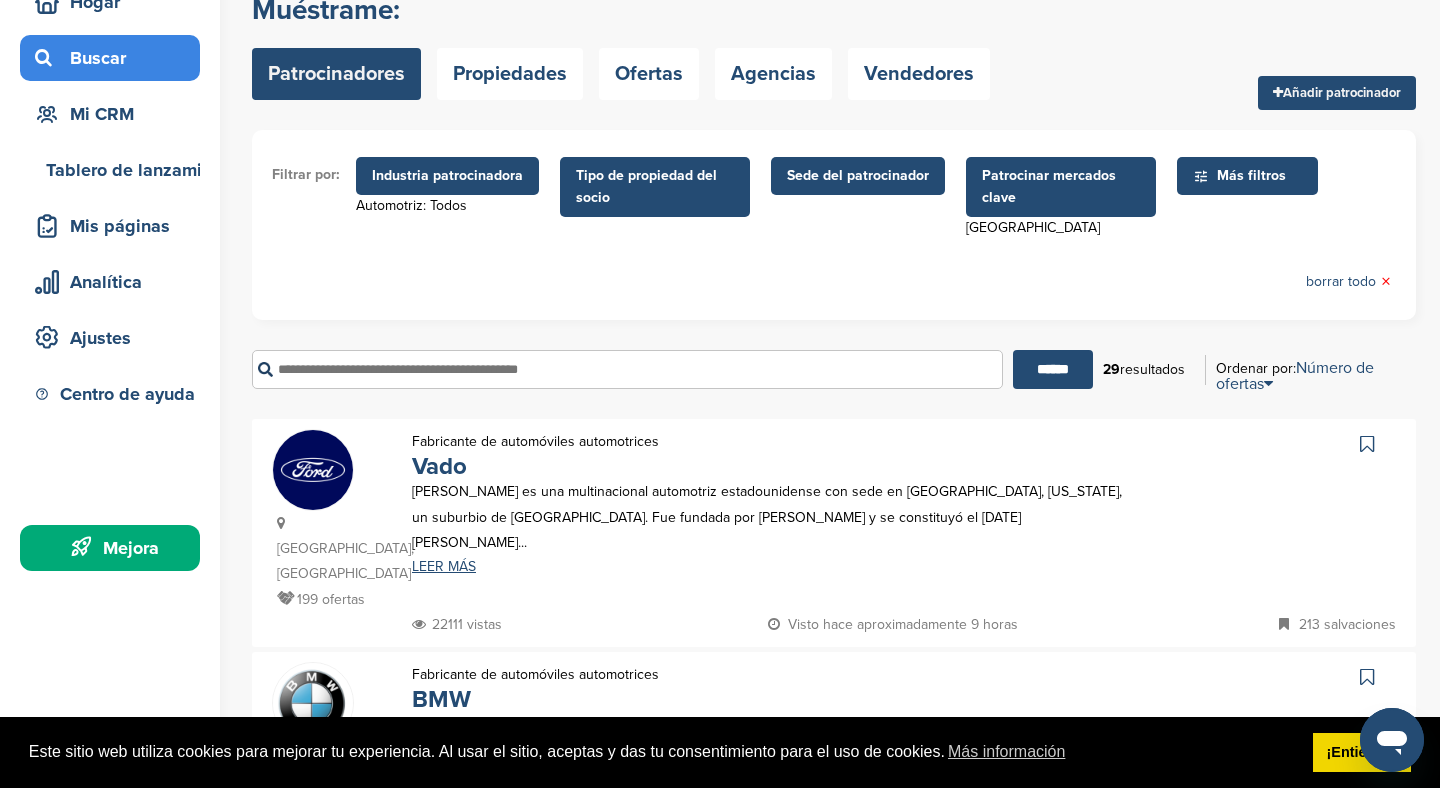 scroll, scrollTop: 0, scrollLeft: 0, axis: both 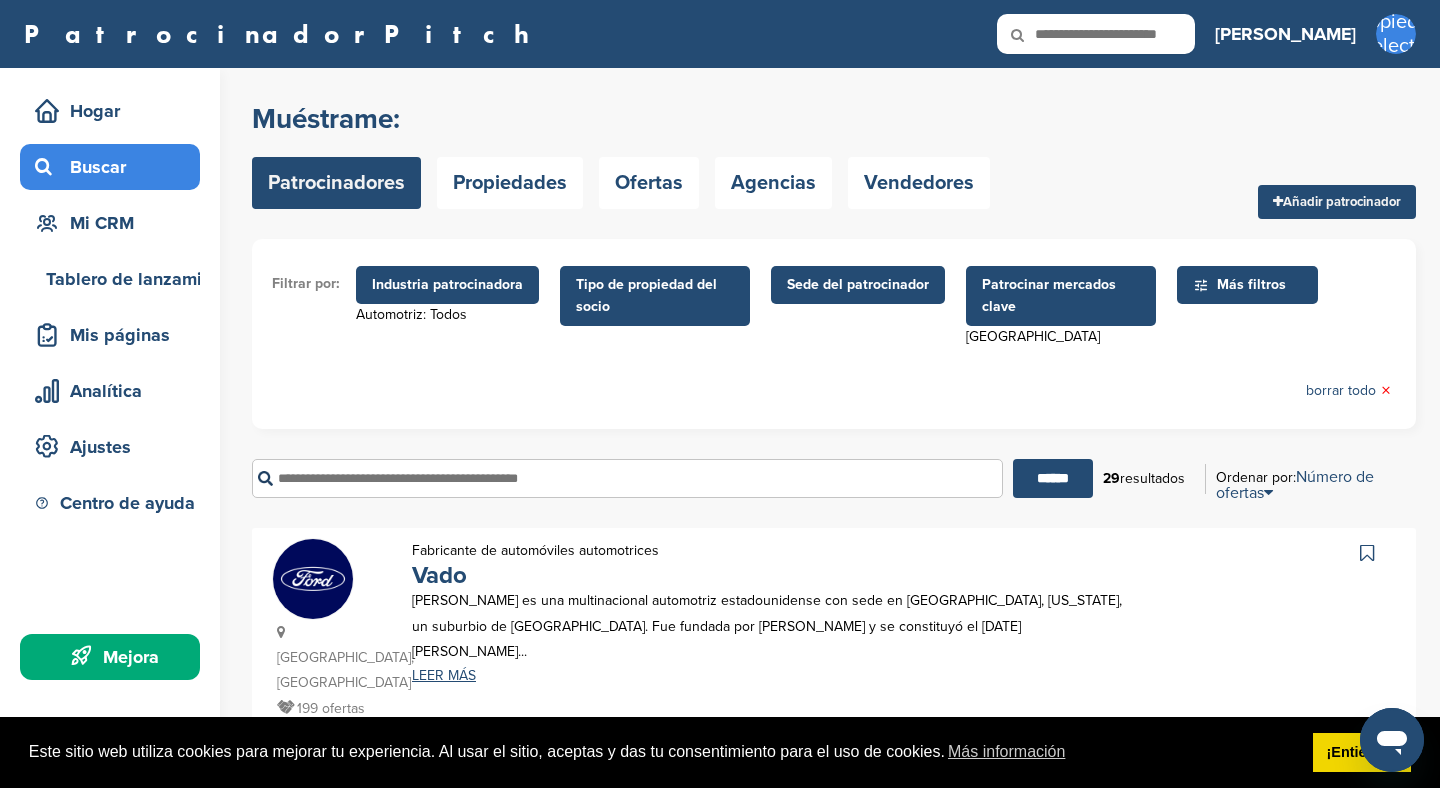 click on "Industria patrocinadora" at bounding box center (447, 284) 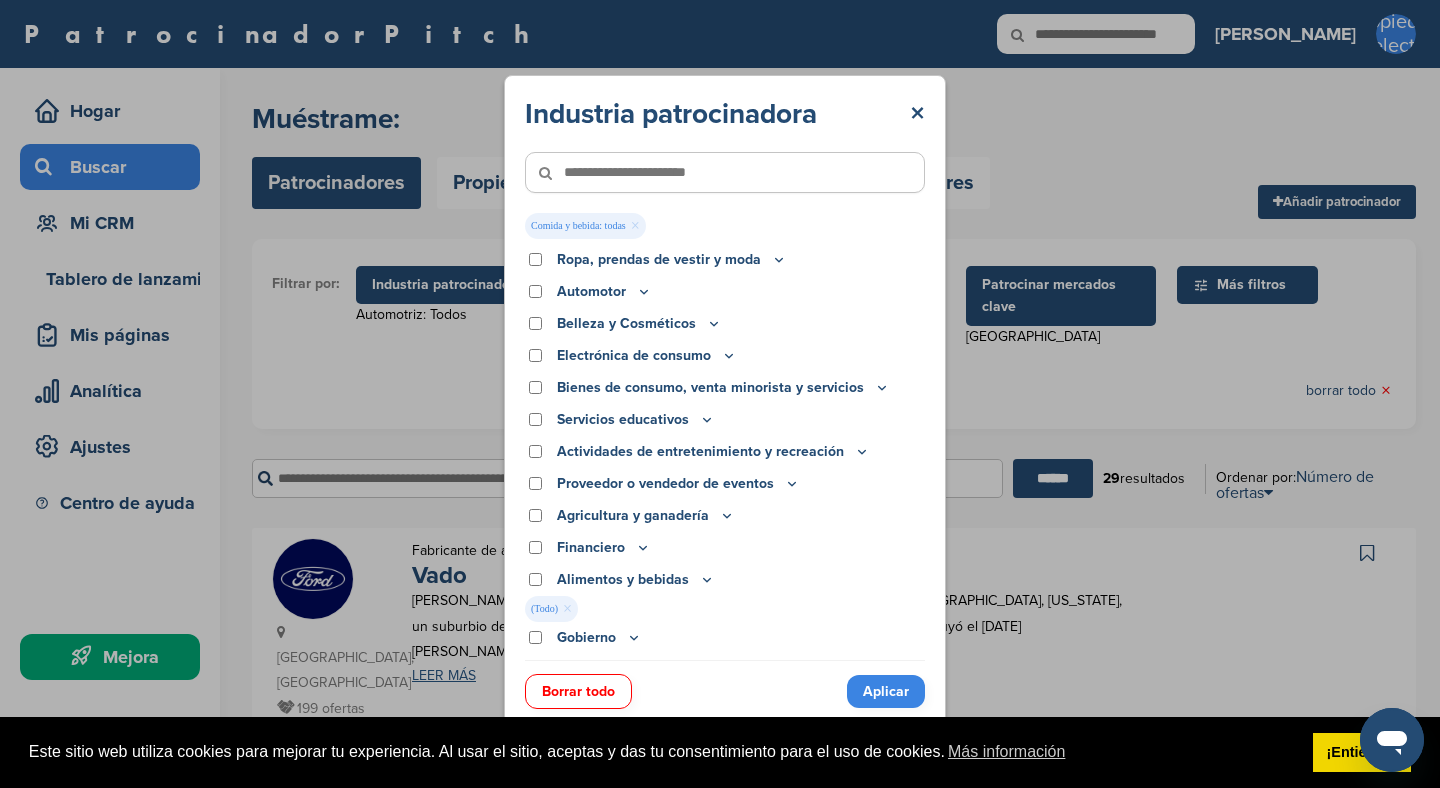 click on "Aplicar" at bounding box center (886, 691) 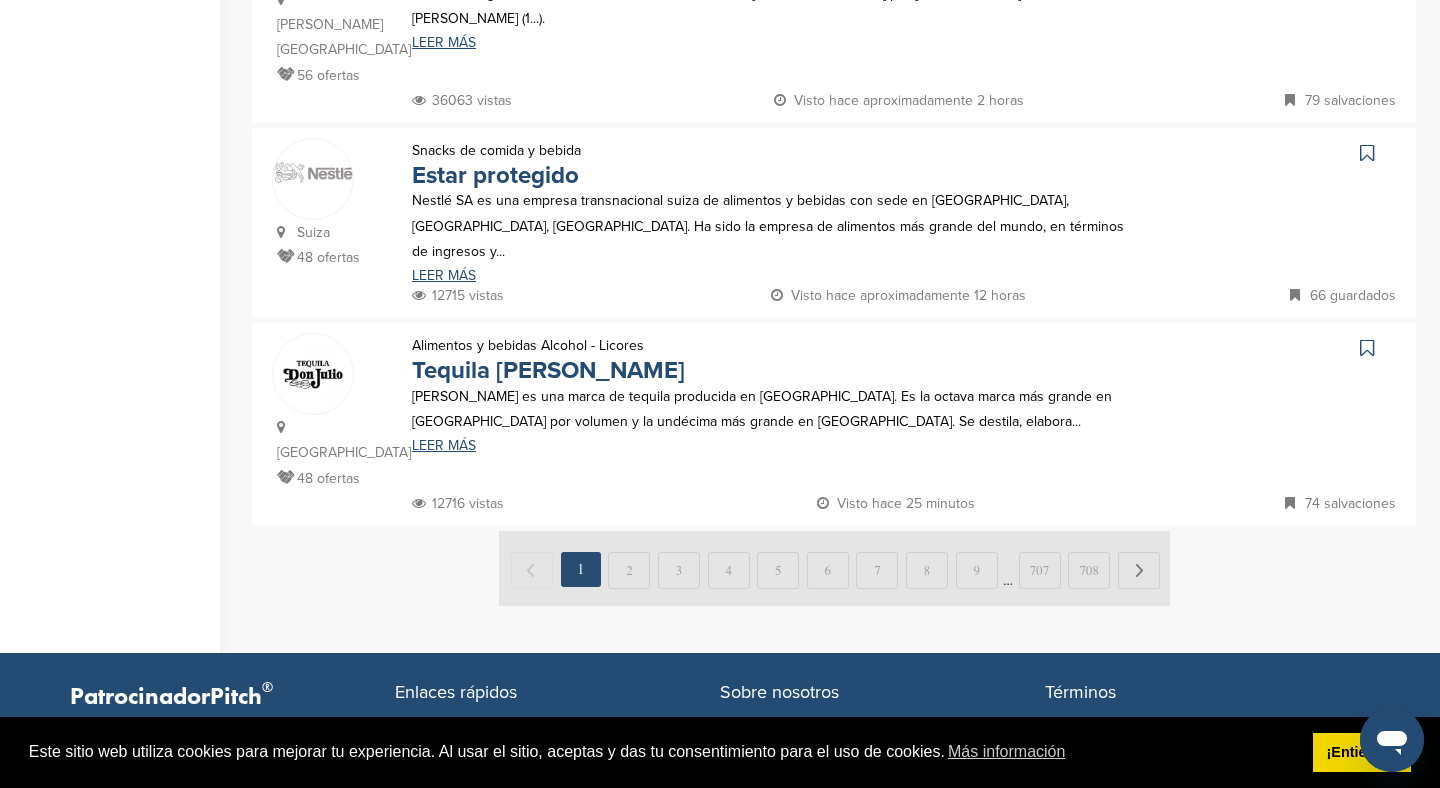 scroll, scrollTop: 2111, scrollLeft: 0, axis: vertical 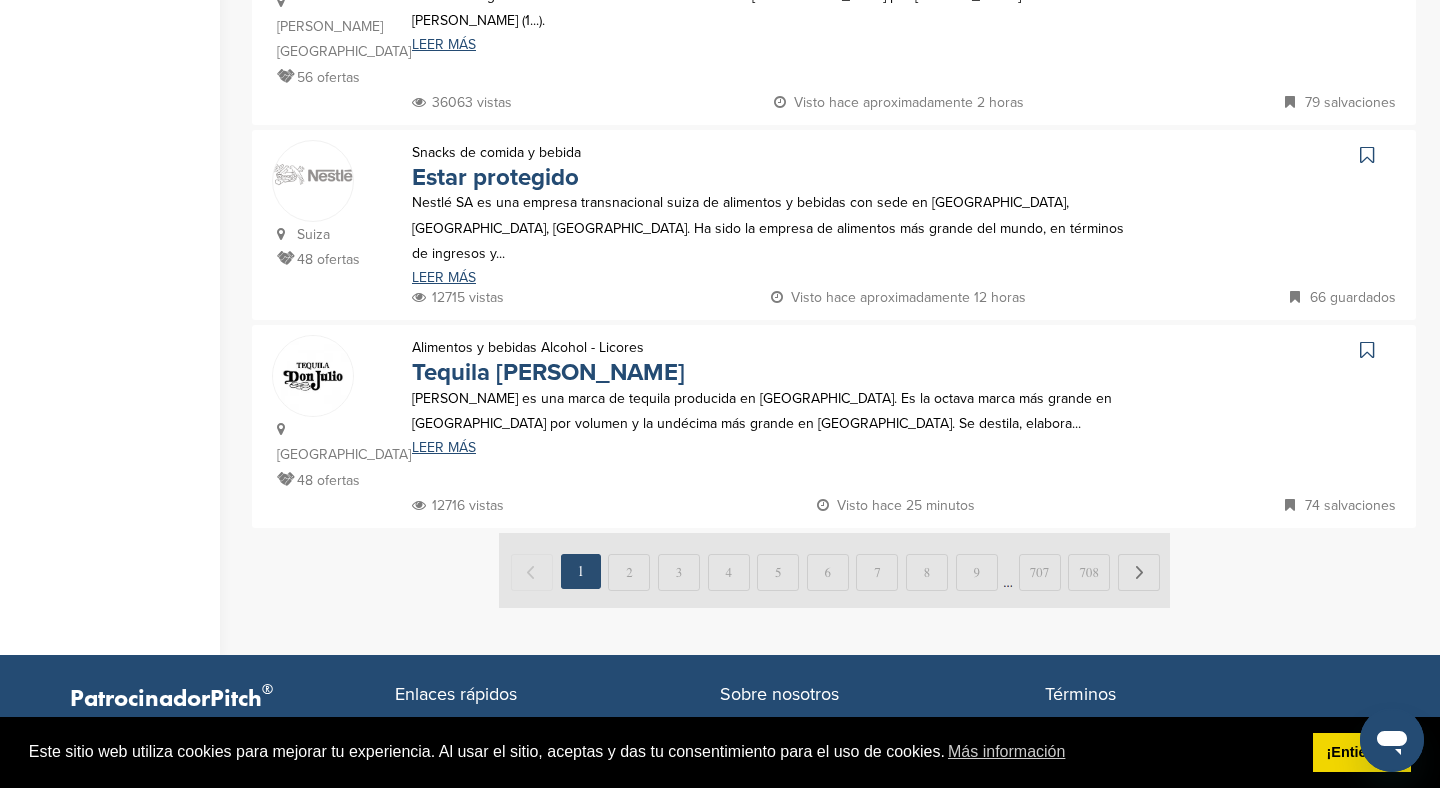 click at bounding box center (834, 570) 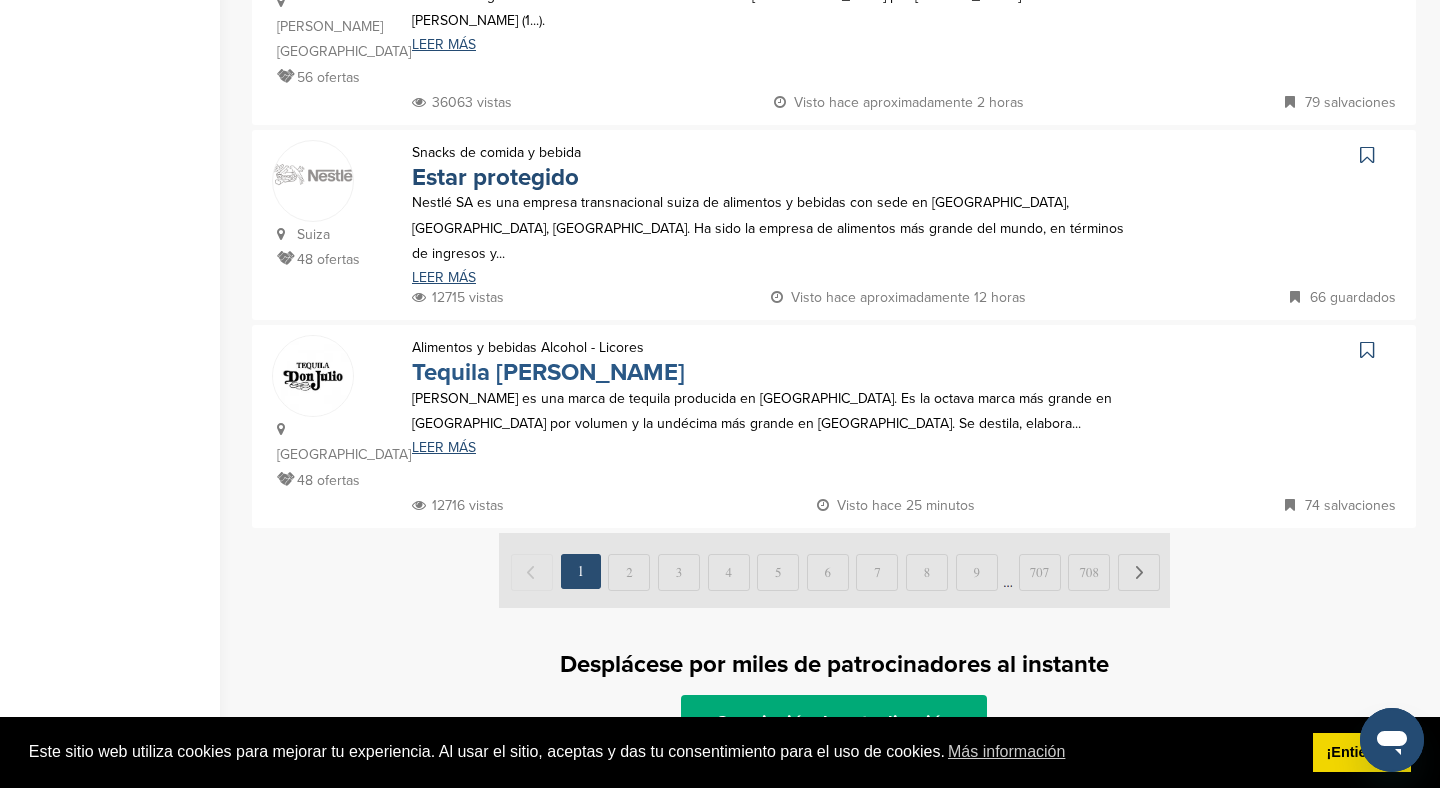 click on "Tequila Don Julio" at bounding box center (548, 372) 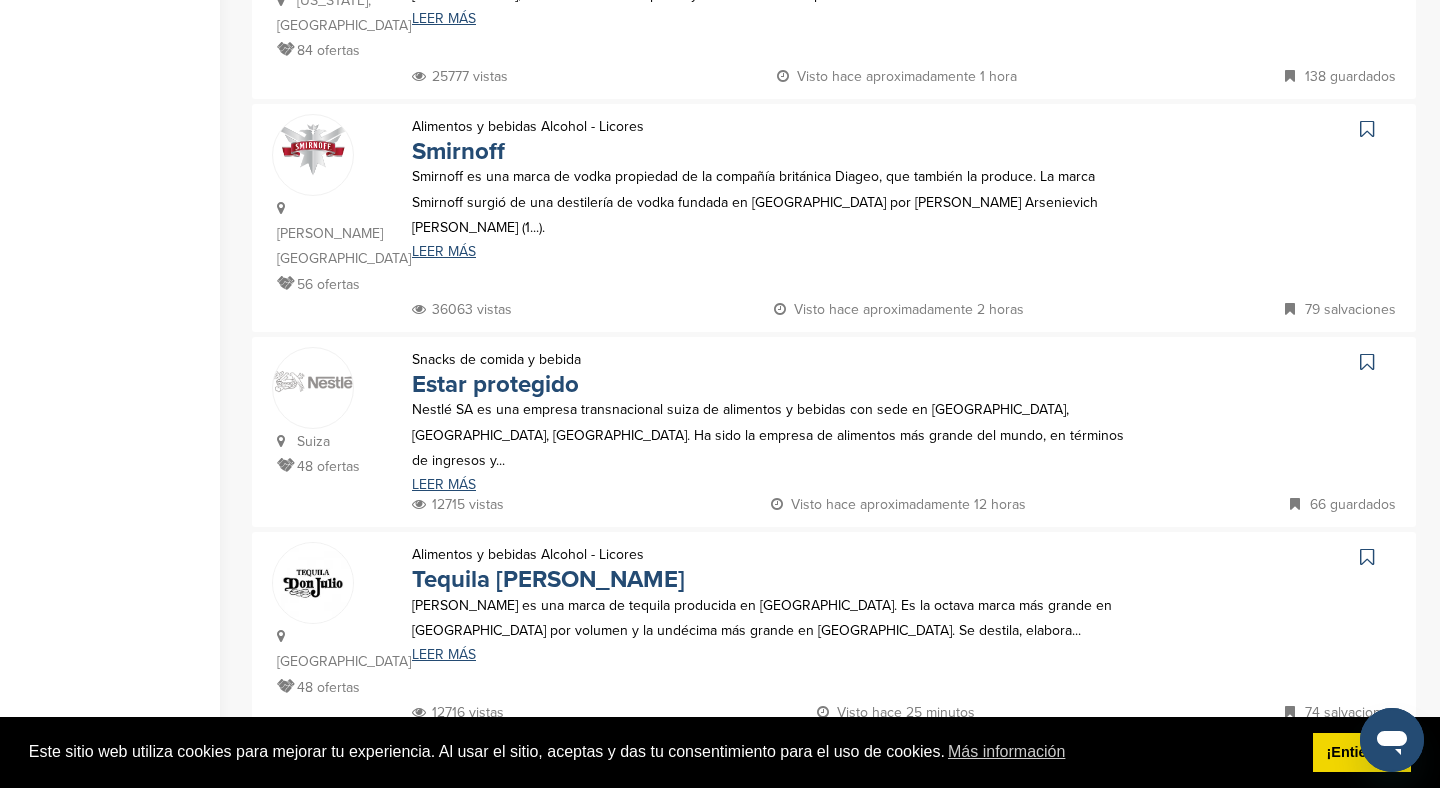 scroll, scrollTop: 1902, scrollLeft: 0, axis: vertical 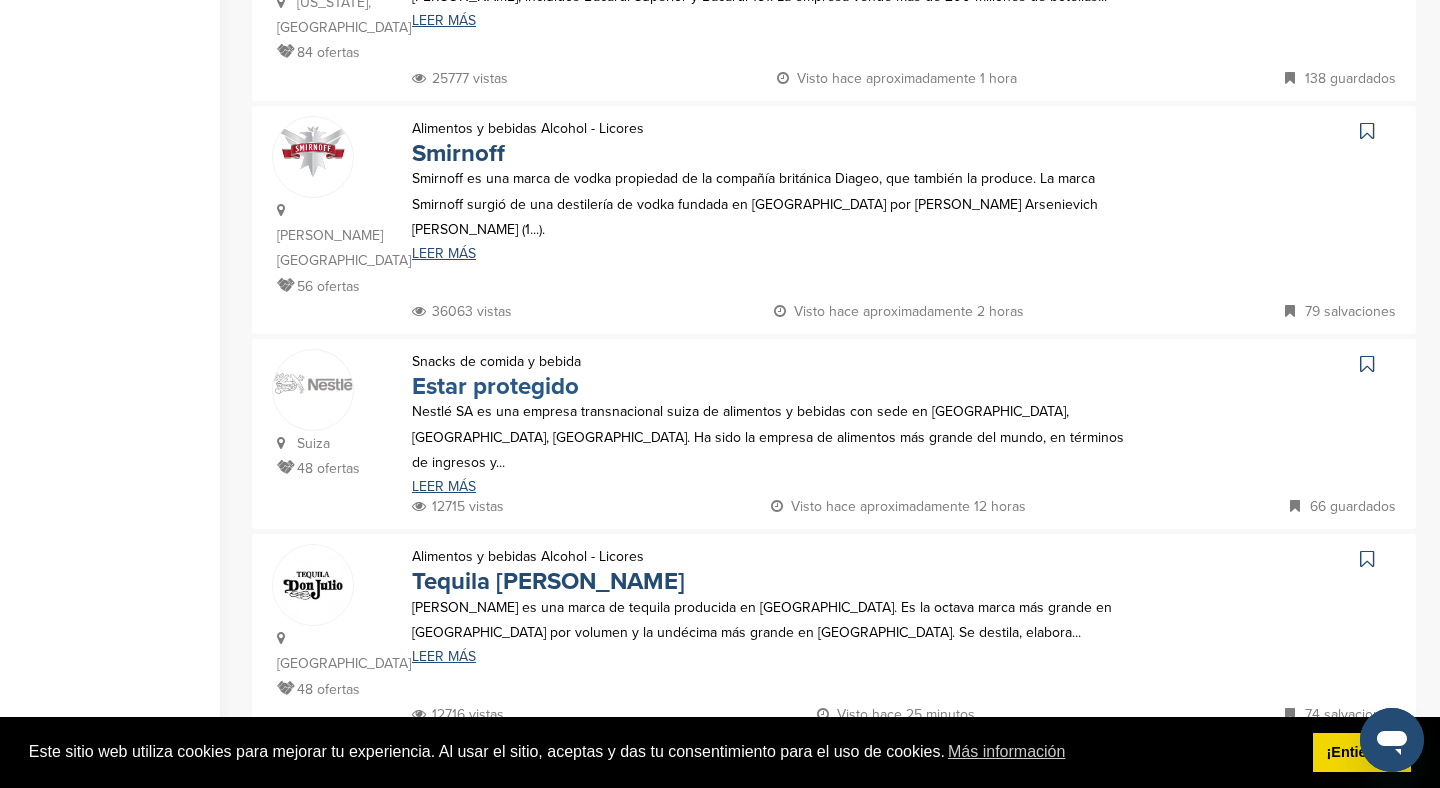 click on "Estar protegido" at bounding box center (495, 386) 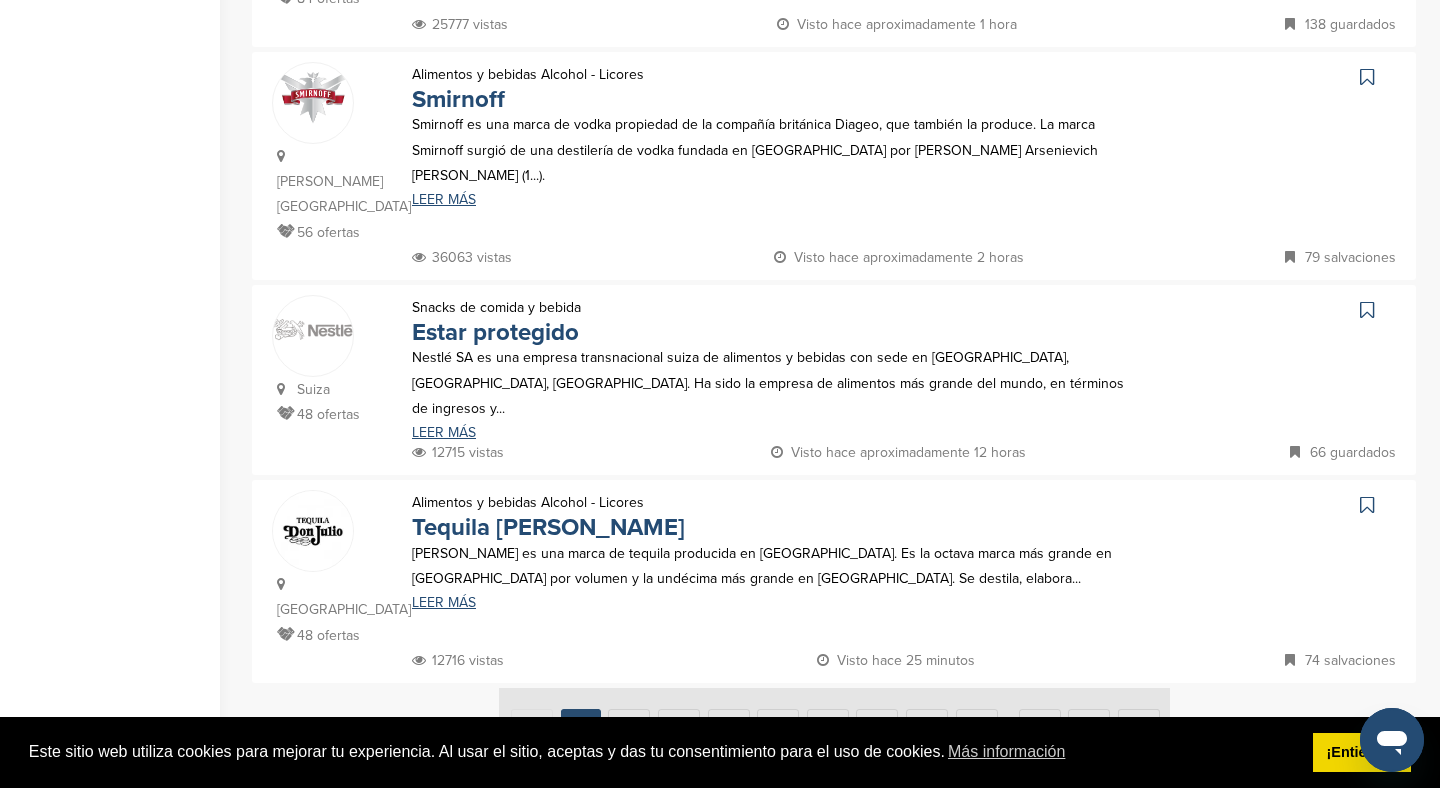 scroll, scrollTop: 2059, scrollLeft: 0, axis: vertical 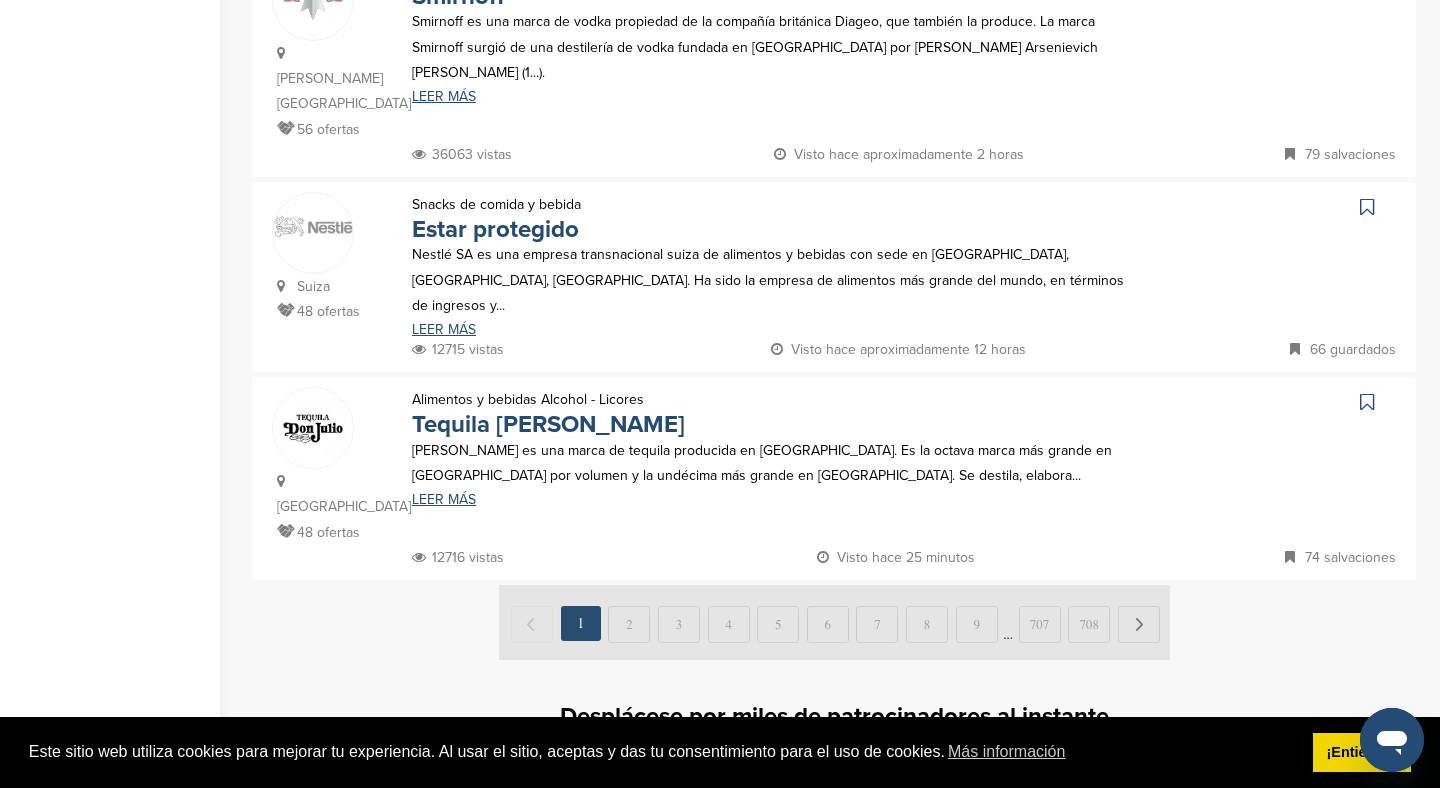 click at bounding box center (834, 622) 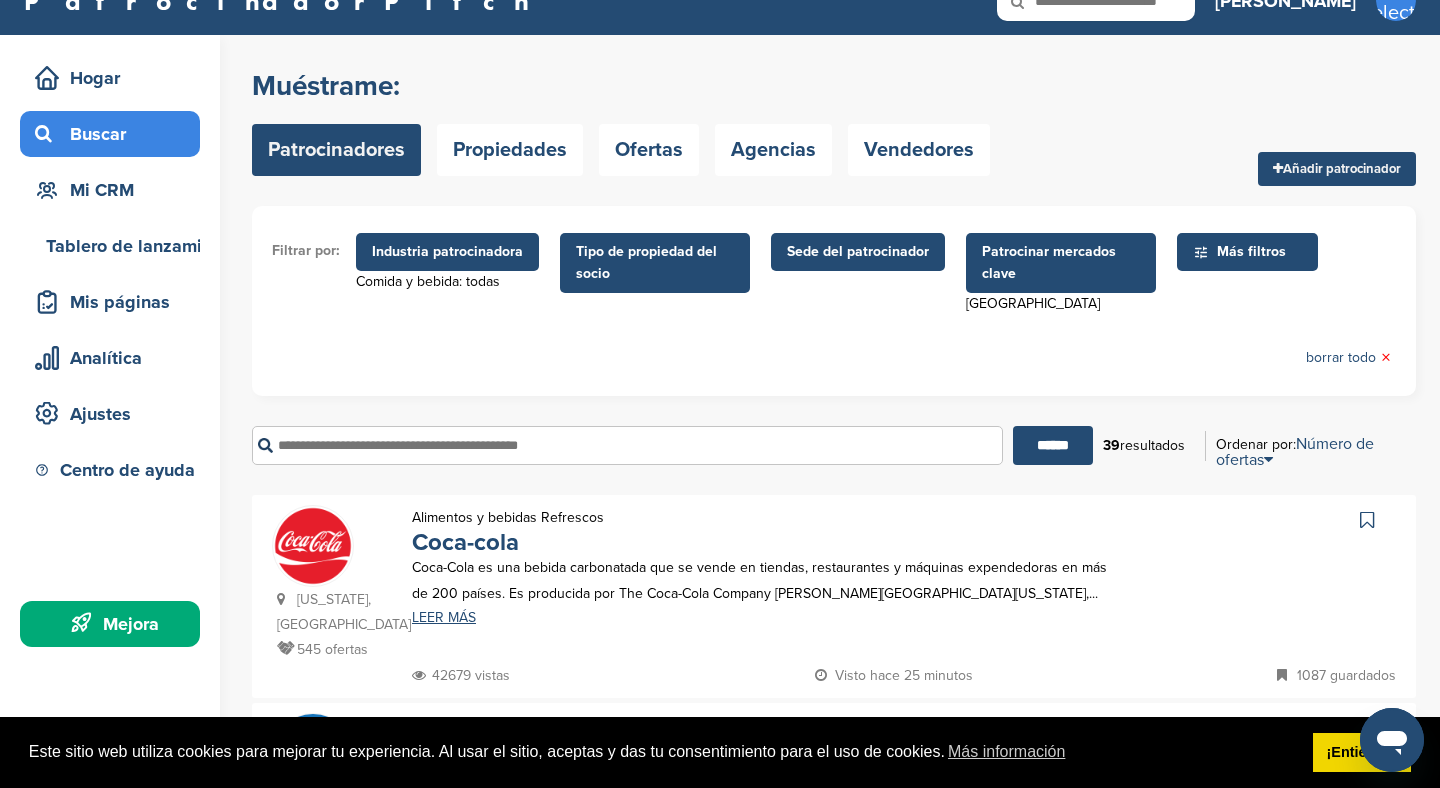 scroll, scrollTop: 42, scrollLeft: 0, axis: vertical 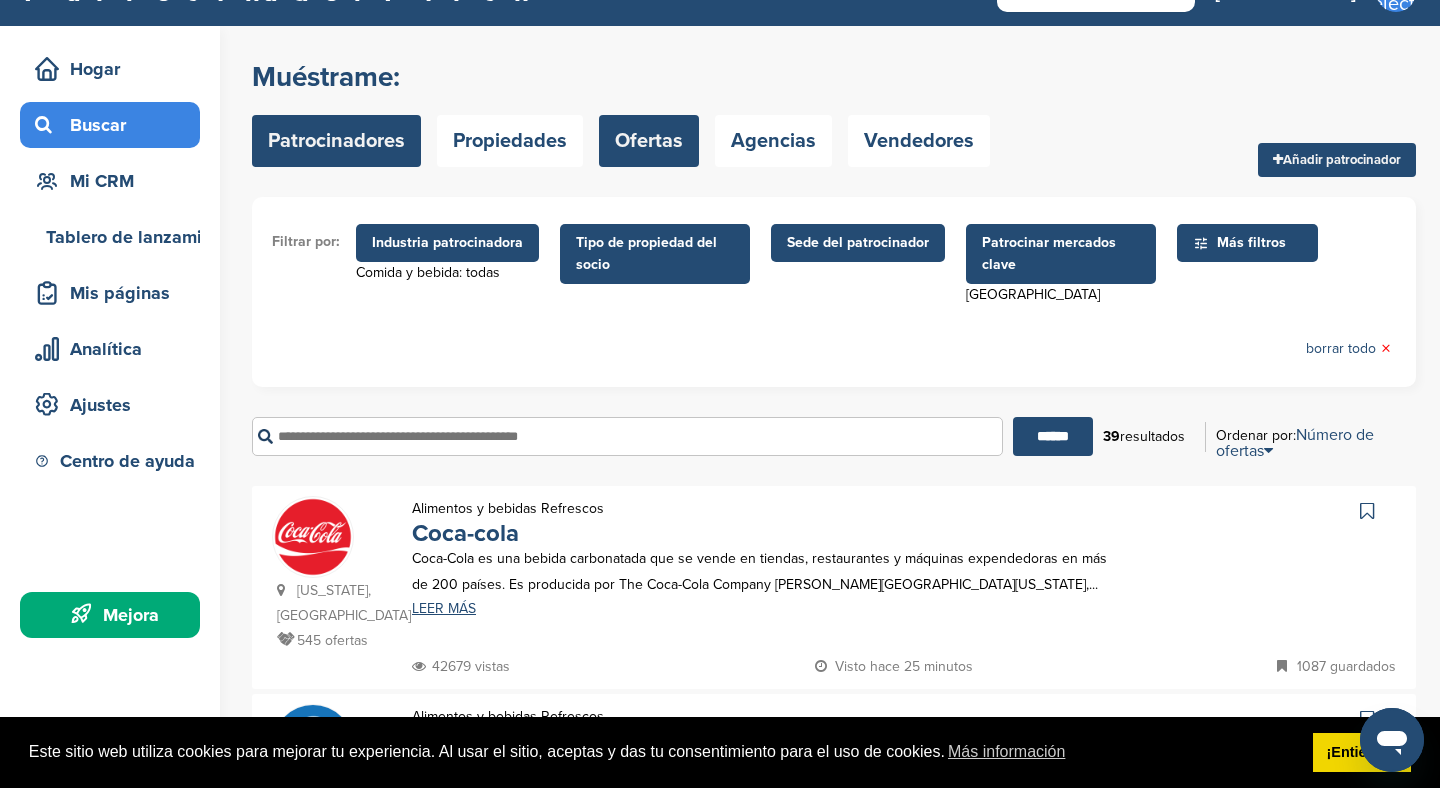 click on "Ofertas" at bounding box center [649, 141] 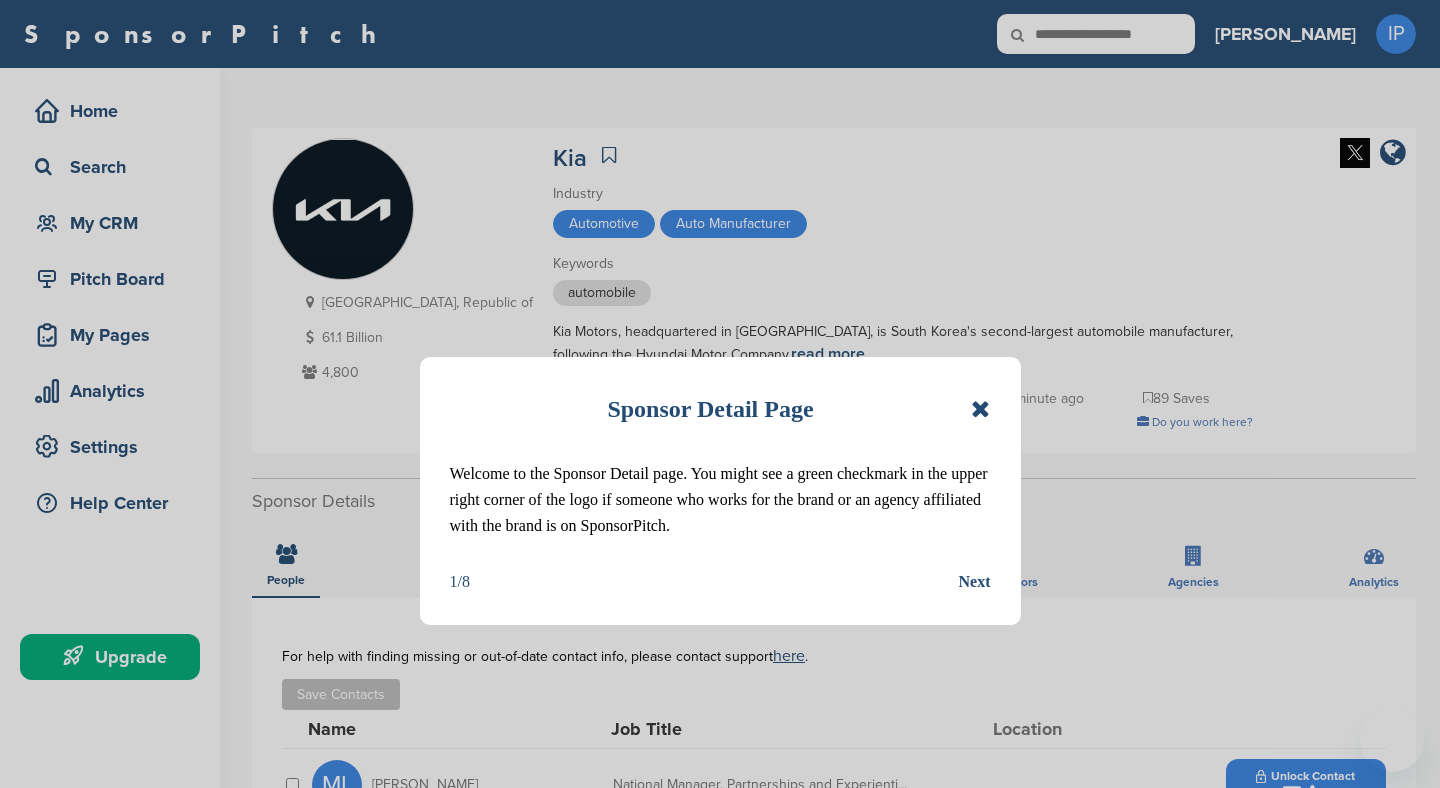 scroll, scrollTop: 0, scrollLeft: 0, axis: both 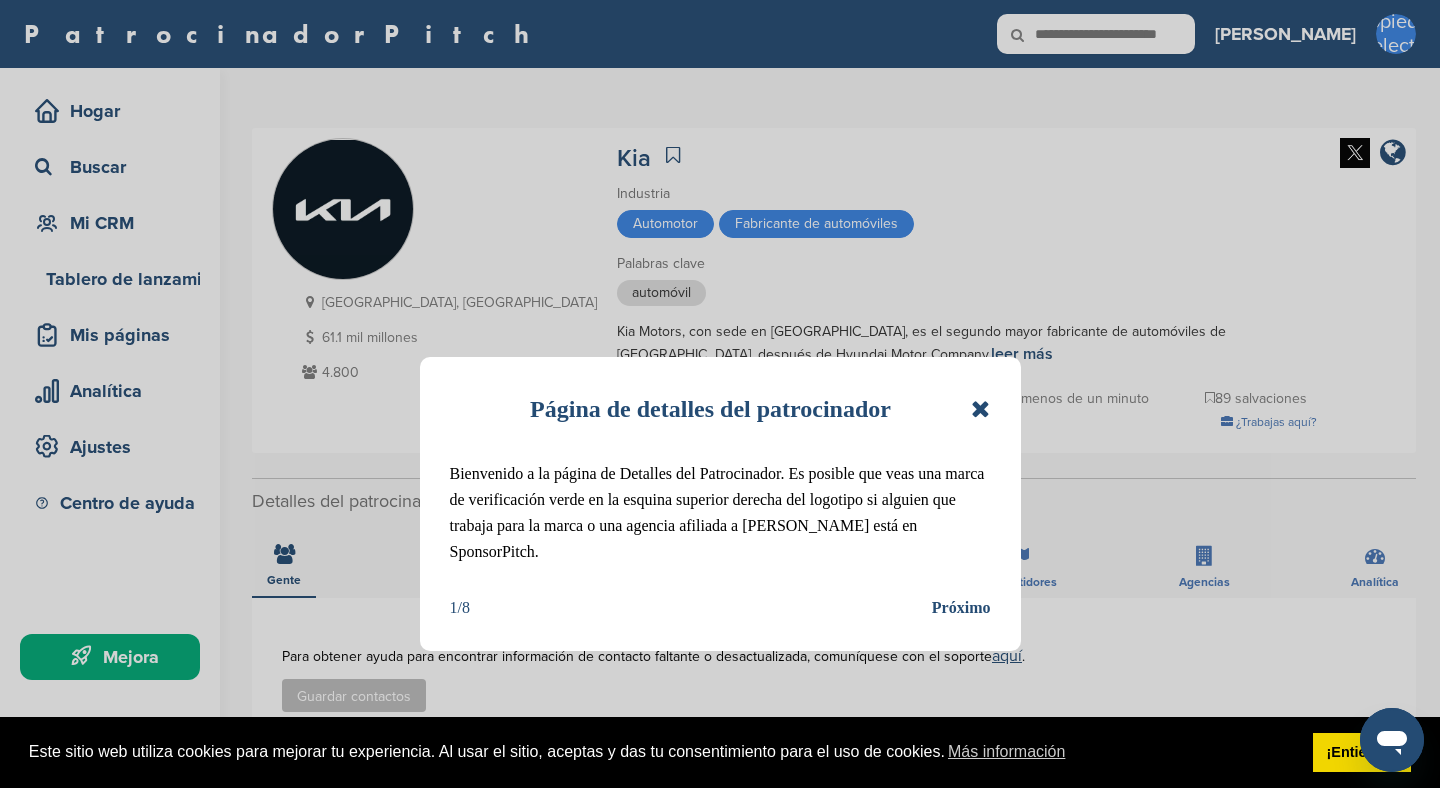 click on "Página de detalles del patrocinador
Bienvenido a la página de Detalles del Patrocinador. Es posible que veas una marca de verificación verde en la esquina superior derecha del logotipo si alguien que trabaja para la marca o una agencia afiliada a [PERSON_NAME] está en SponsorPitch.
1/8
Próximo" at bounding box center (720, 504) 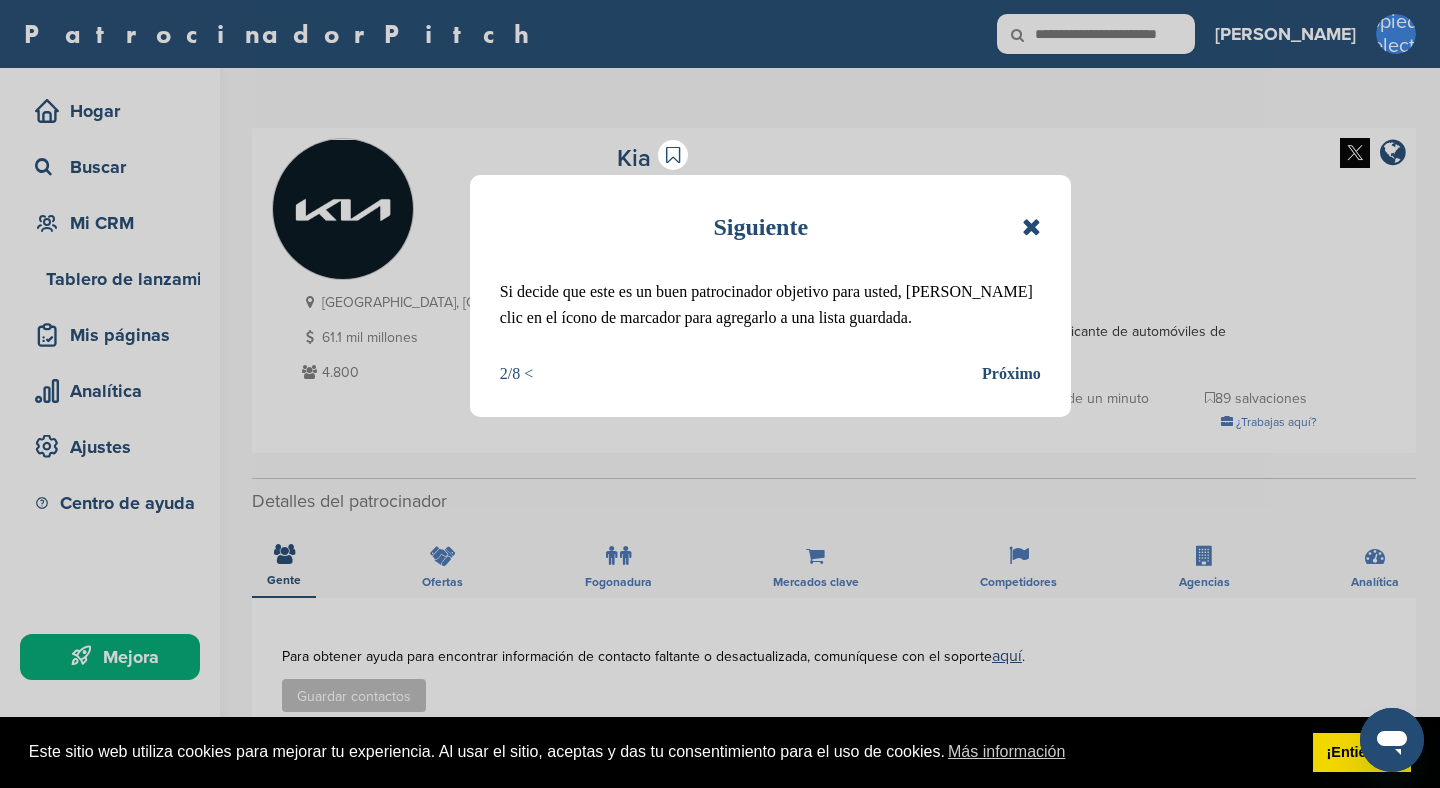 click on "Próximo" at bounding box center (1011, 373) 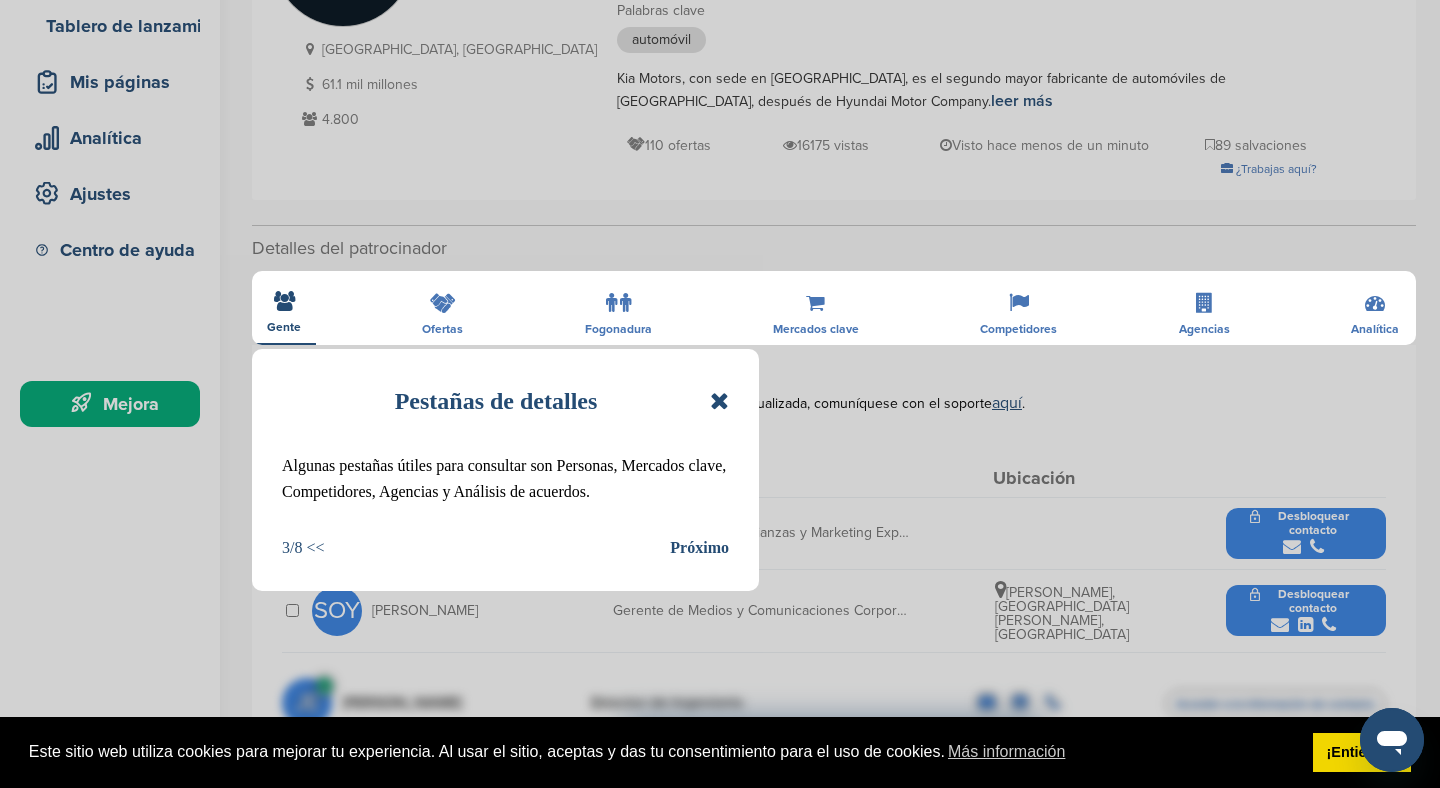 scroll, scrollTop: 255, scrollLeft: 0, axis: vertical 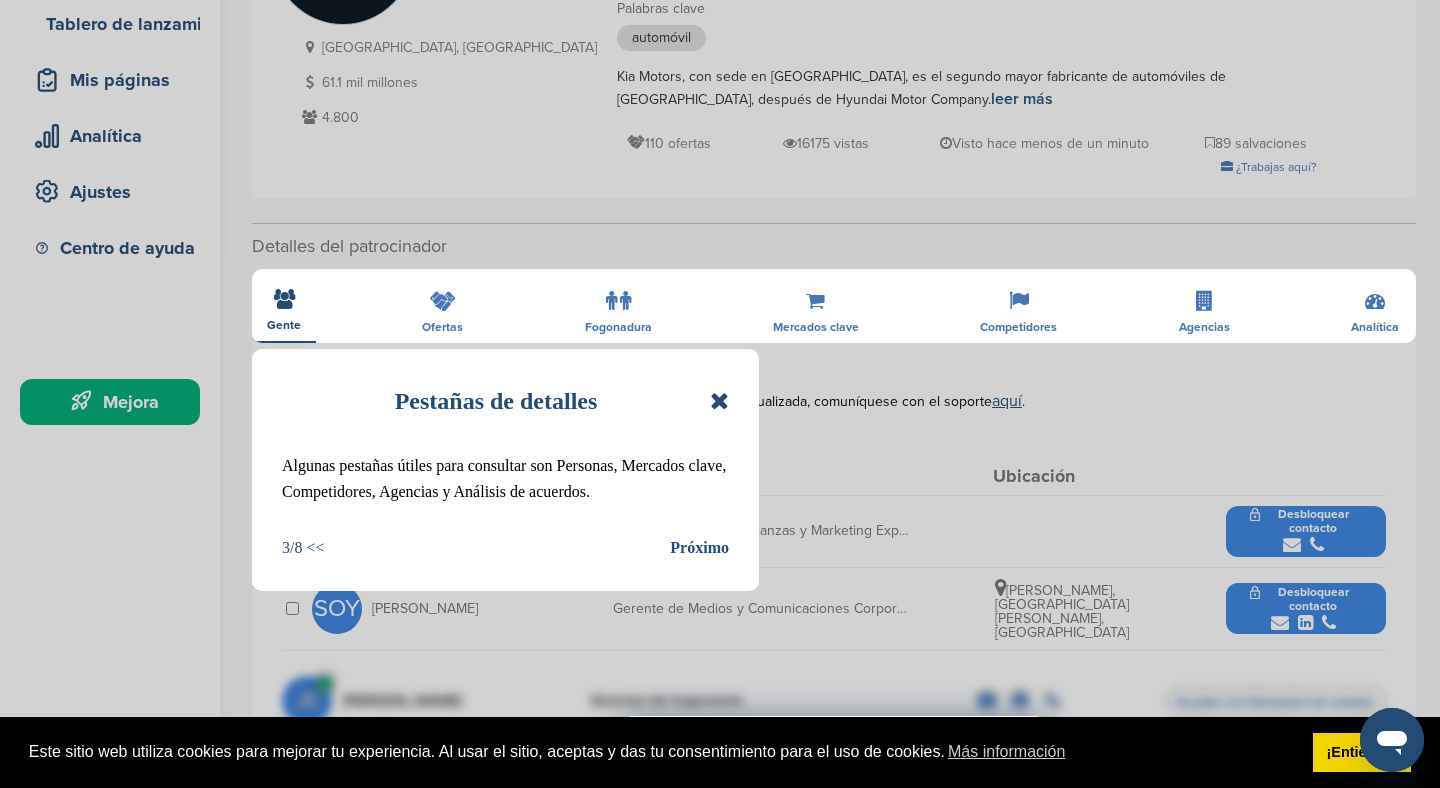 click on "Próximo" at bounding box center [699, 547] 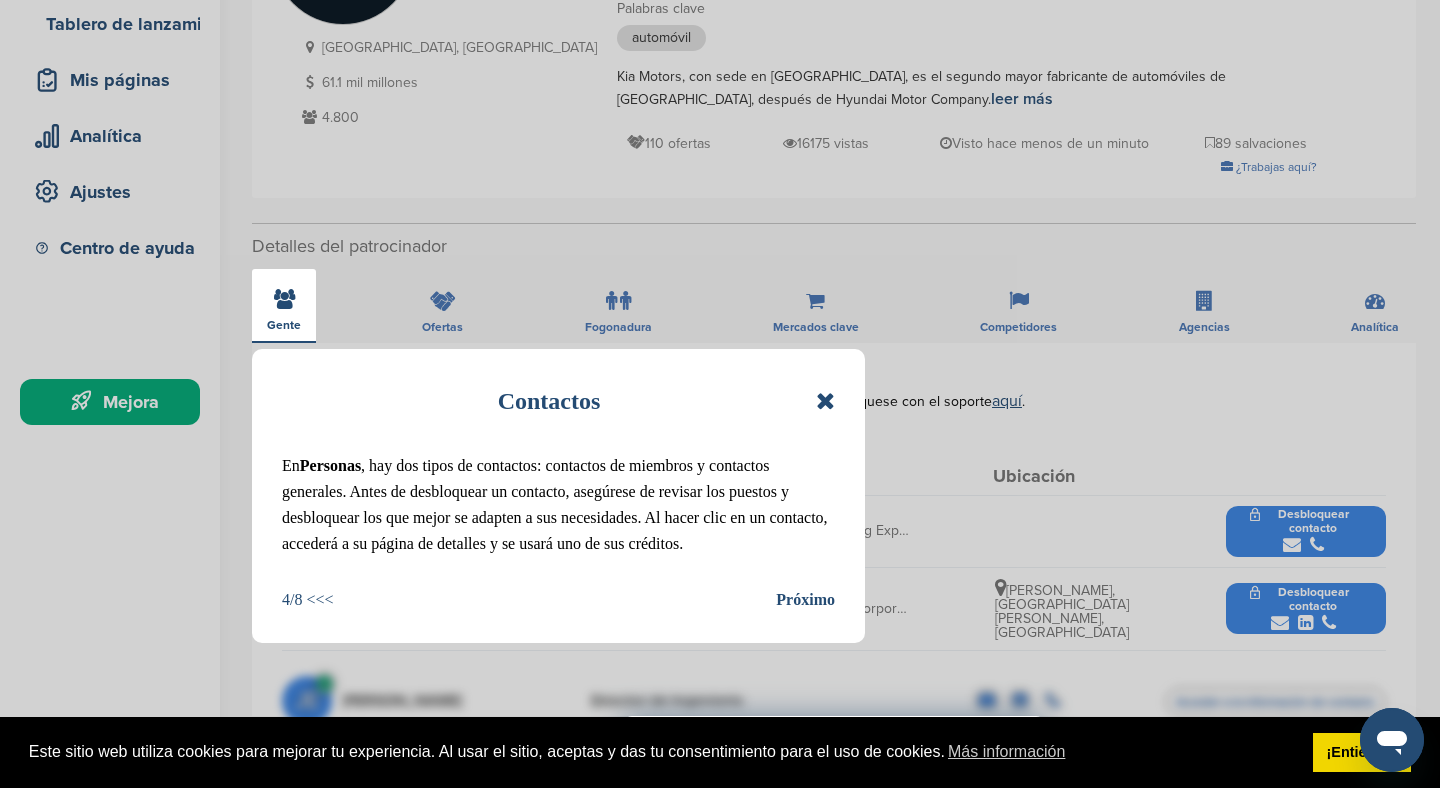 click on "Próximo" at bounding box center [805, 599] 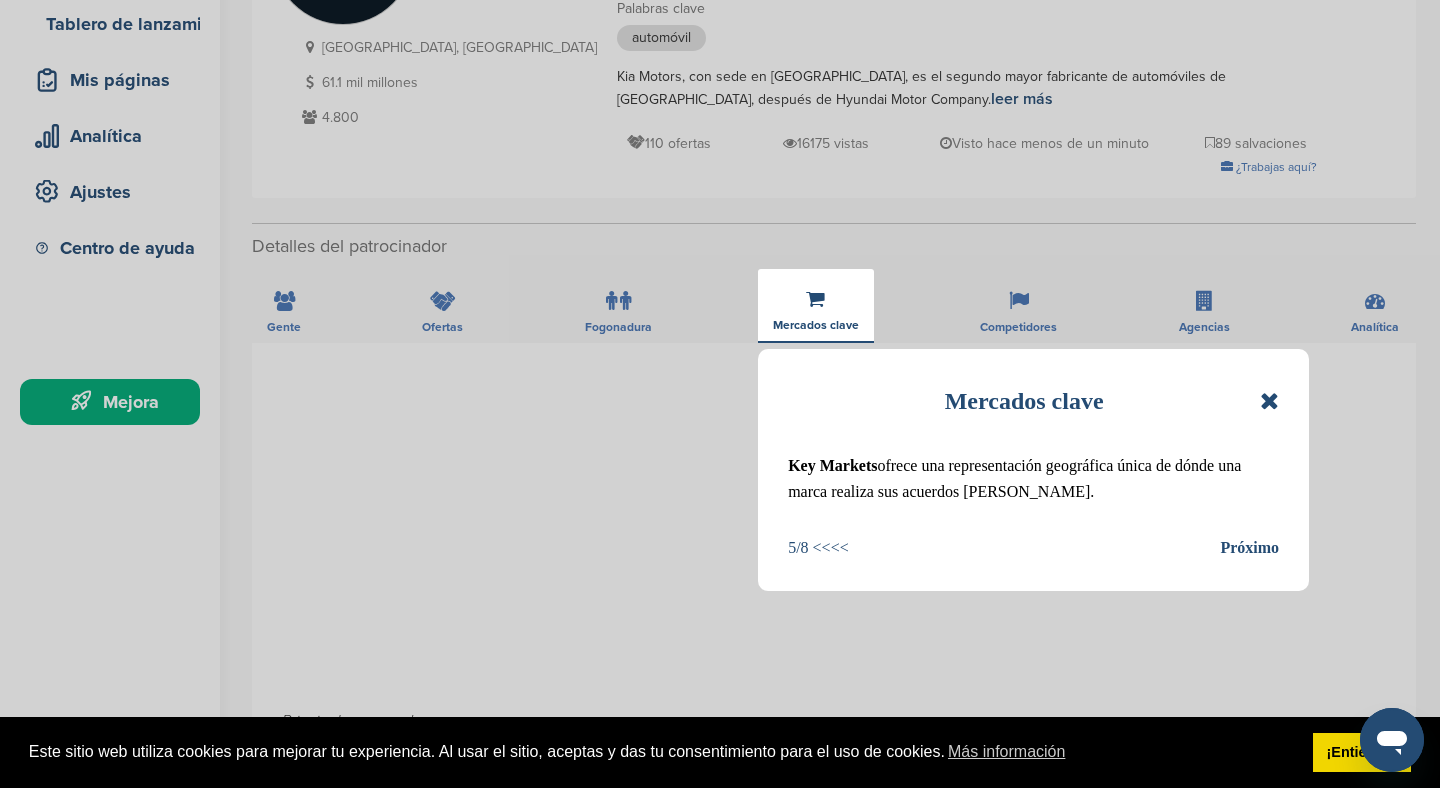 click on "Próximo" at bounding box center (1249, 547) 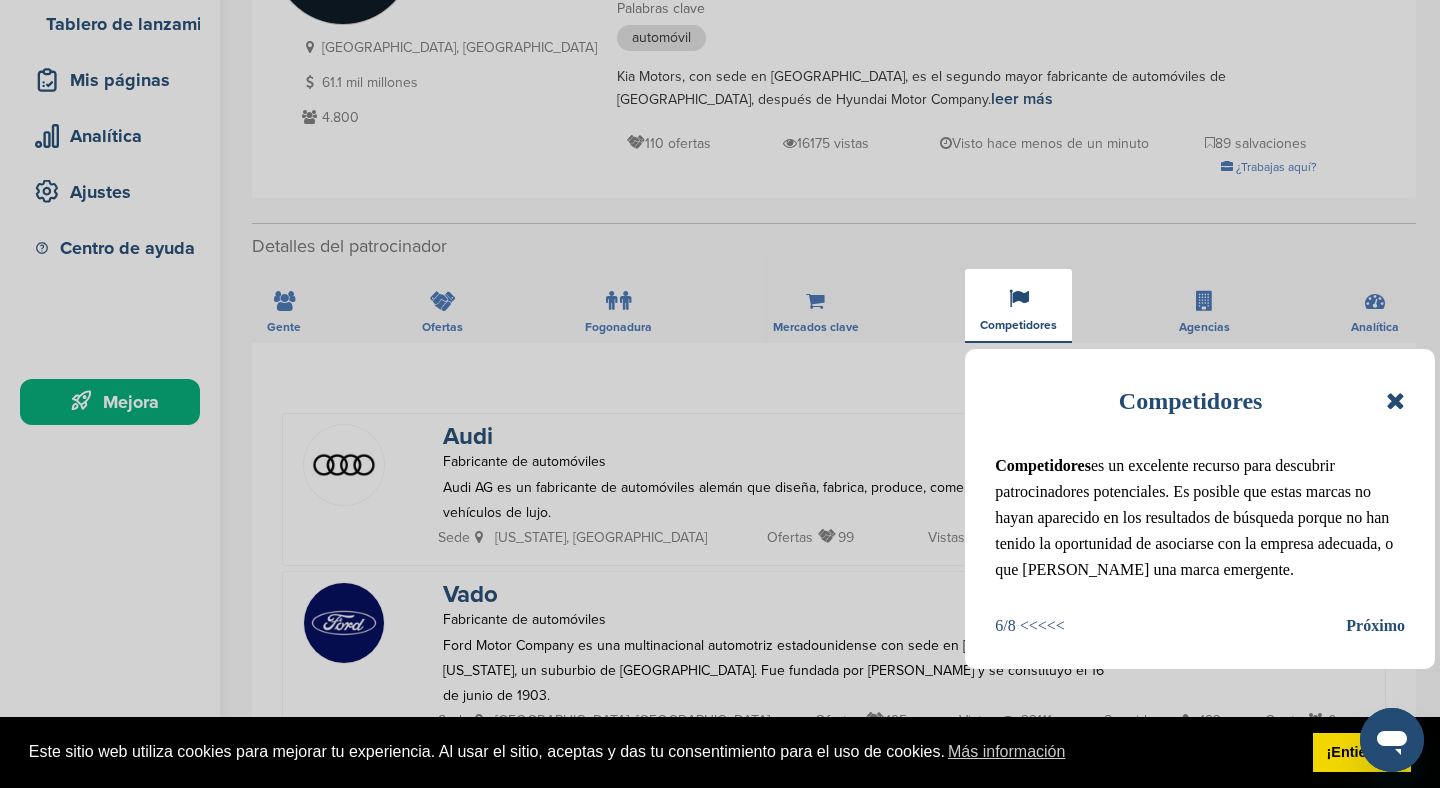click on "Próximo" at bounding box center (1375, 625) 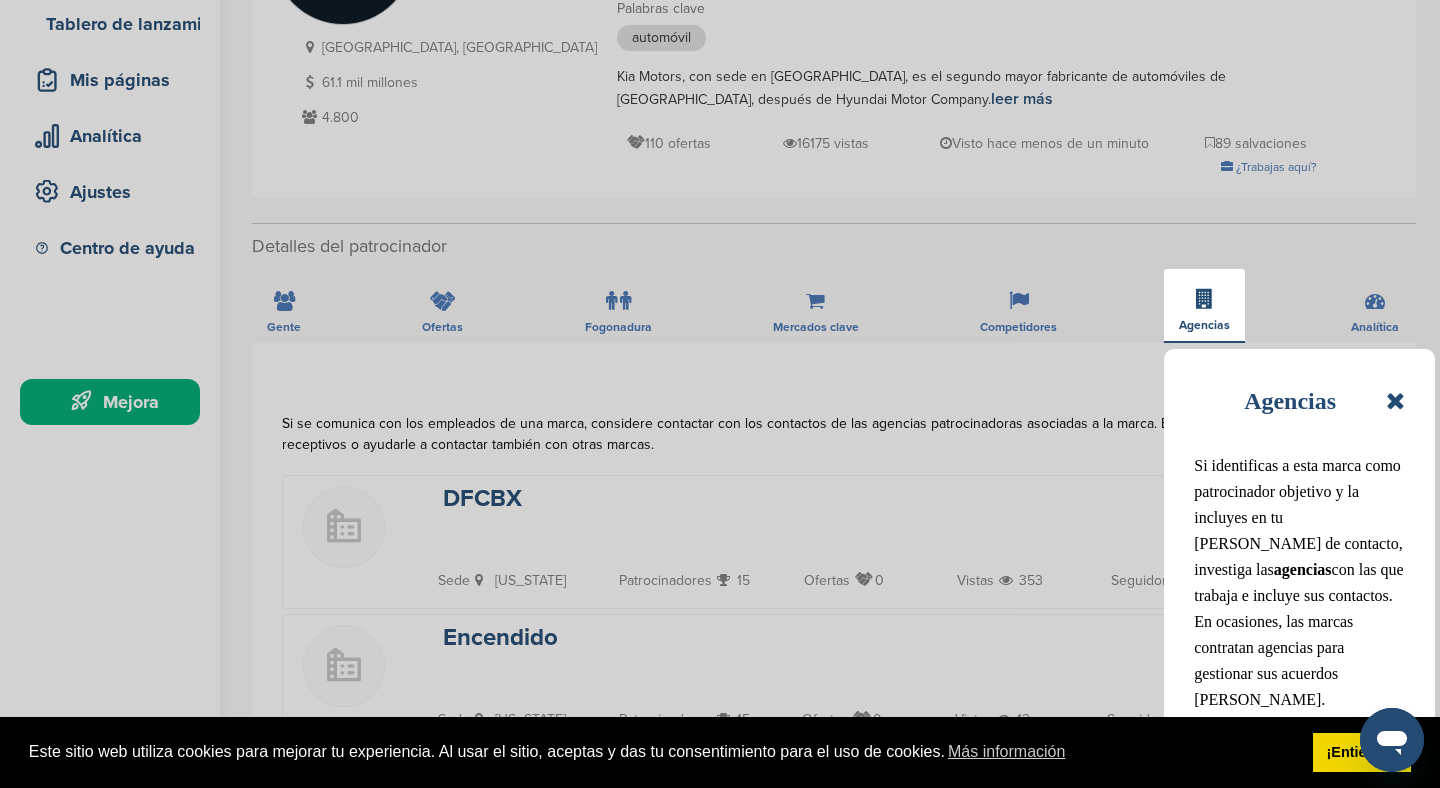 click at bounding box center [1395, 401] 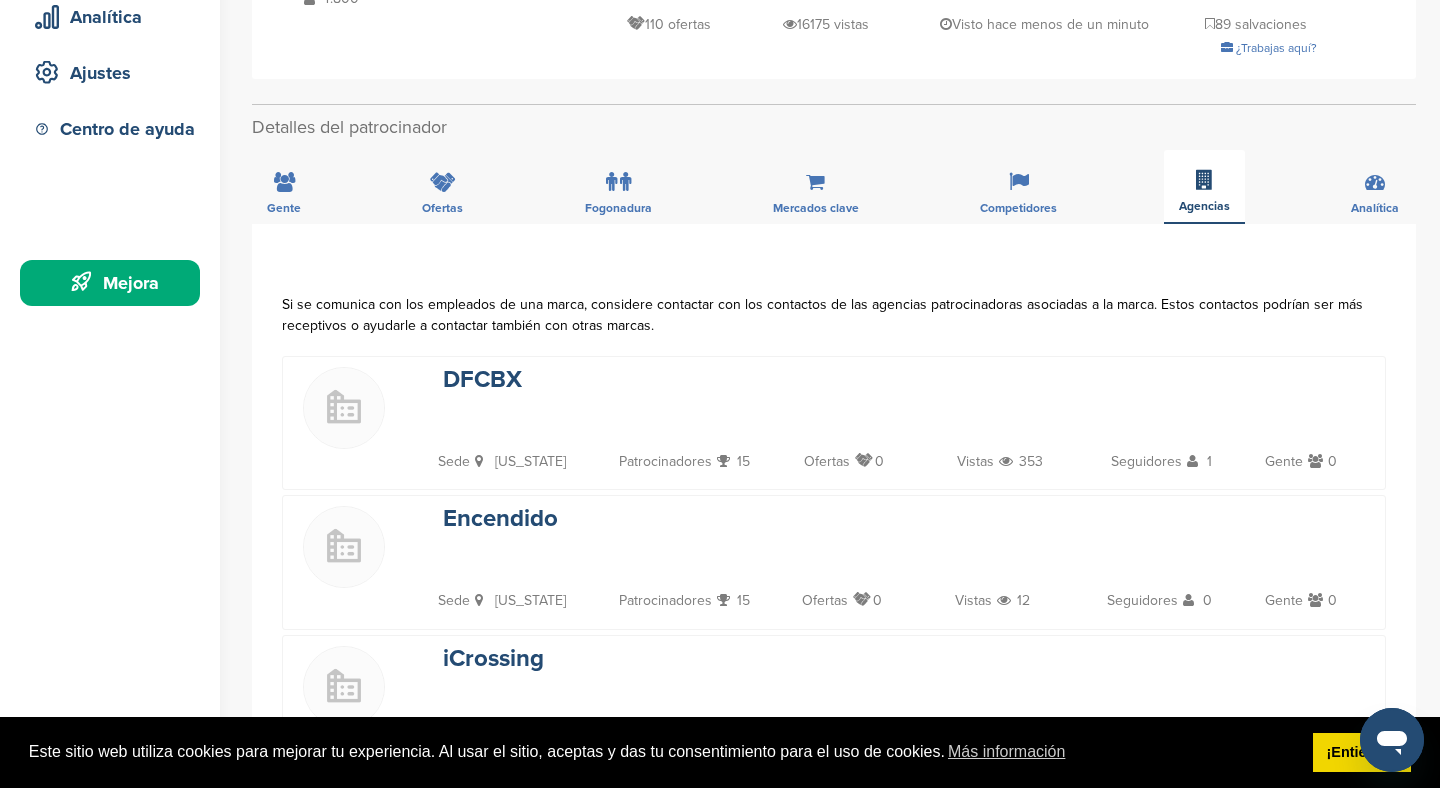 scroll, scrollTop: 310, scrollLeft: 0, axis: vertical 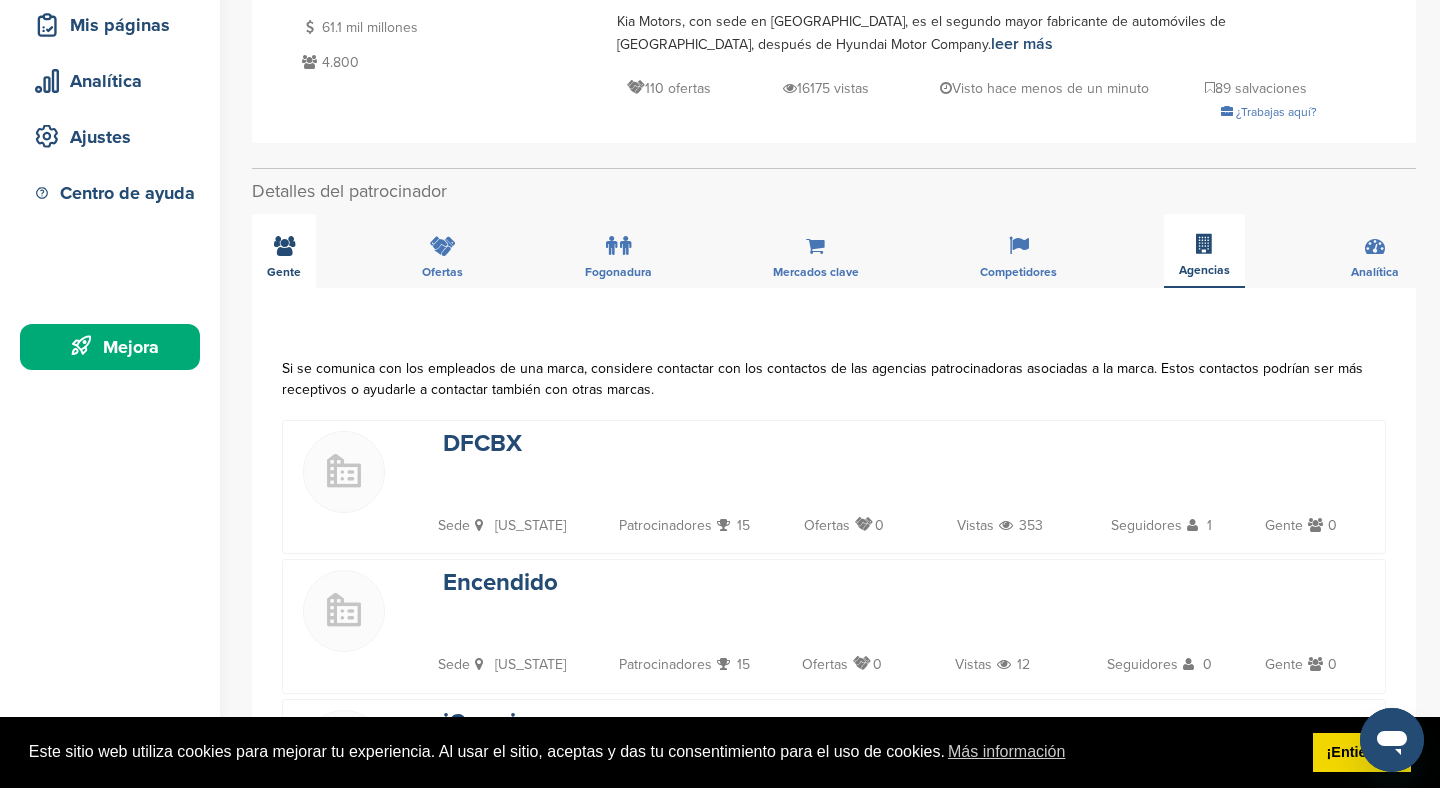 click at bounding box center (284, 246) 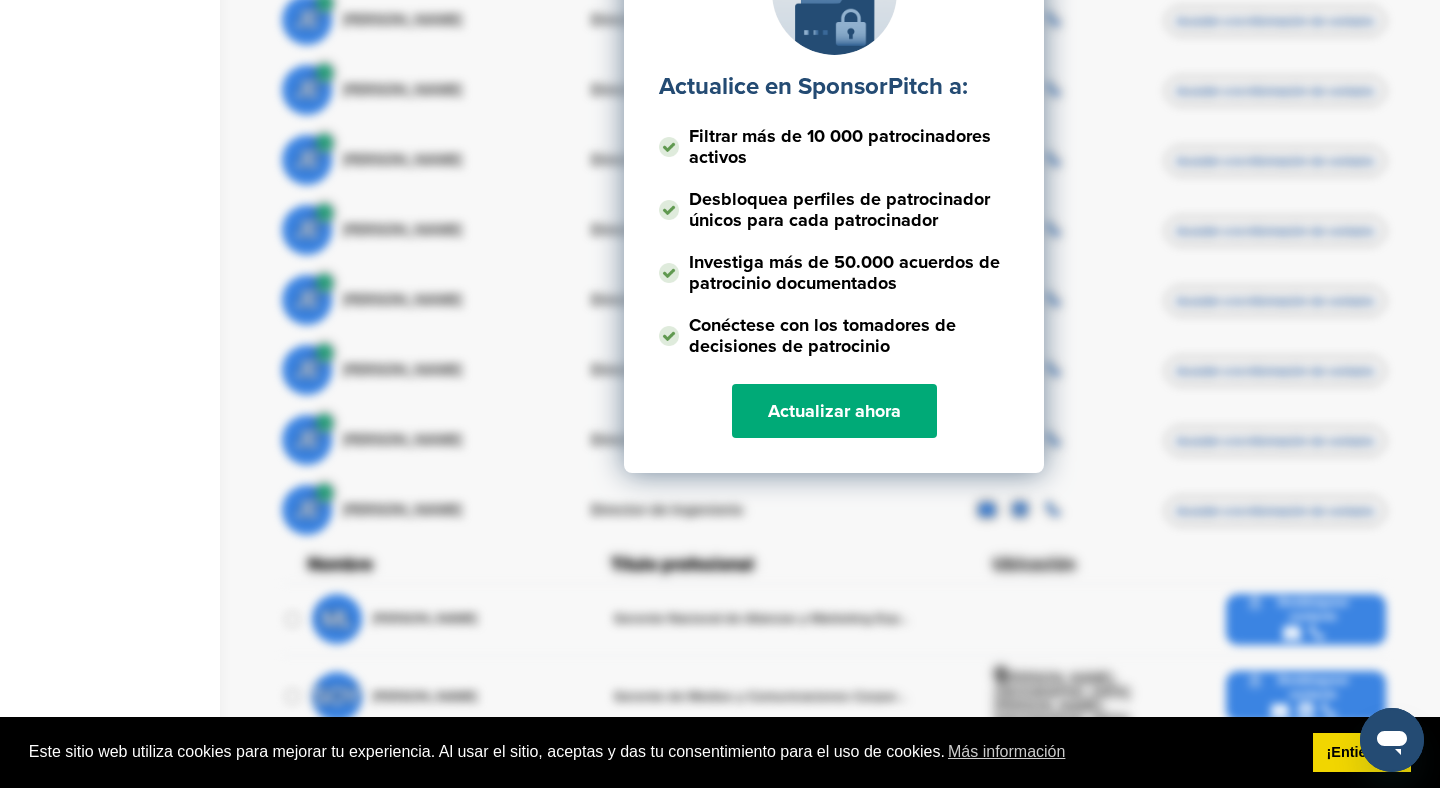 scroll, scrollTop: 1082, scrollLeft: 0, axis: vertical 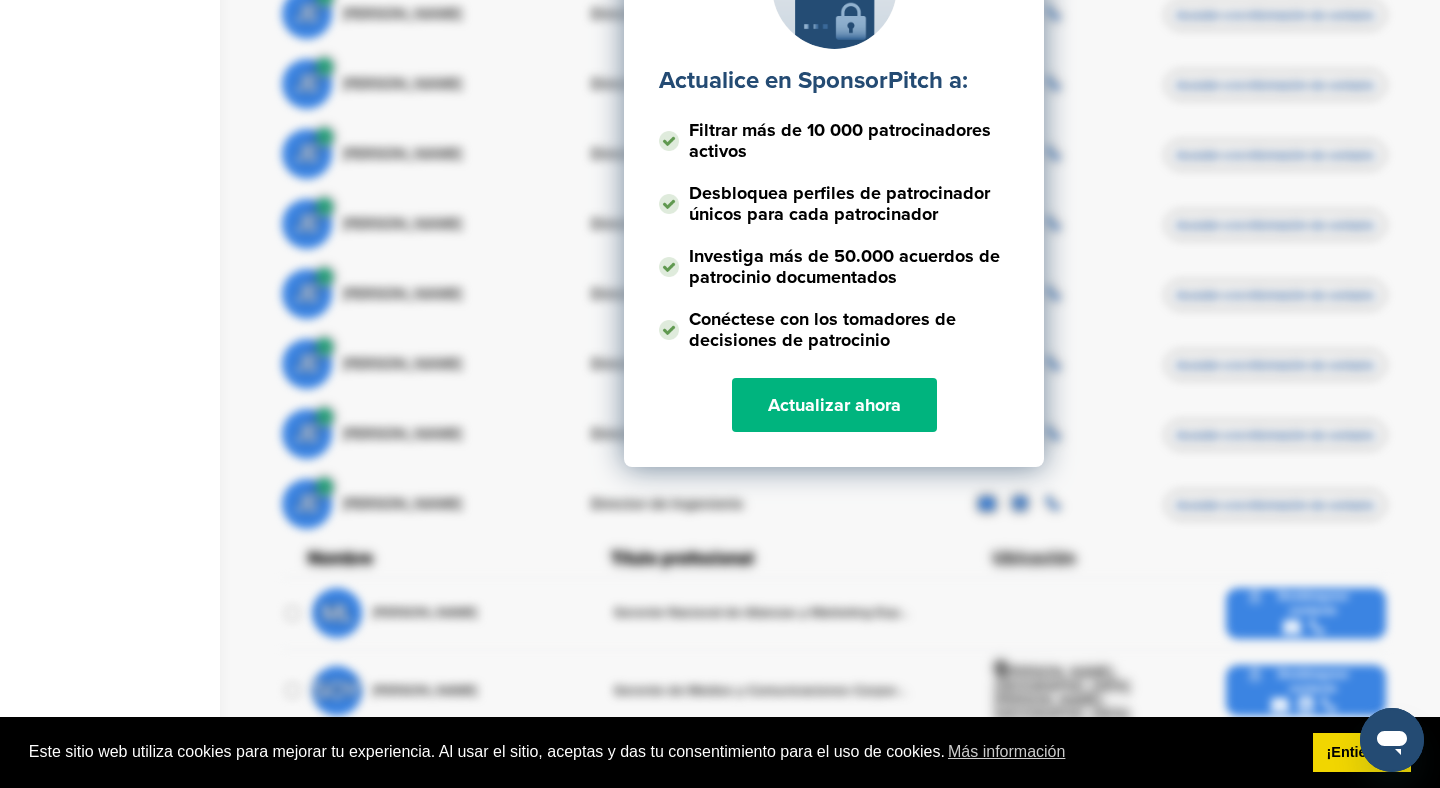 click on "Actualizar ahora" at bounding box center [834, 405] 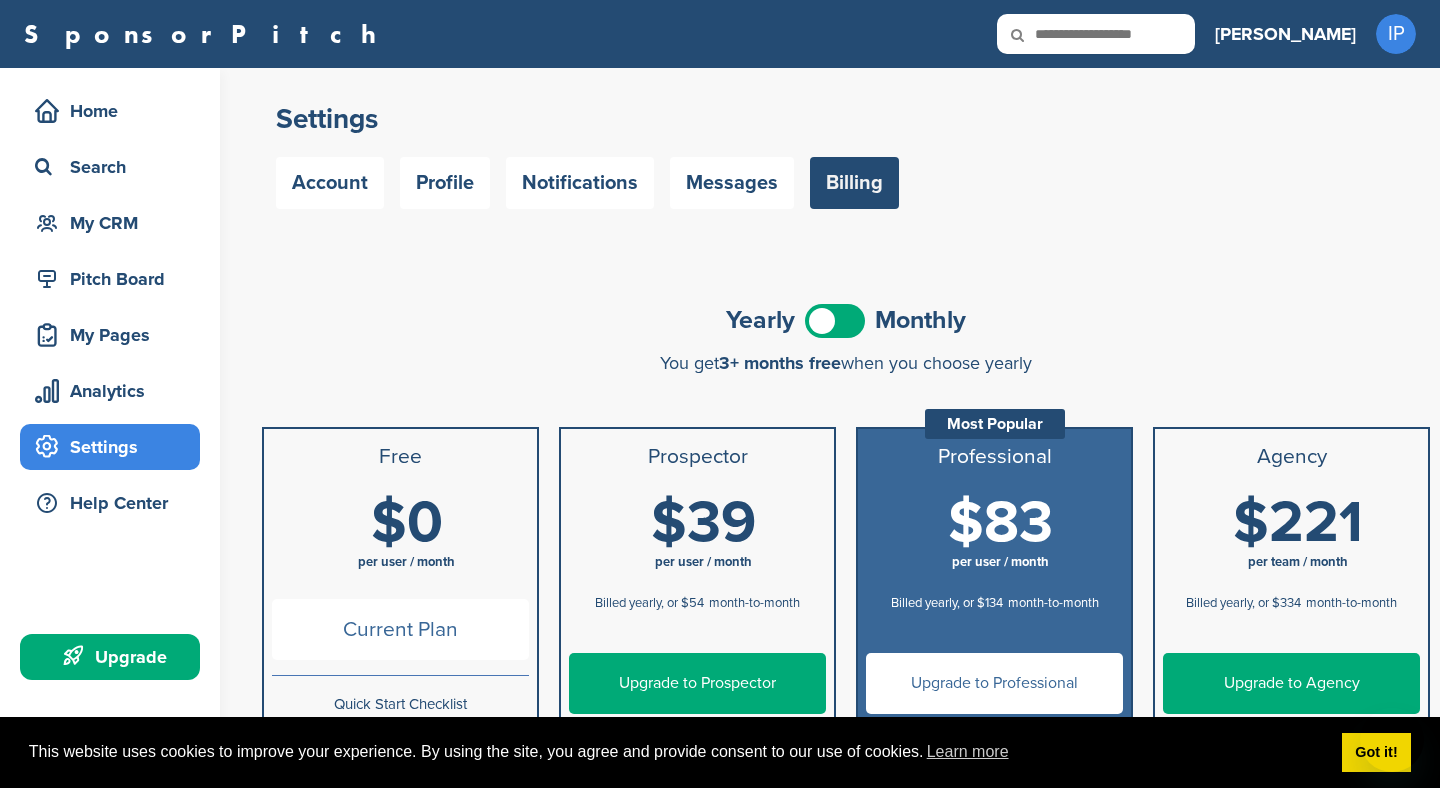 scroll, scrollTop: 0, scrollLeft: 0, axis: both 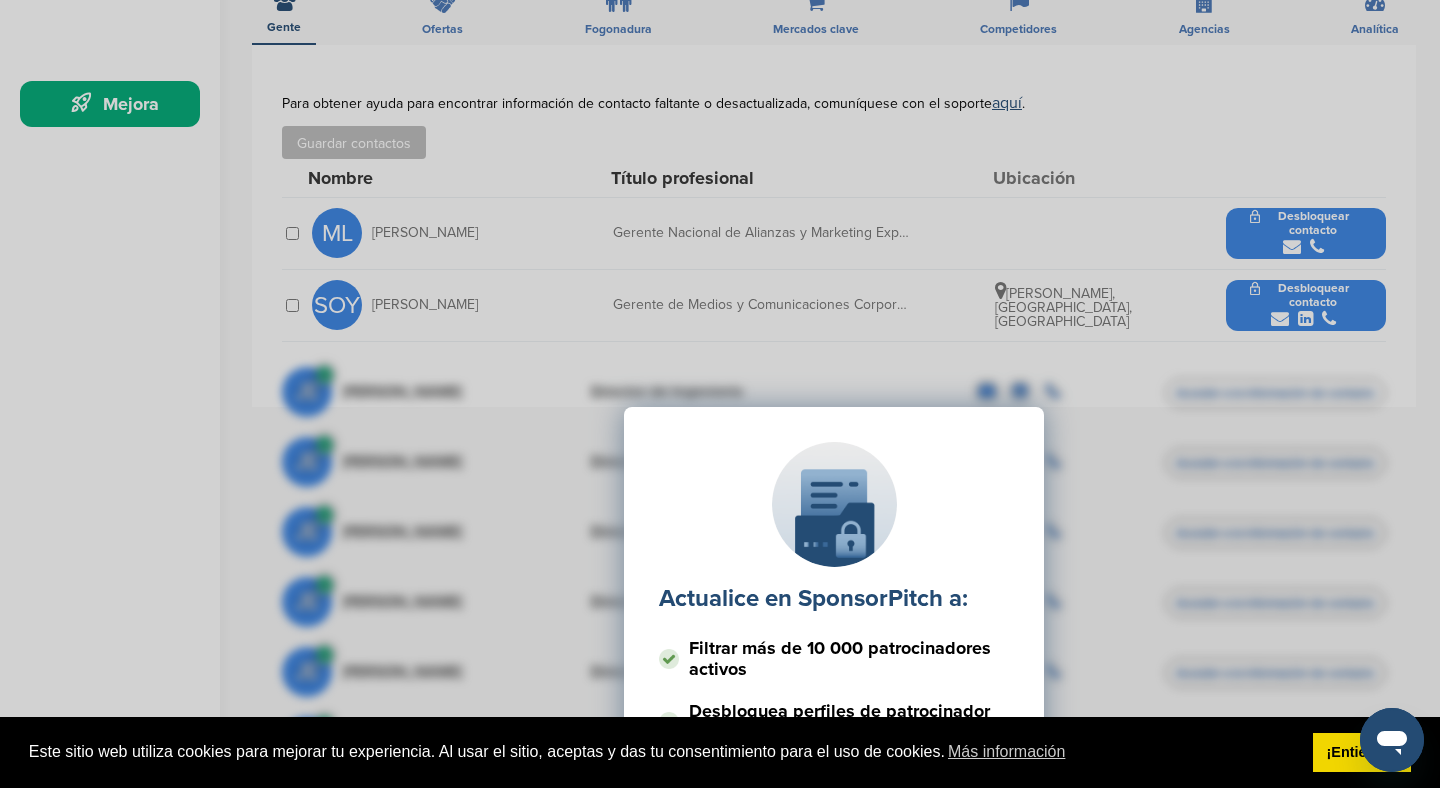 click on "Página de detalles del patrocinador
Bienvenido a la página de Detalles del Patrocinador. Es posible que veas una marca de verificación verde en la esquina superior derecha del logotipo si alguien que trabaja para la marca o una agencia afiliada a ella está en SponsorPitch.
1/8
Próximo" at bounding box center [720, 394] 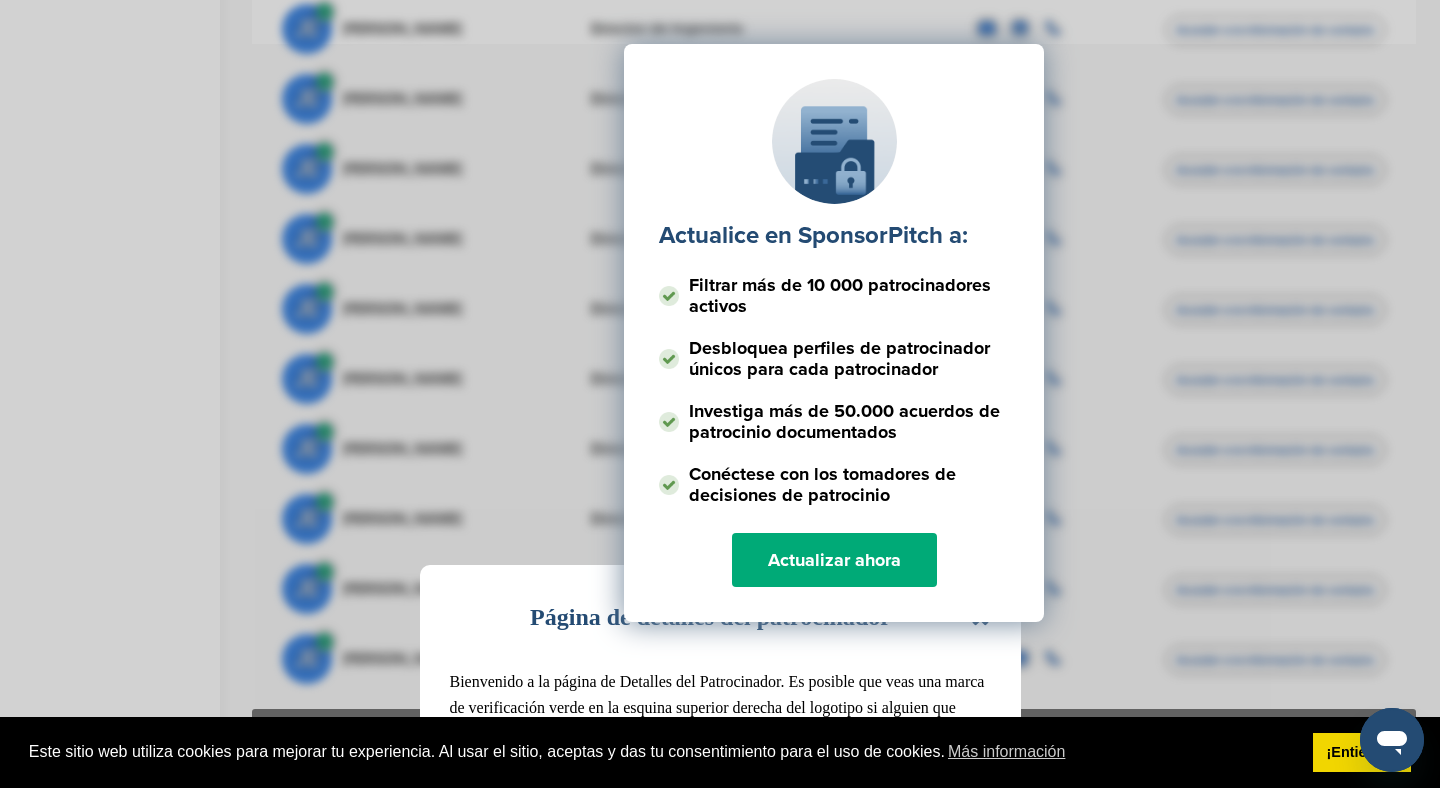 scroll, scrollTop: 931, scrollLeft: 0, axis: vertical 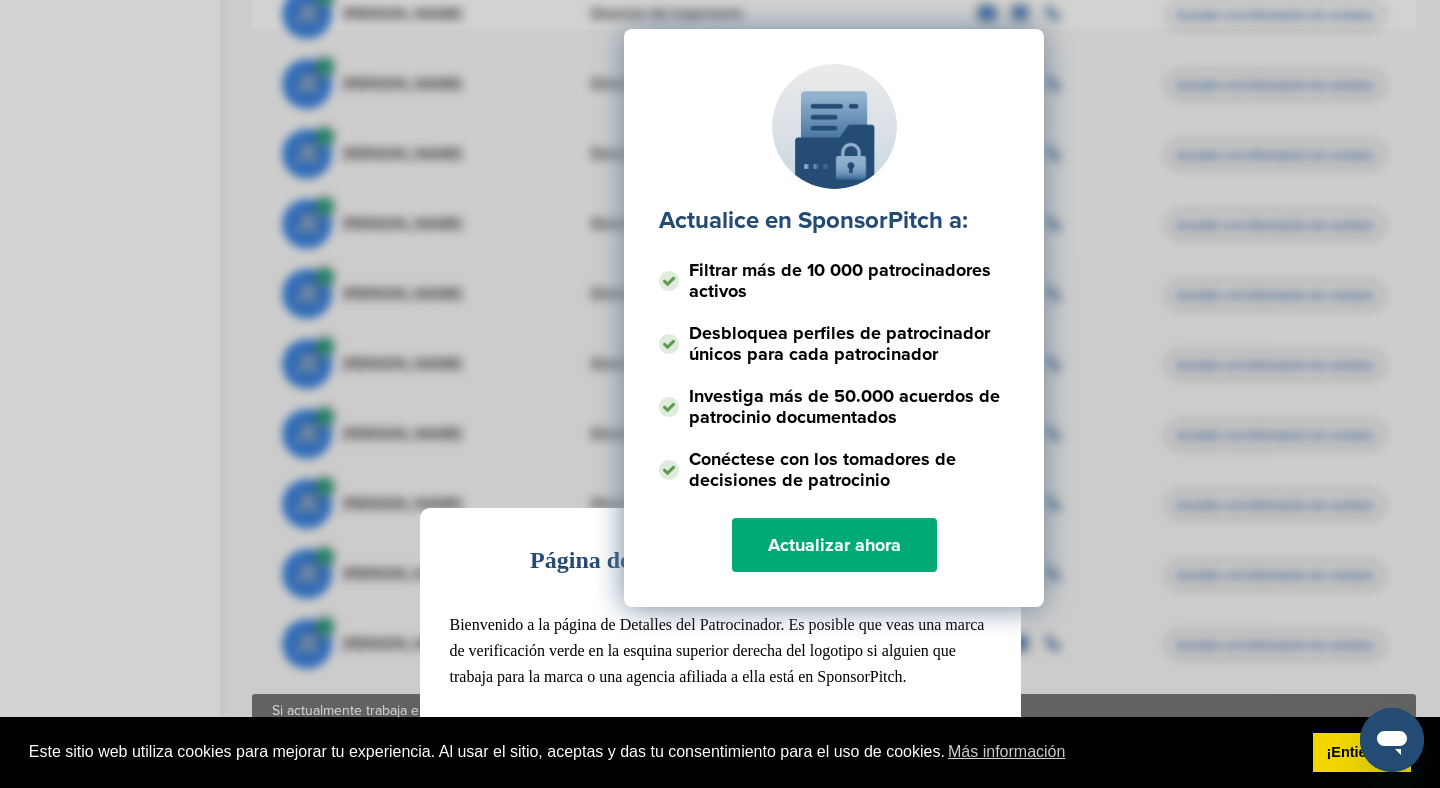 click on "Actualice en SponsorPitch a:
Filtrar más de 10 000 patrocinadores activos
Desbloquea perfiles de patrocinador únicos para cada patrocinador
Investiga más de 50.000 acuerdos de patrocinio documentados
Conéctese con los tomadores de decisiones de patrocinio
Actualizar ahora" at bounding box center [834, 229] 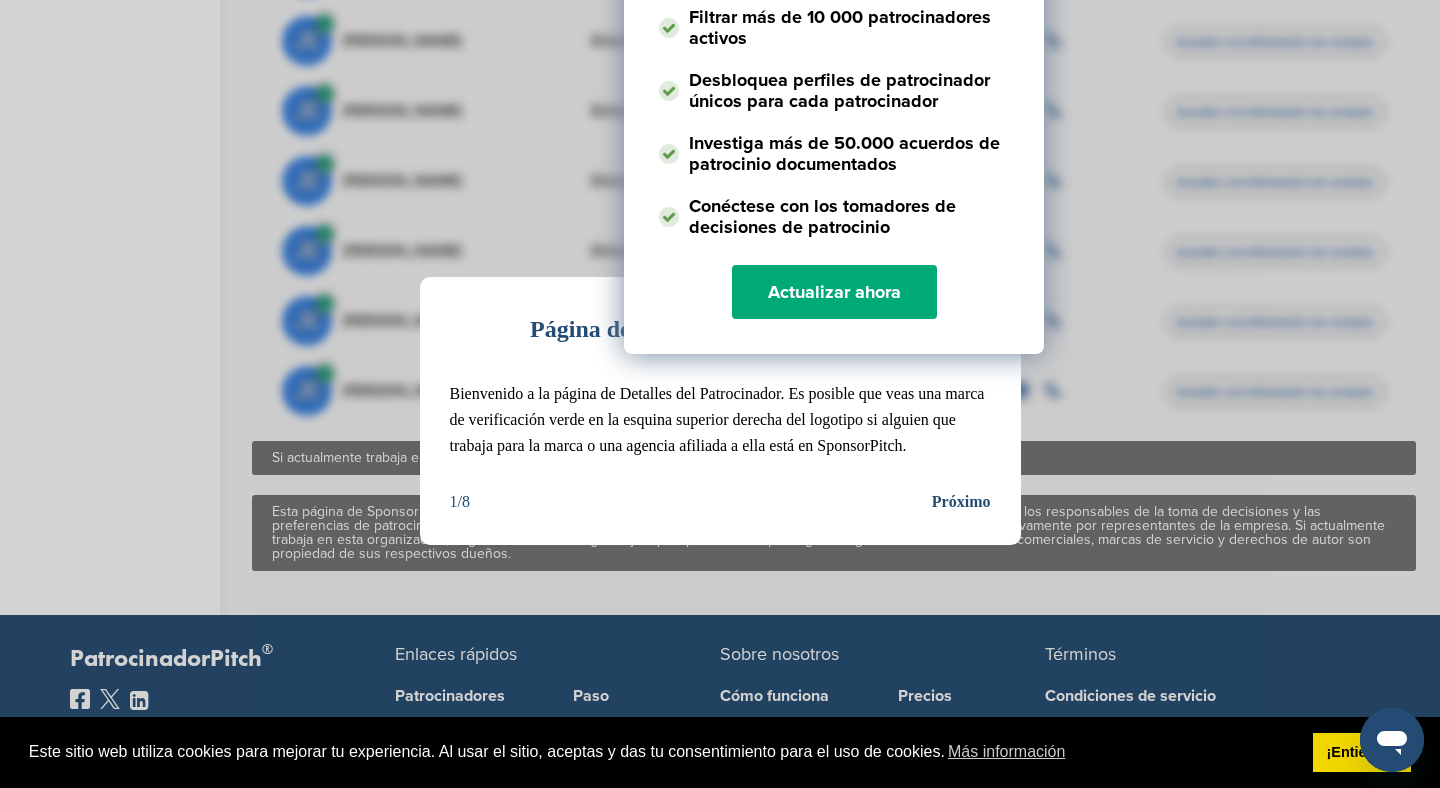 scroll, scrollTop: 1192, scrollLeft: 0, axis: vertical 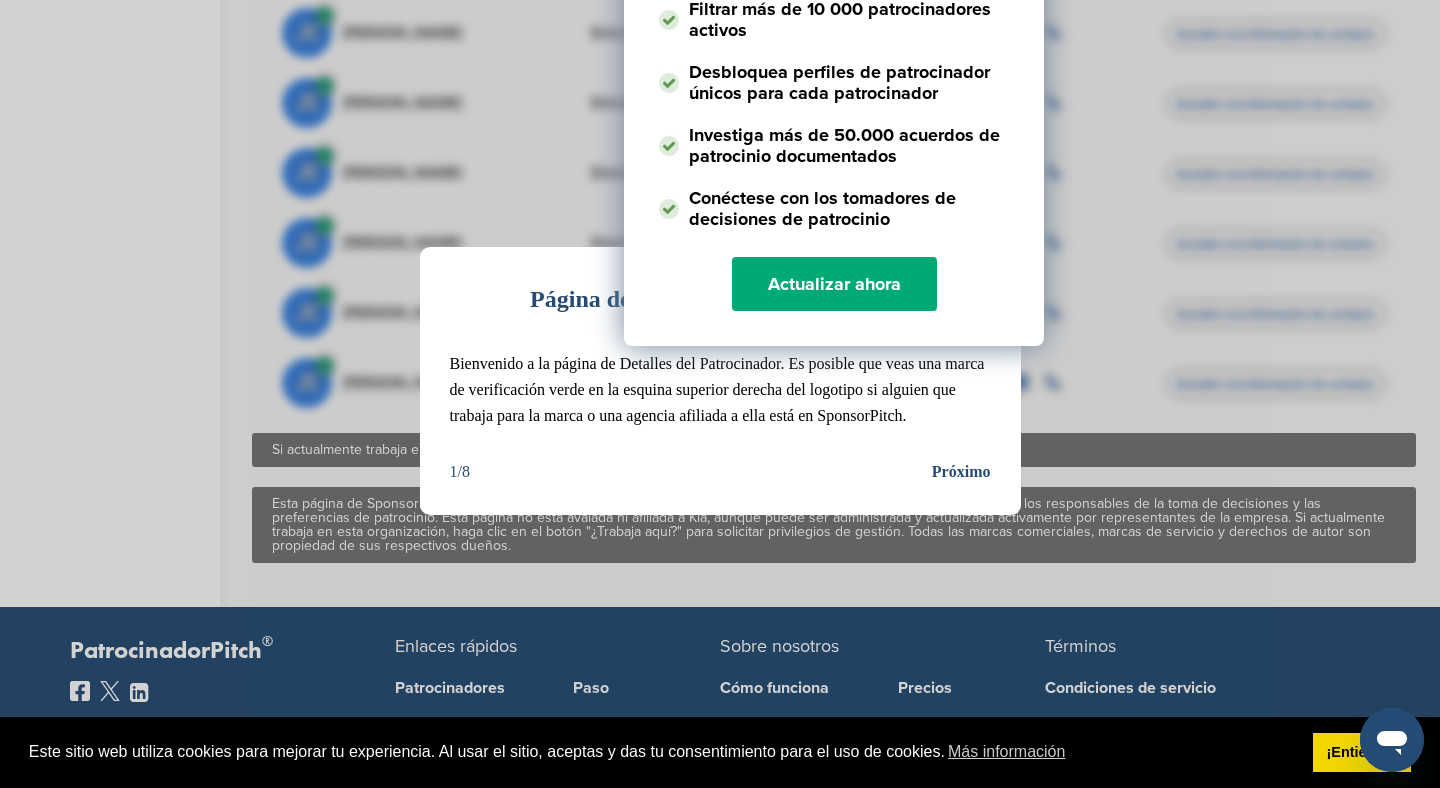 click on "Próximo" at bounding box center [961, 472] 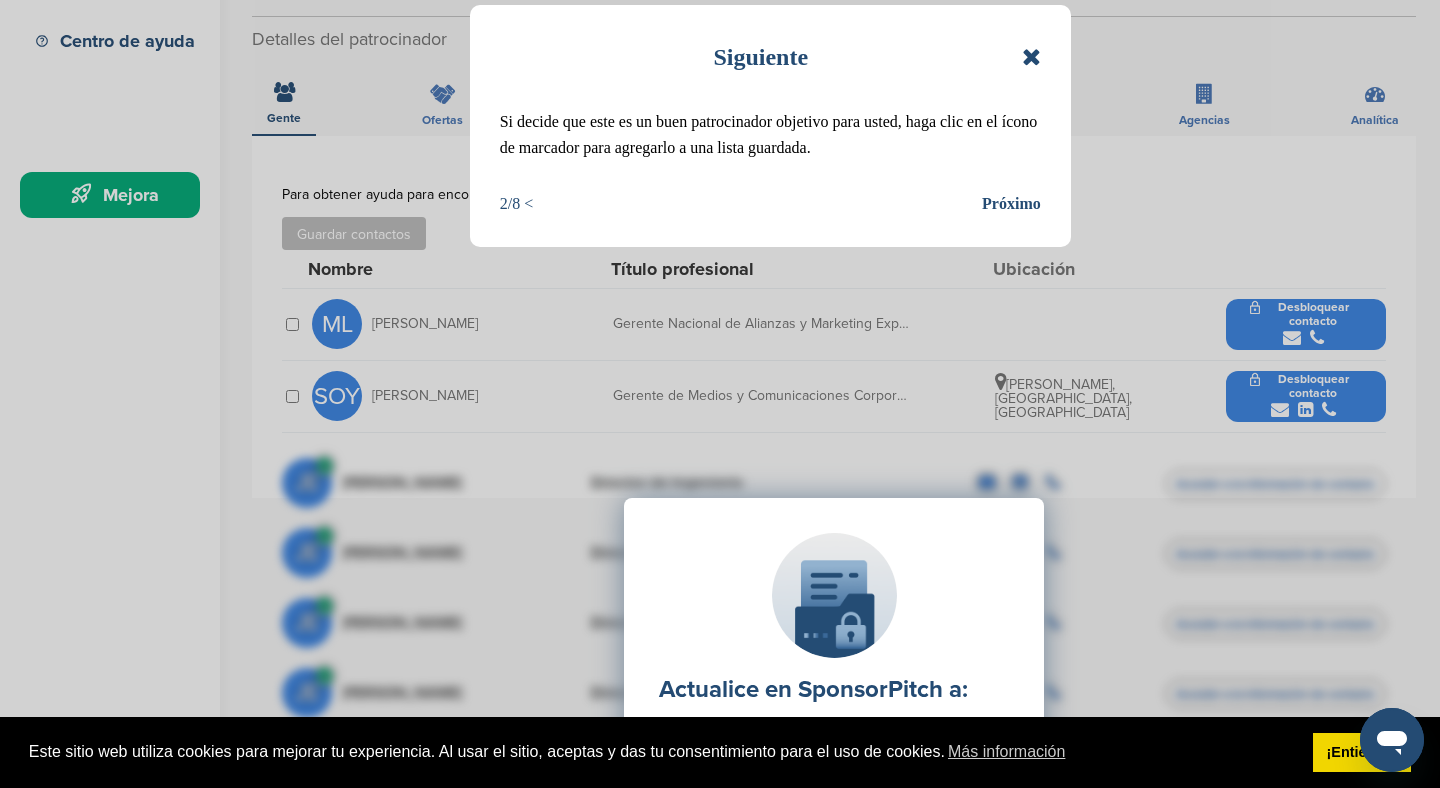 scroll, scrollTop: 445, scrollLeft: 0, axis: vertical 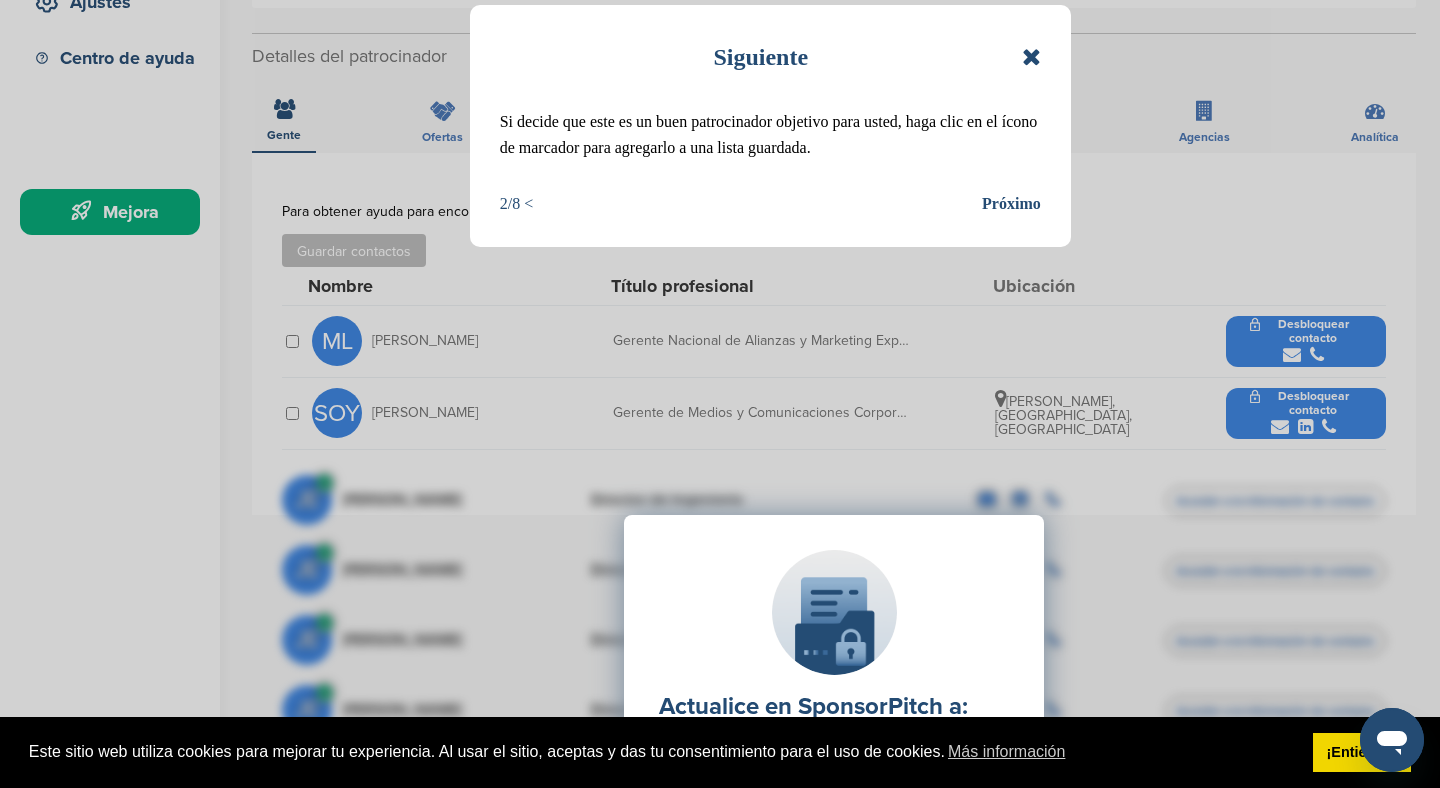 click on "Próximo" at bounding box center (1011, 203) 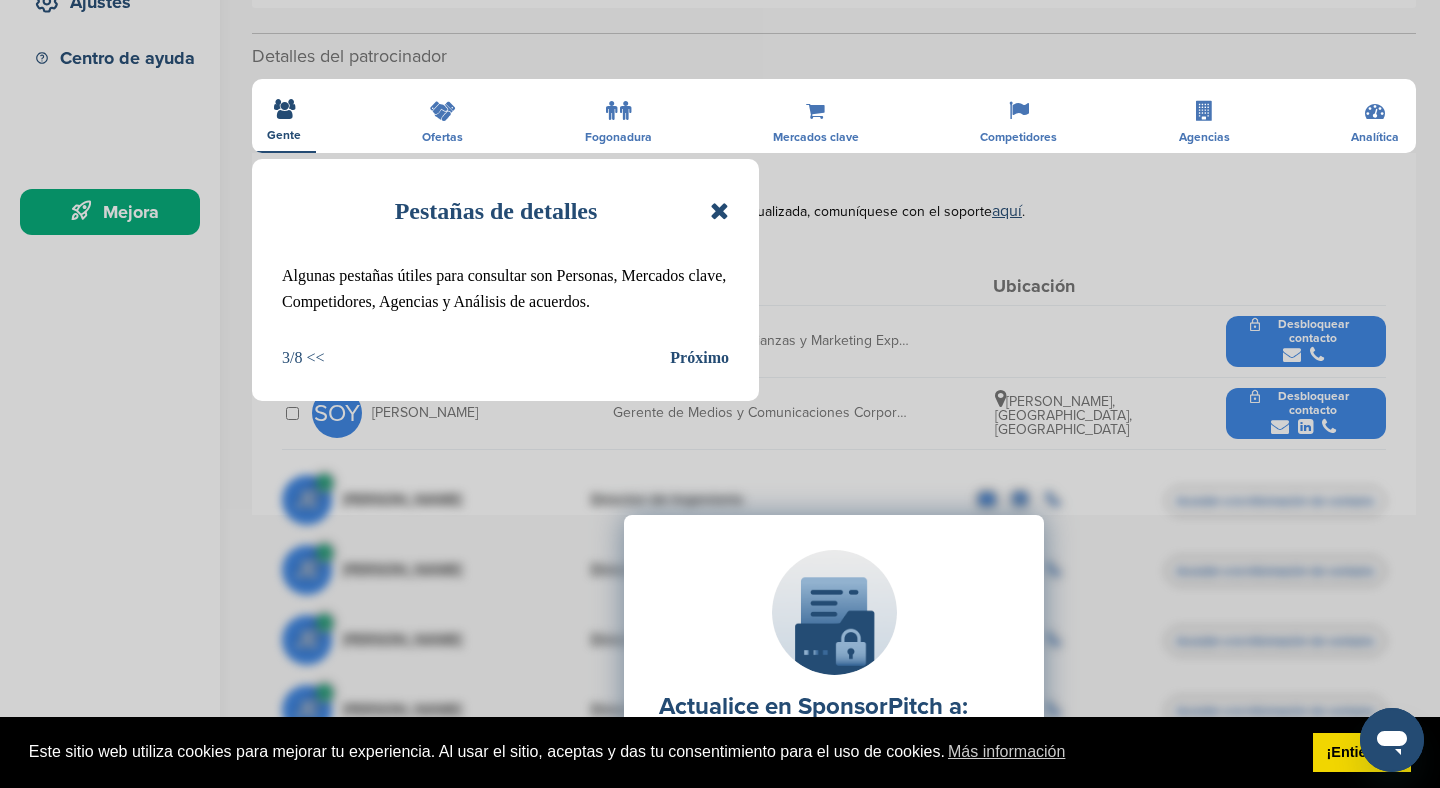 click at bounding box center [719, 211] 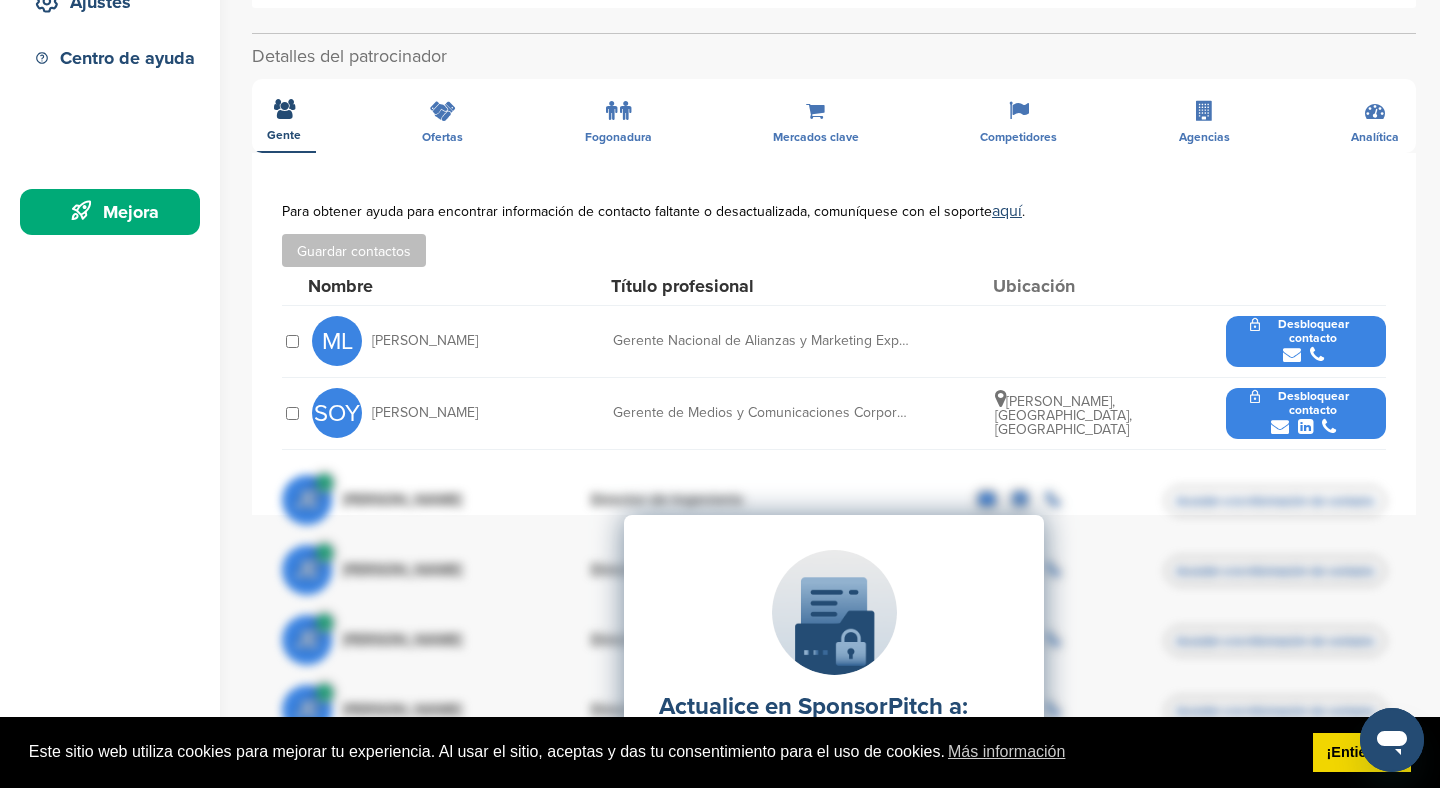 click on "Desbloquear contacto" at bounding box center [1313, 331] 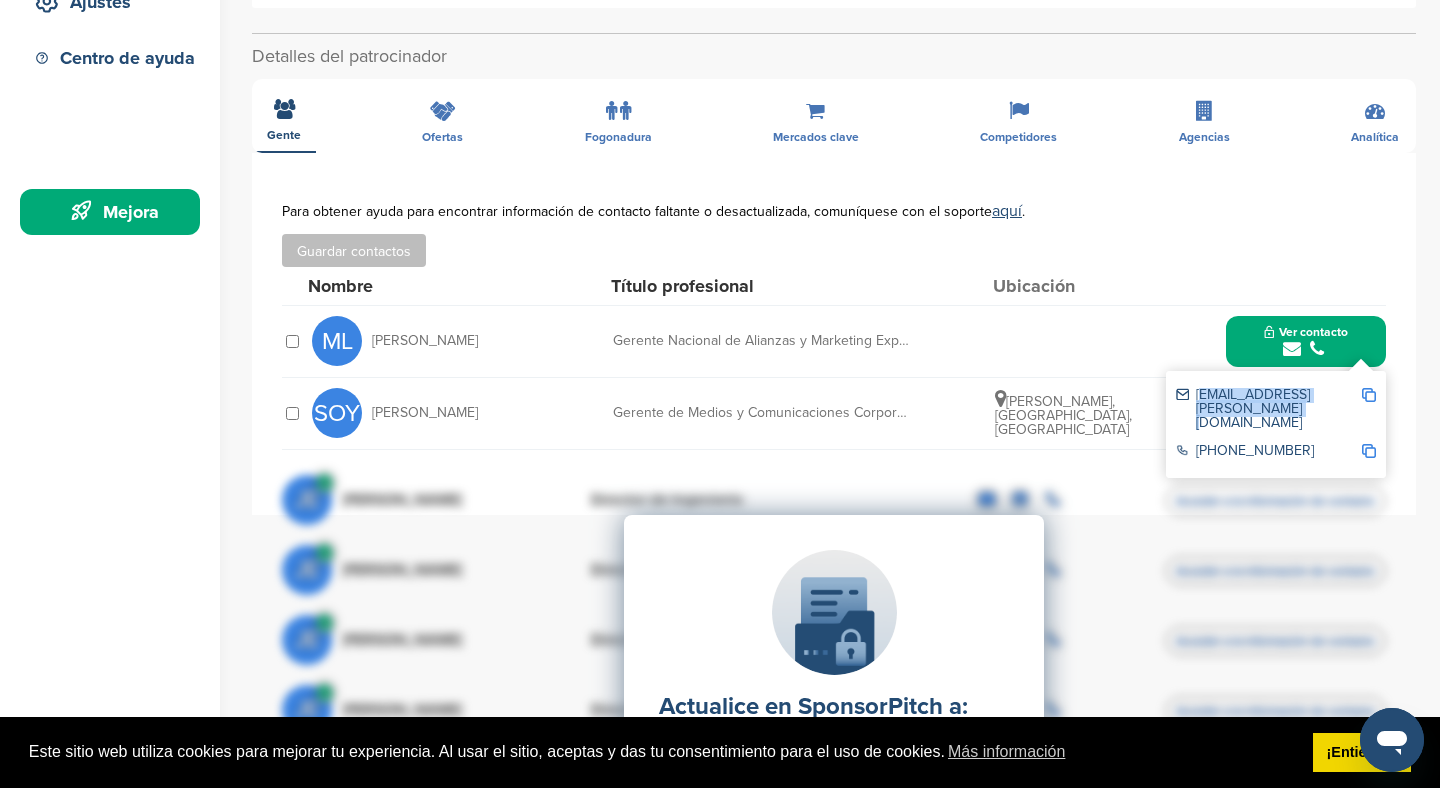 drag, startPoint x: 1310, startPoint y: 409, endPoint x: 1190, endPoint y: 397, distance: 120.59851 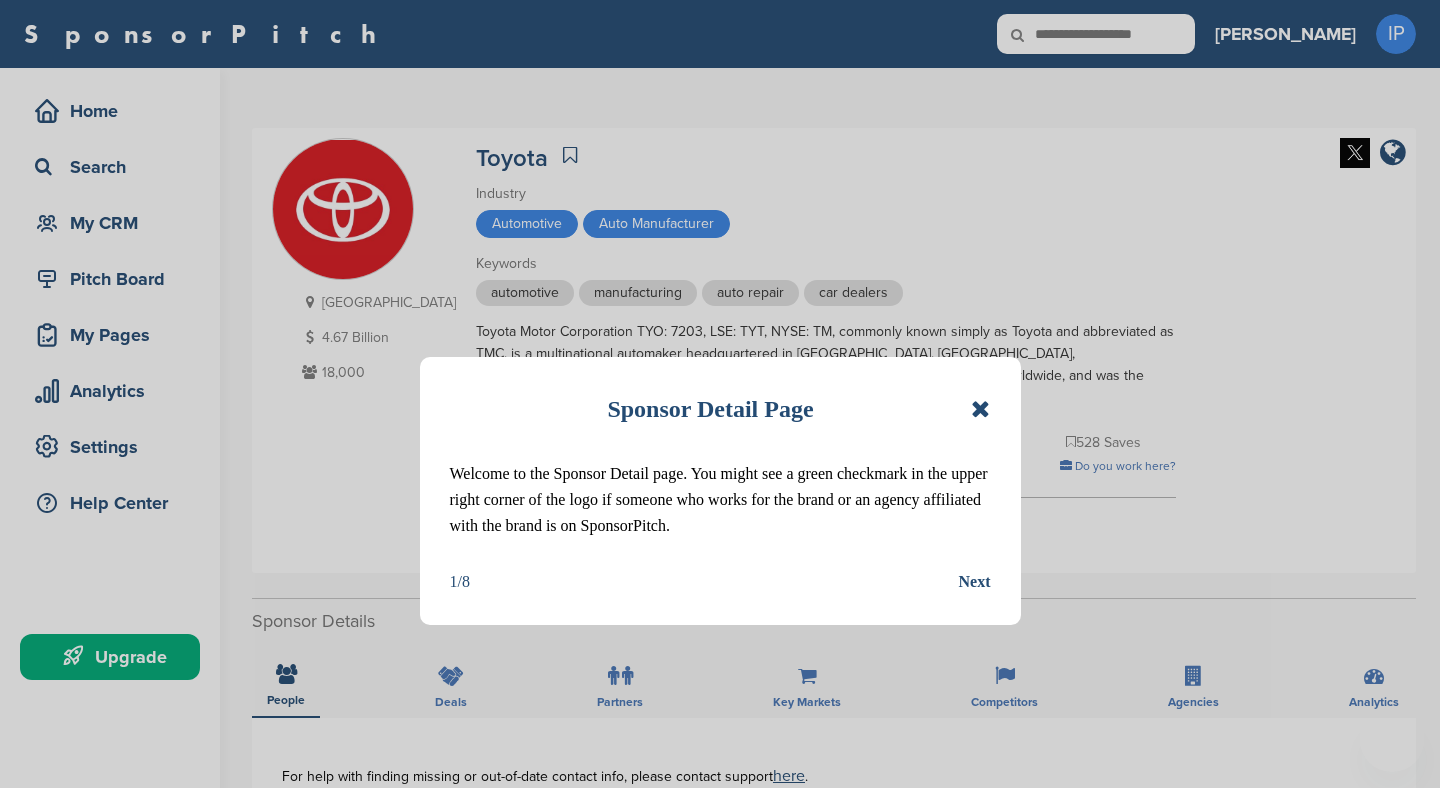 scroll, scrollTop: 0, scrollLeft: 0, axis: both 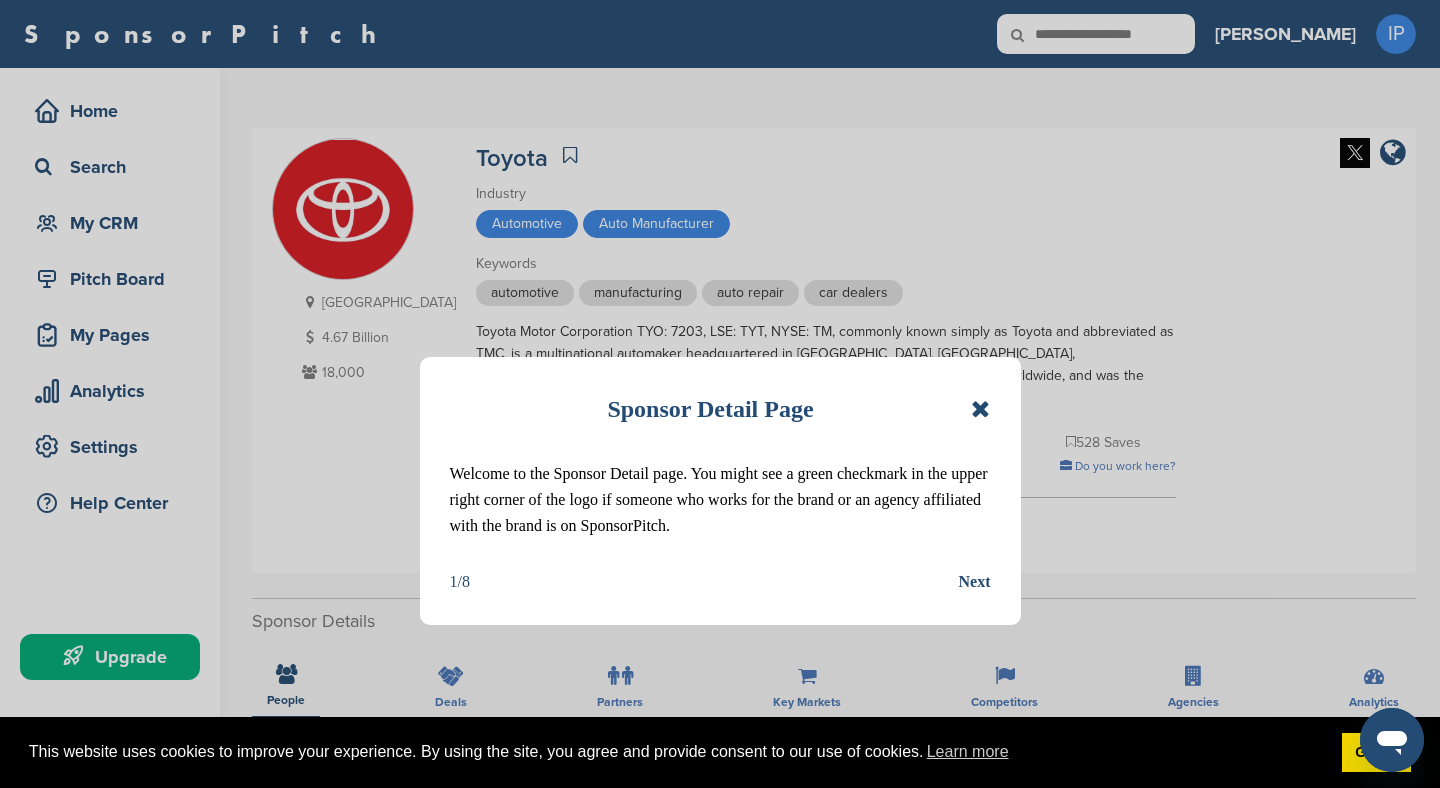click at bounding box center (980, 409) 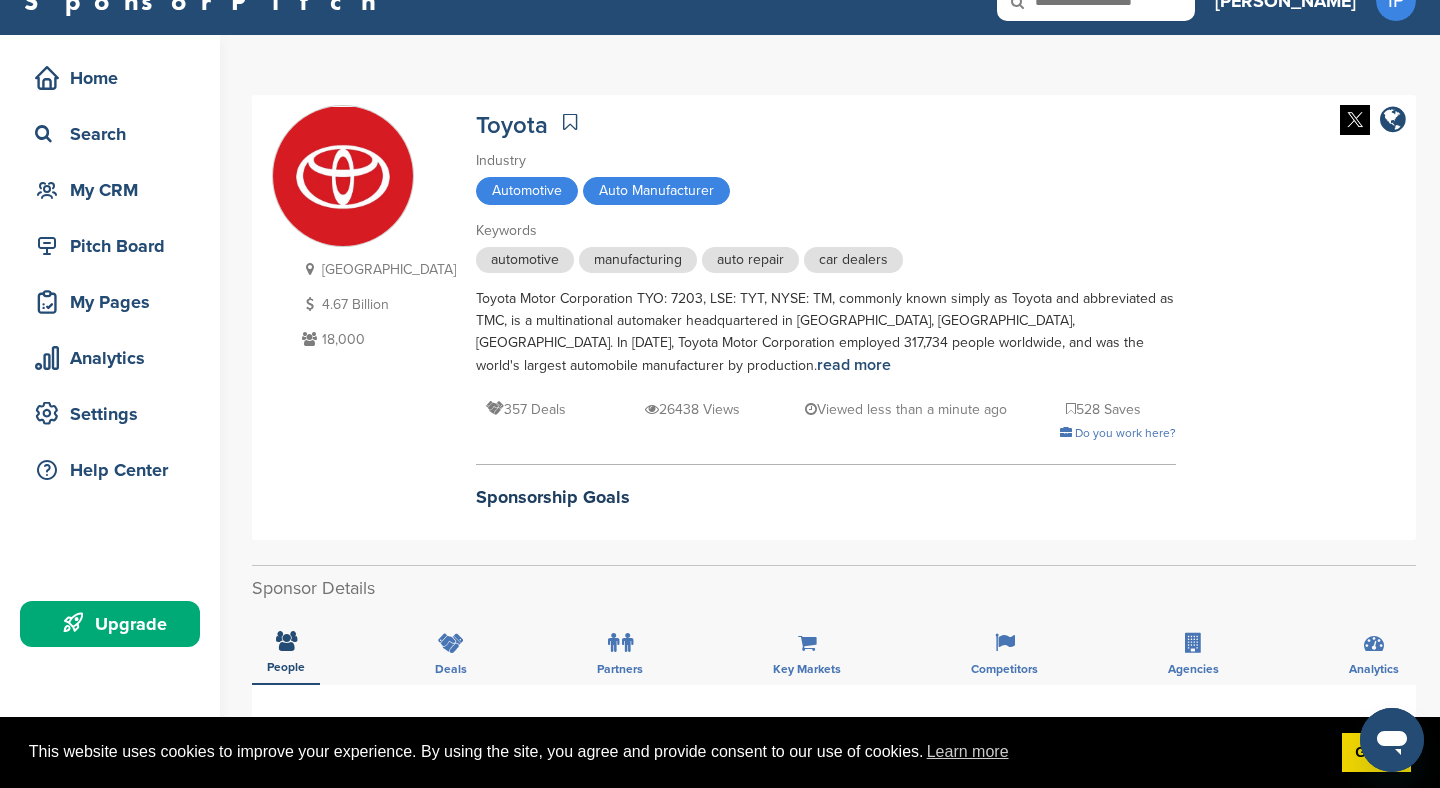 scroll, scrollTop: 0, scrollLeft: 0, axis: both 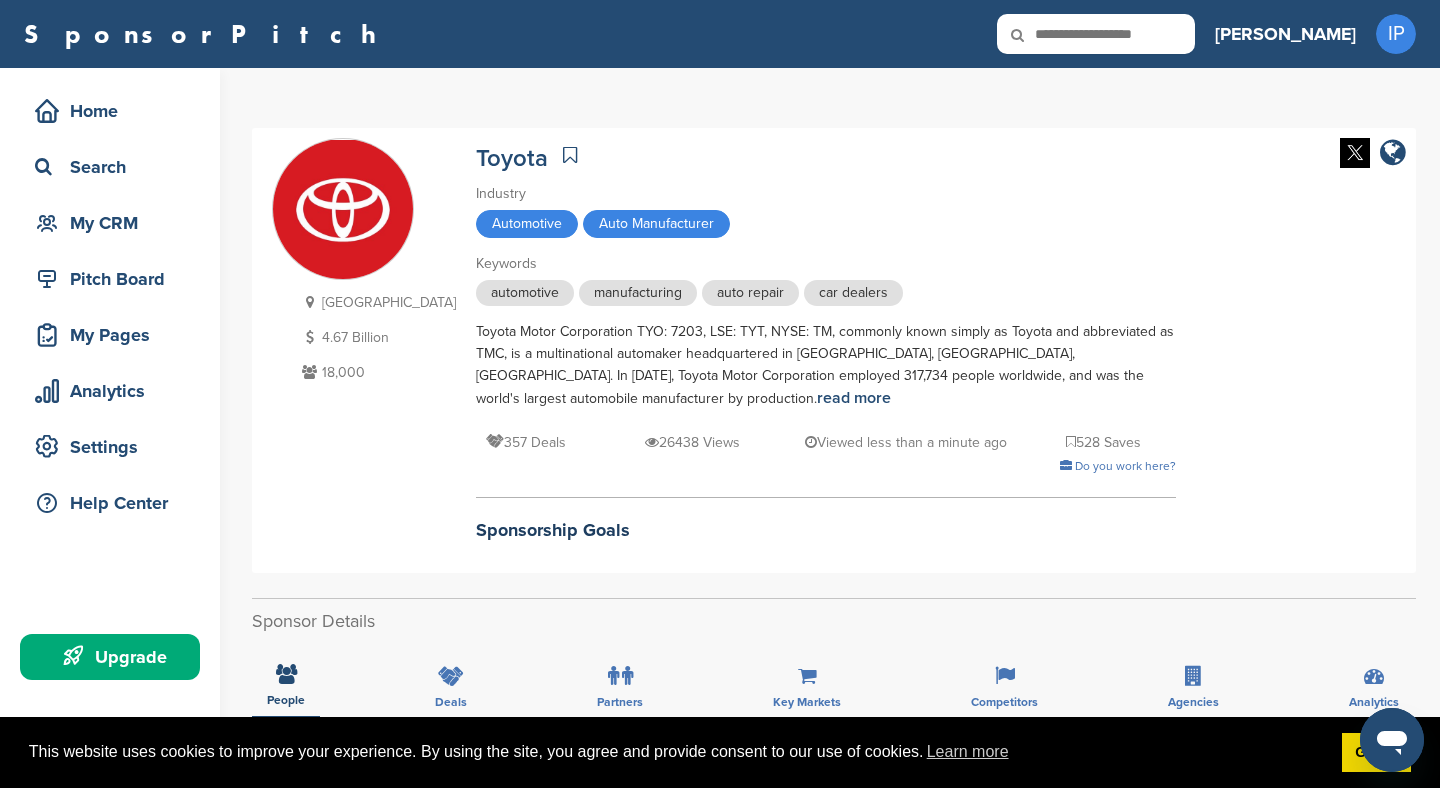 click on "Sponsorship Goals" at bounding box center (826, 530) 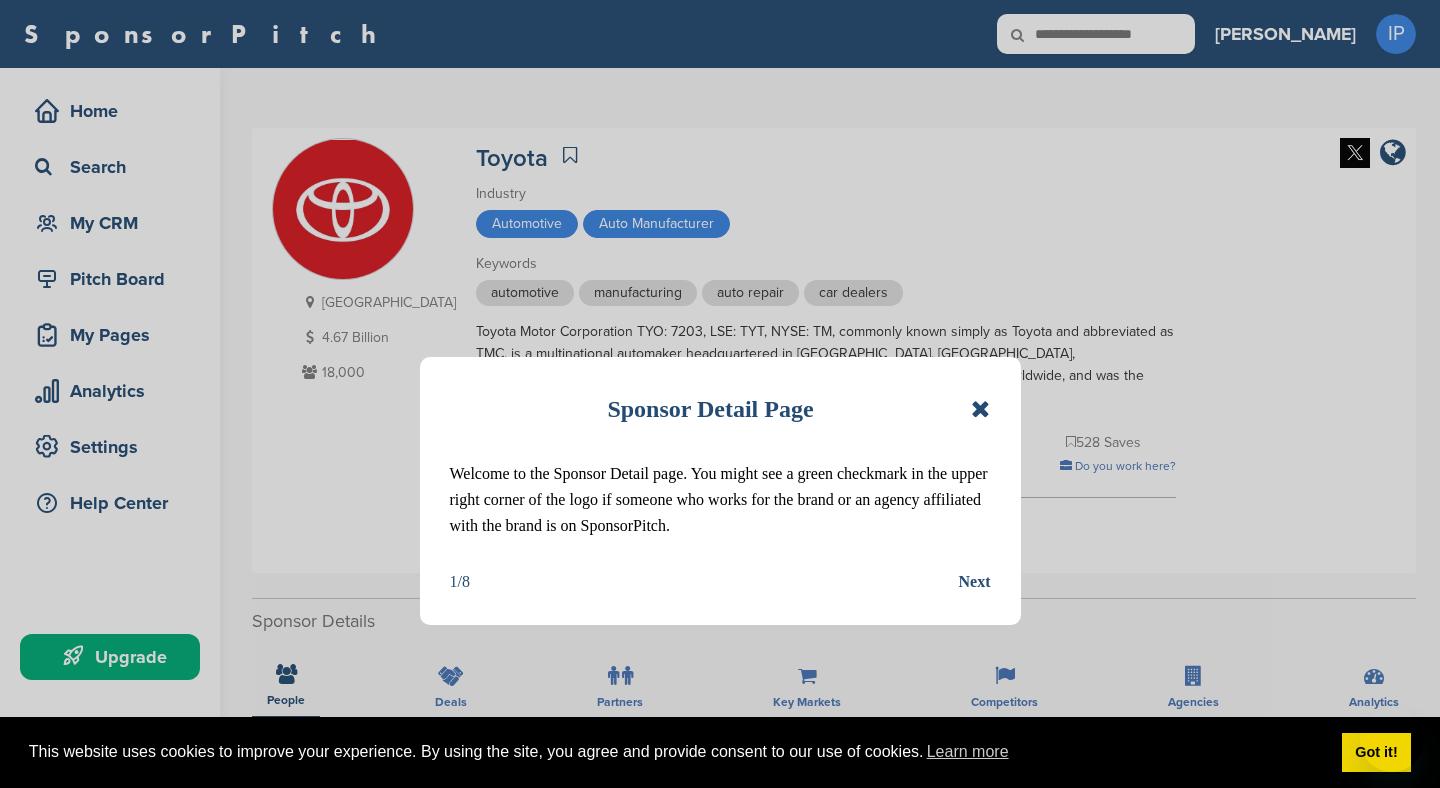 scroll, scrollTop: 0, scrollLeft: 0, axis: both 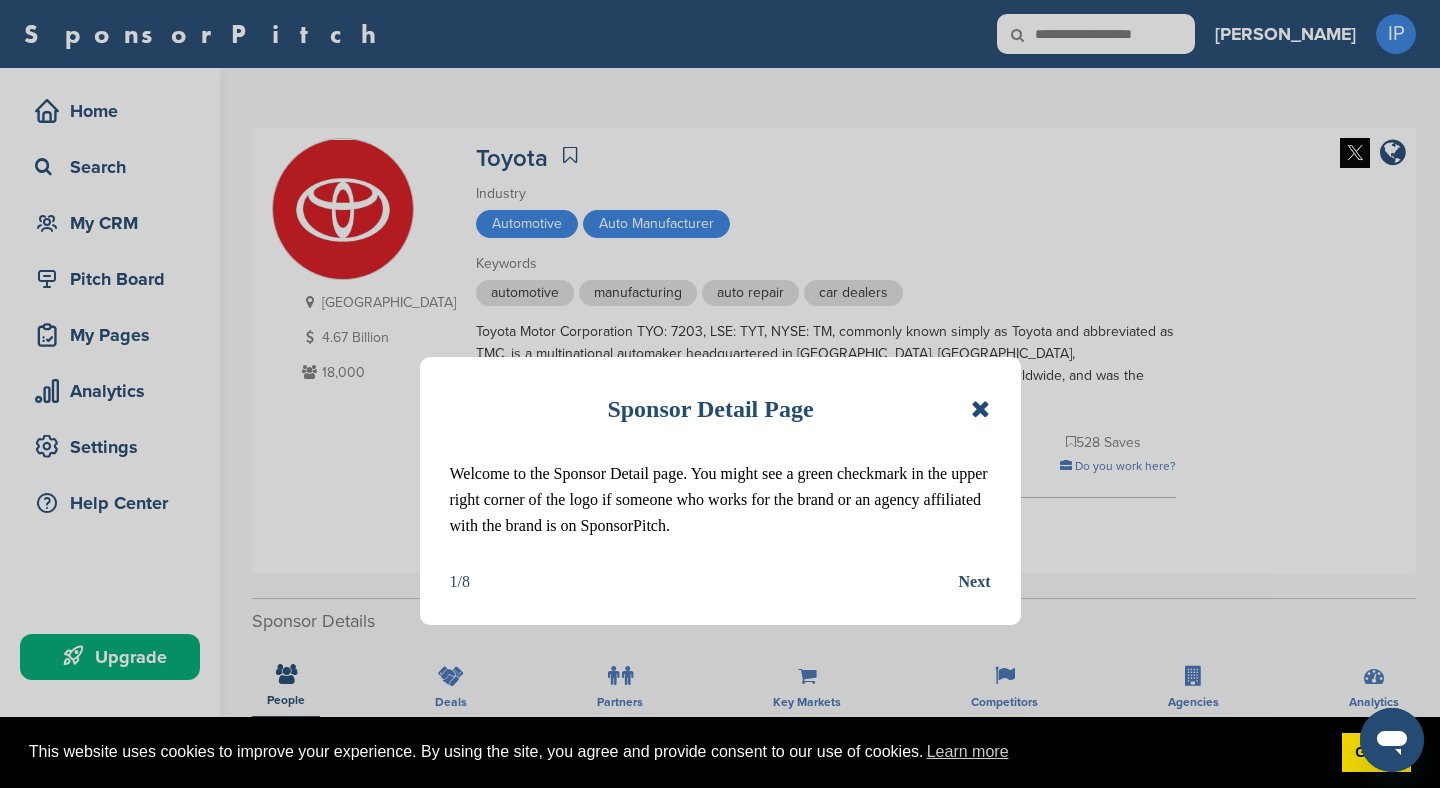 click at bounding box center [980, 409] 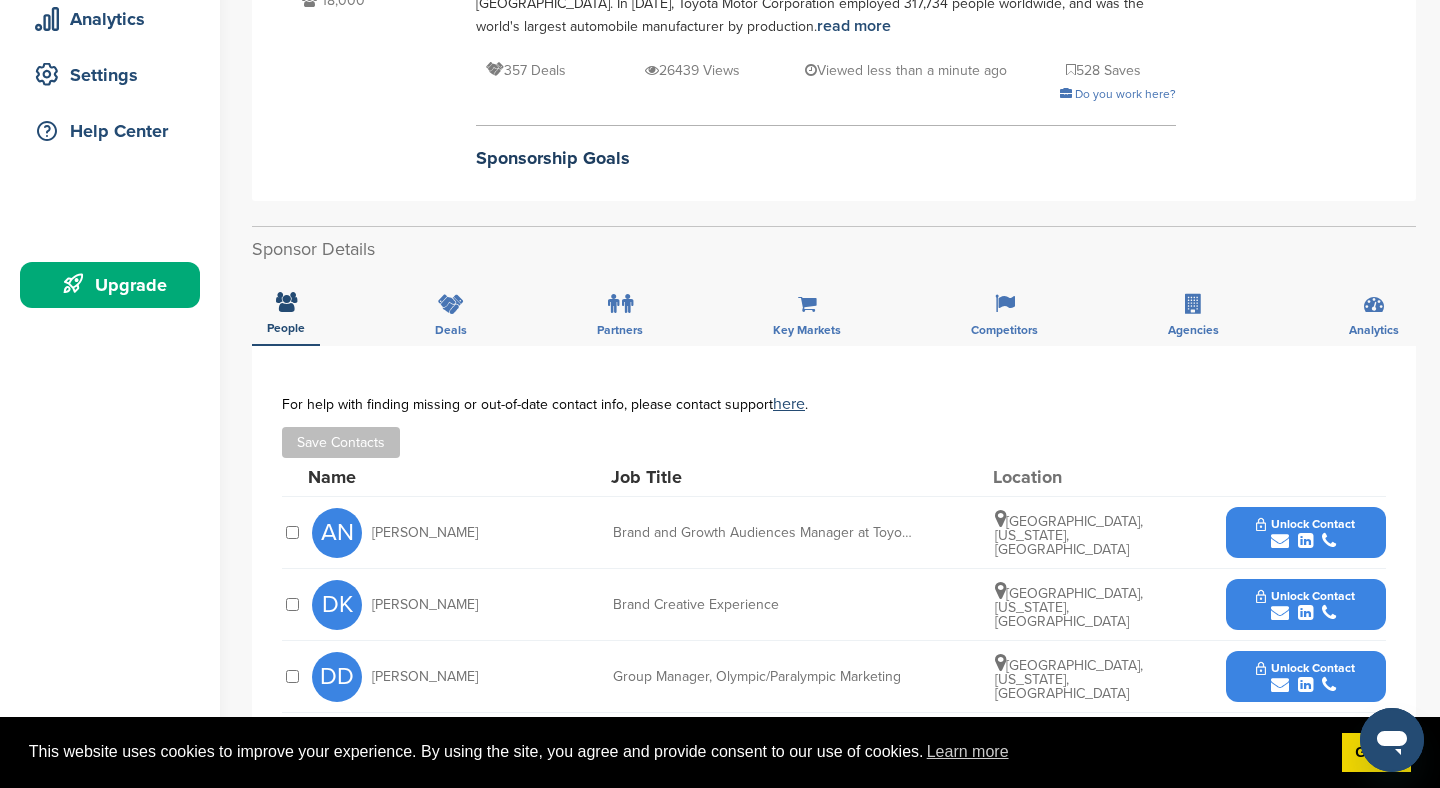 scroll, scrollTop: 642, scrollLeft: 0, axis: vertical 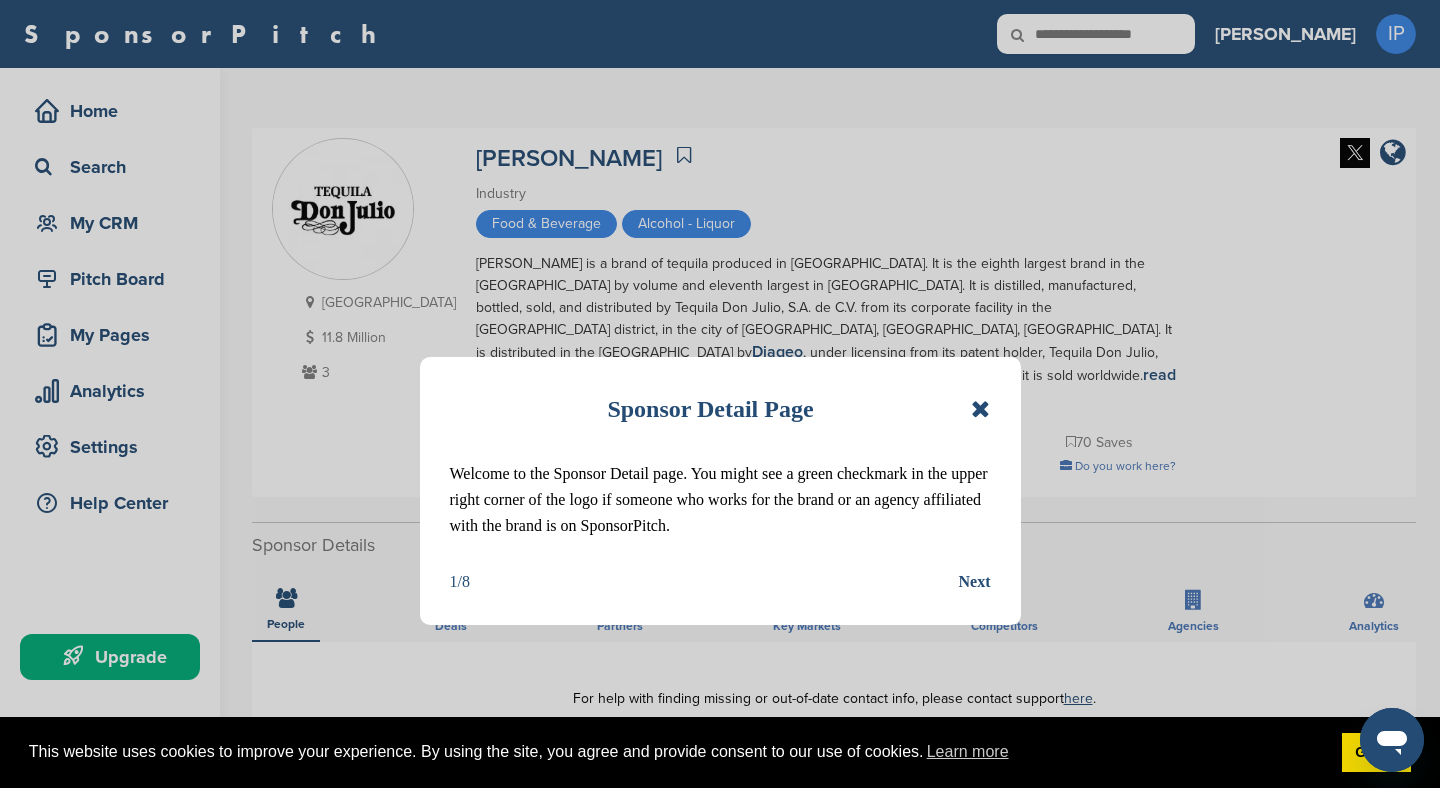 click at bounding box center (980, 409) 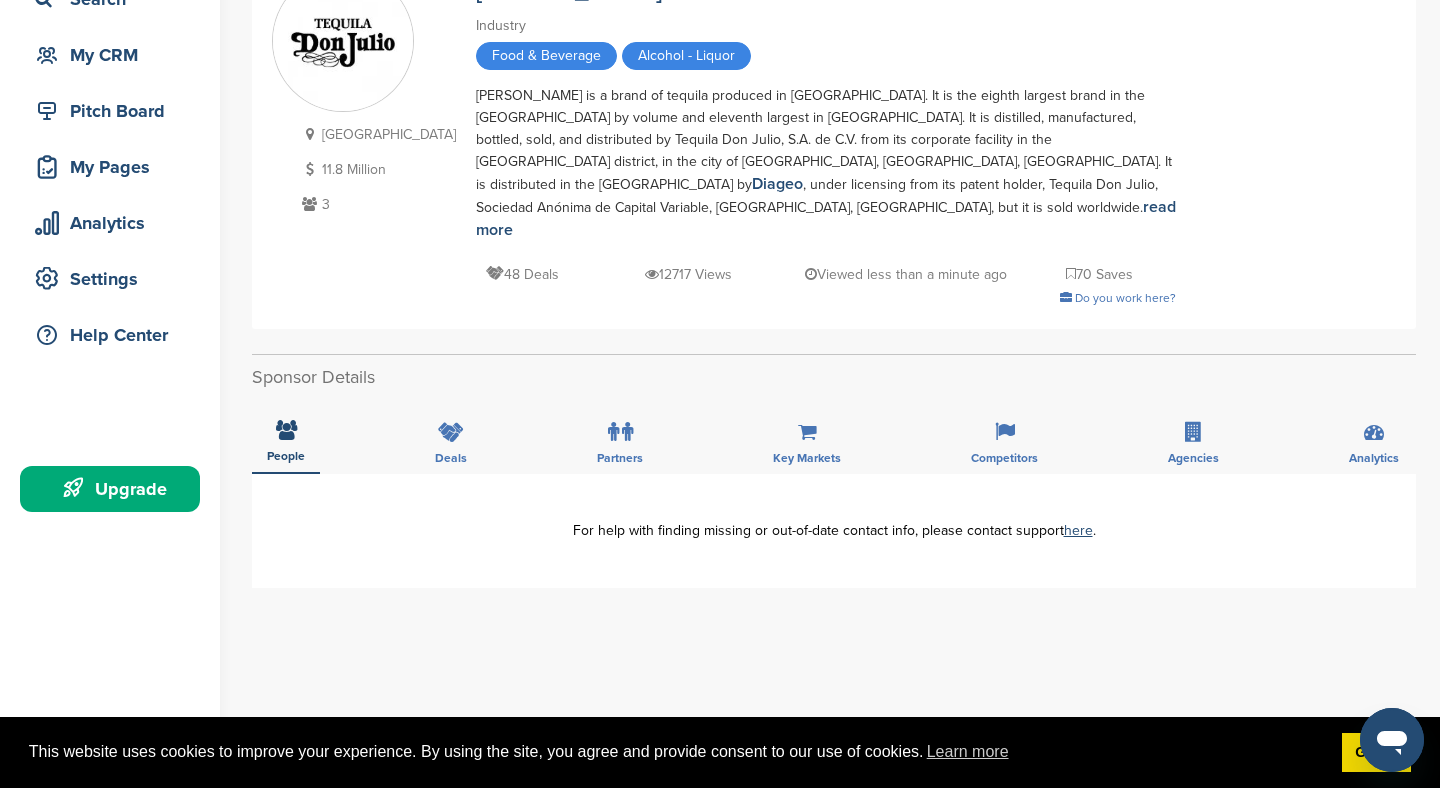 scroll, scrollTop: 137, scrollLeft: 0, axis: vertical 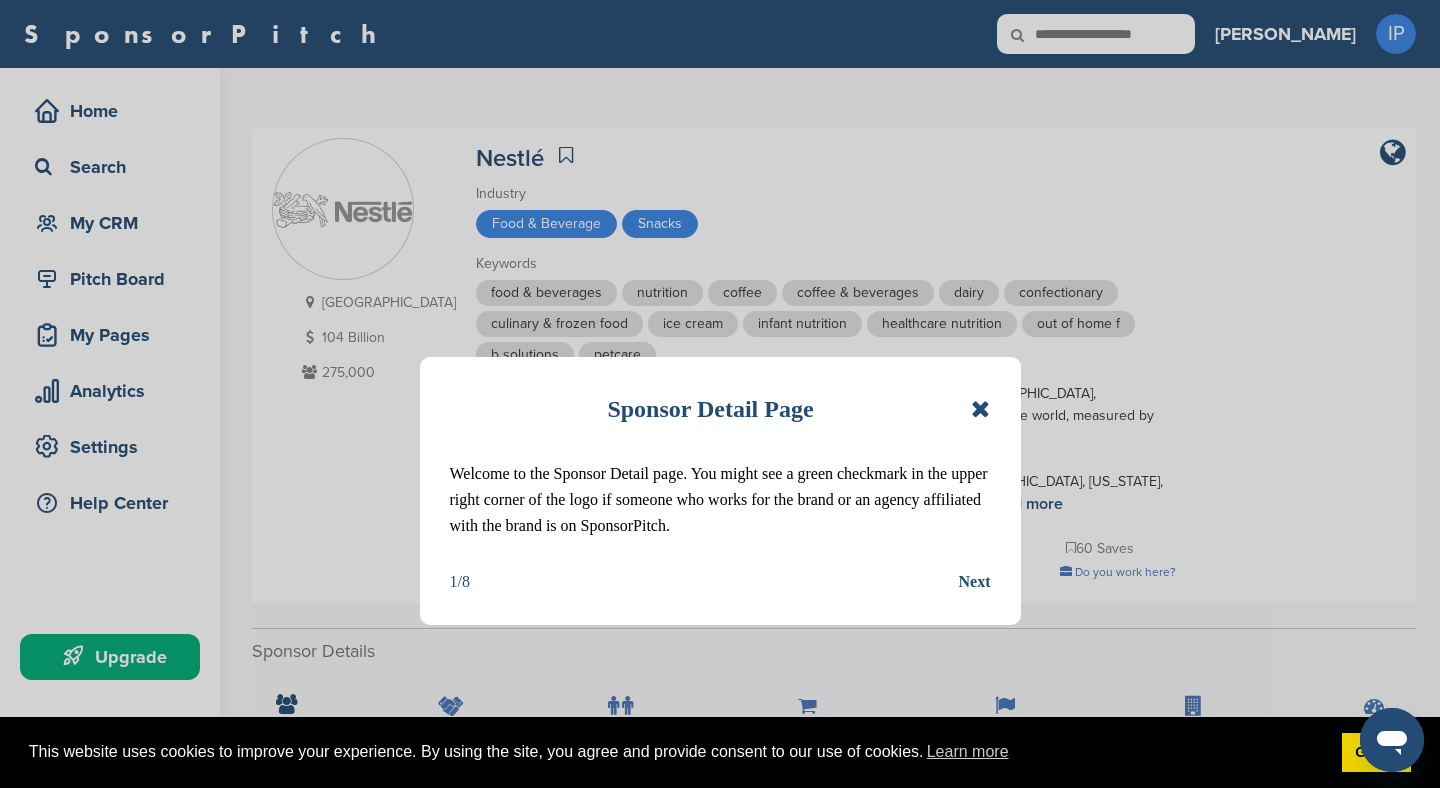 click at bounding box center [980, 409] 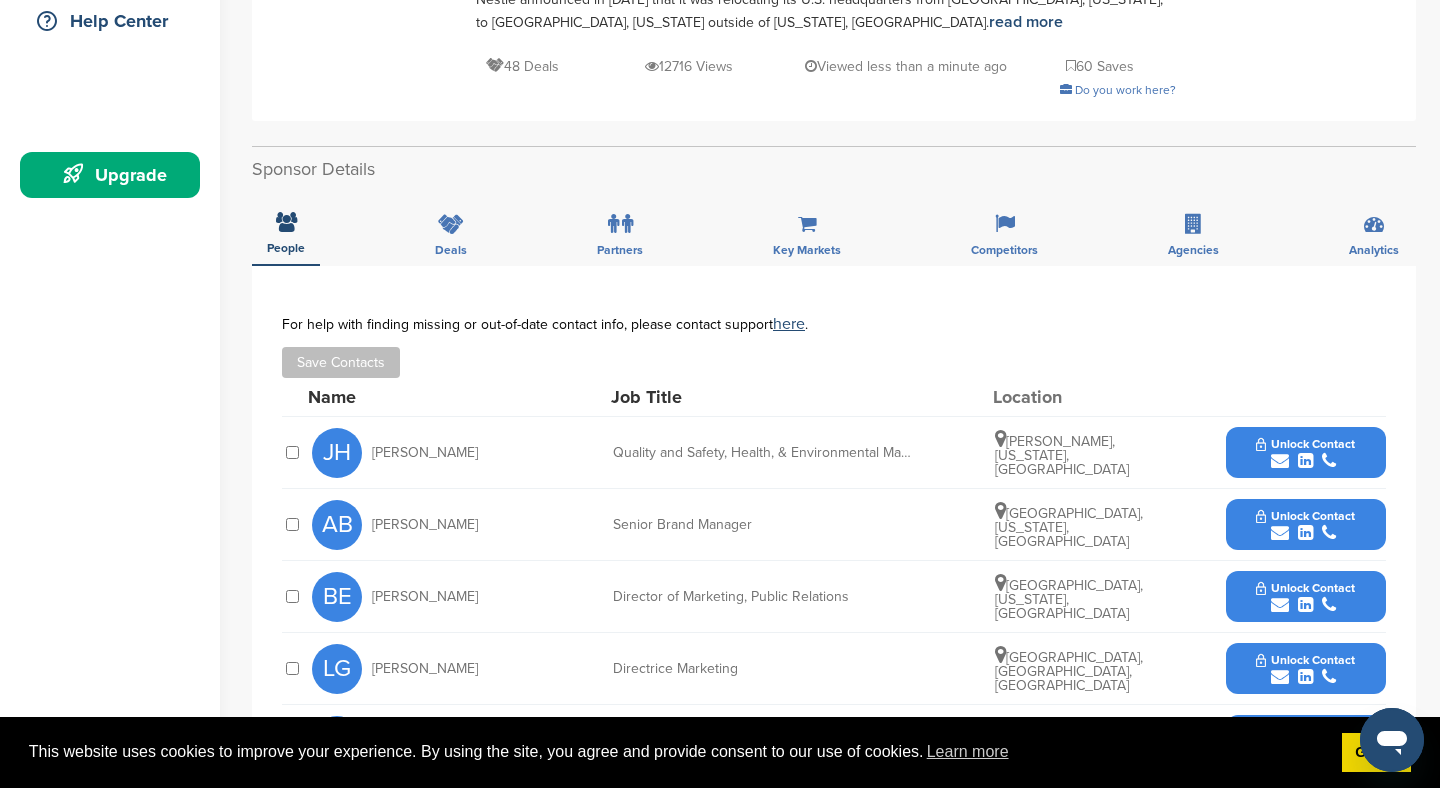 scroll, scrollTop: 634, scrollLeft: 0, axis: vertical 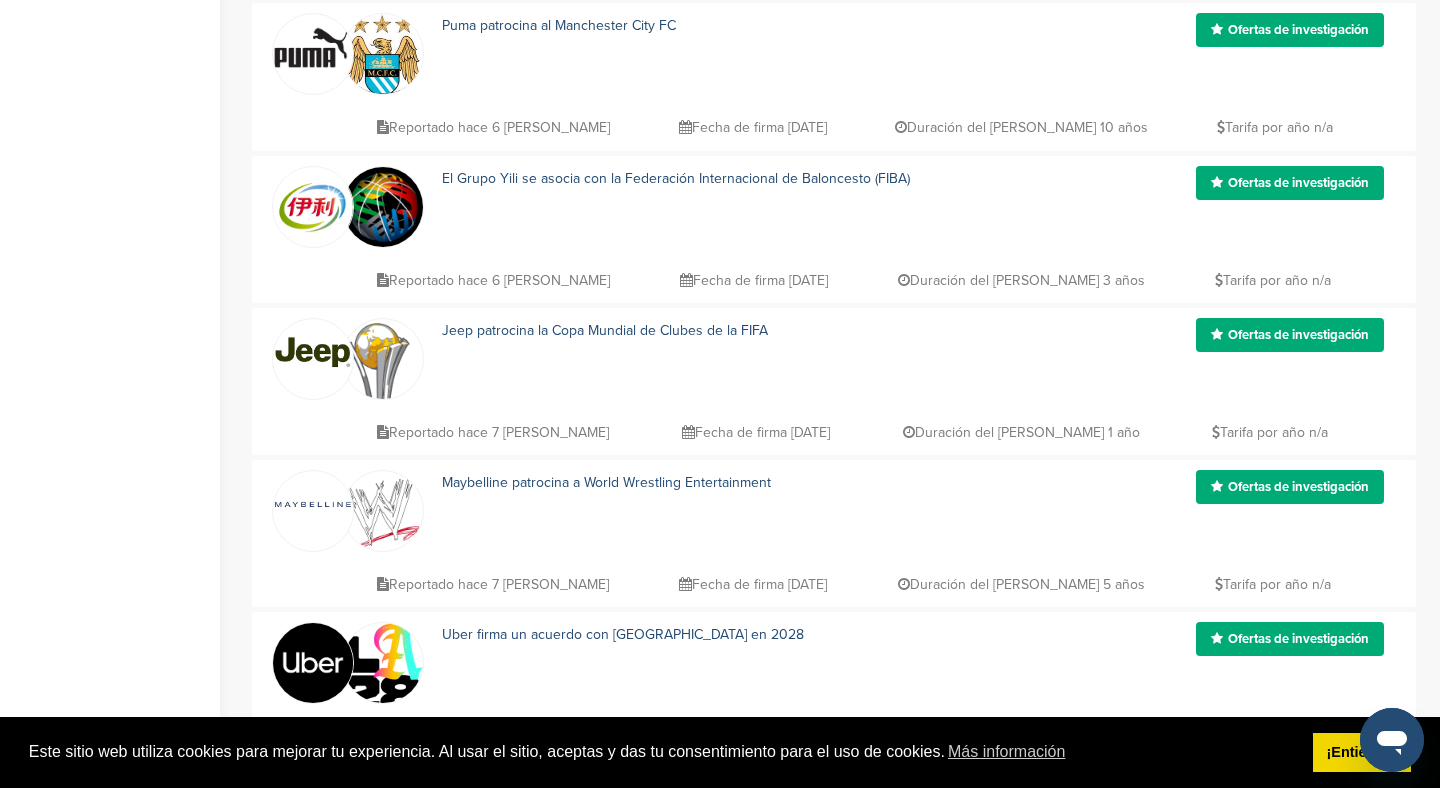click on "Ofertas de investigación" at bounding box center (1298, 183) 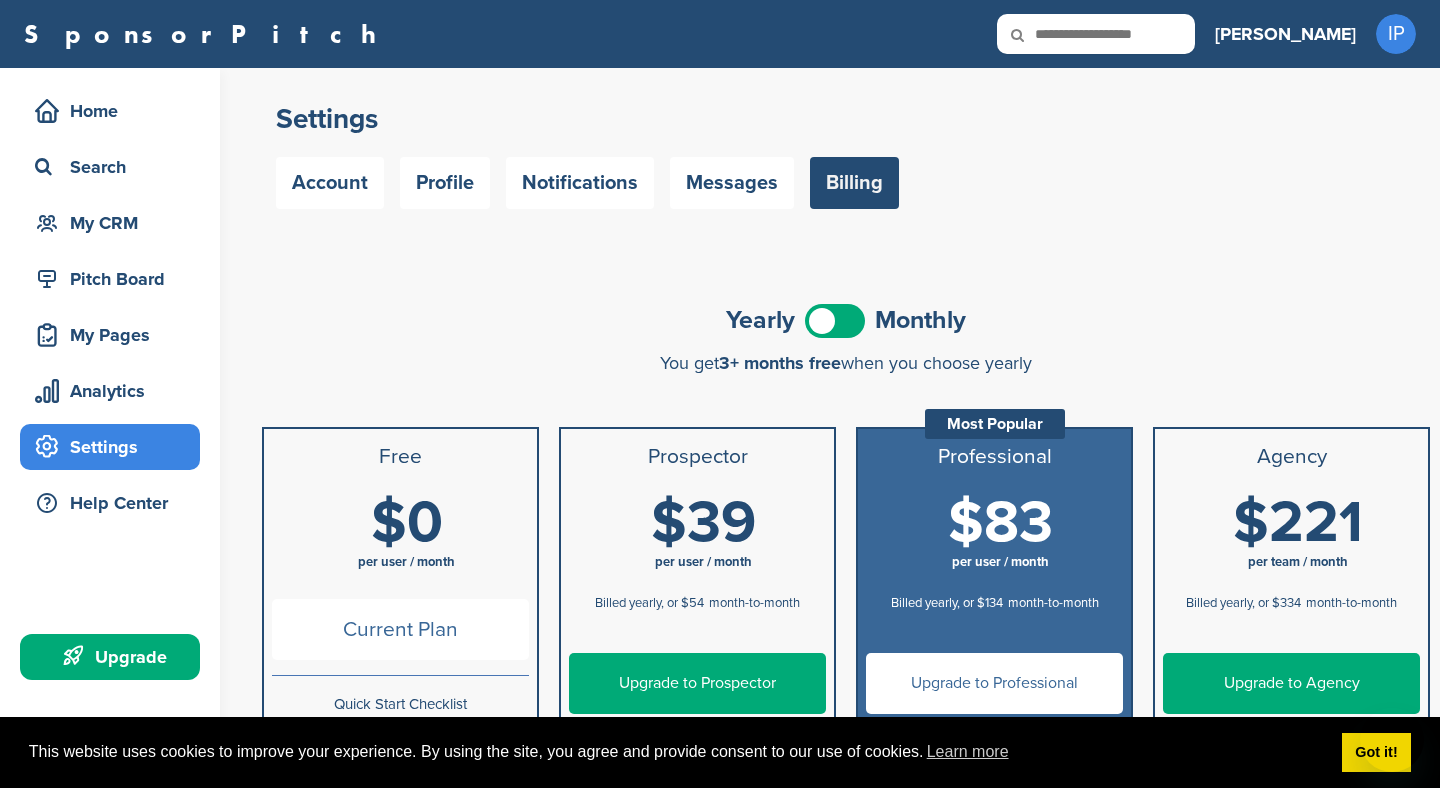 scroll, scrollTop: 0, scrollLeft: 0, axis: both 